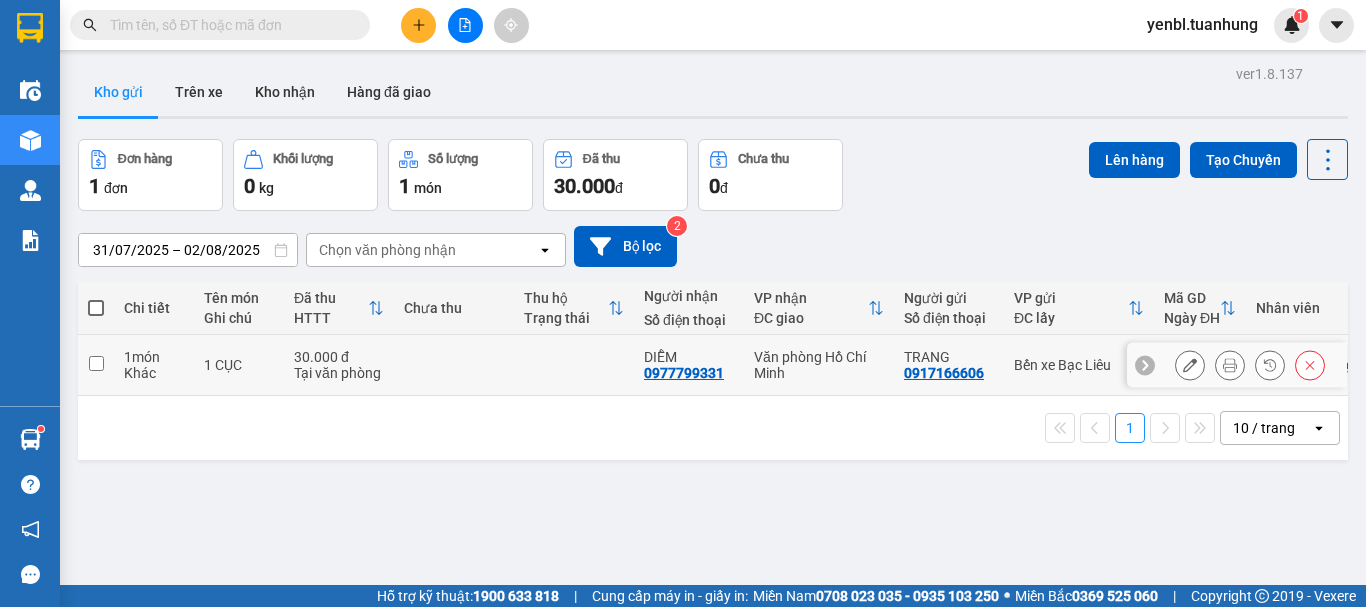 scroll, scrollTop: 0, scrollLeft: 0, axis: both 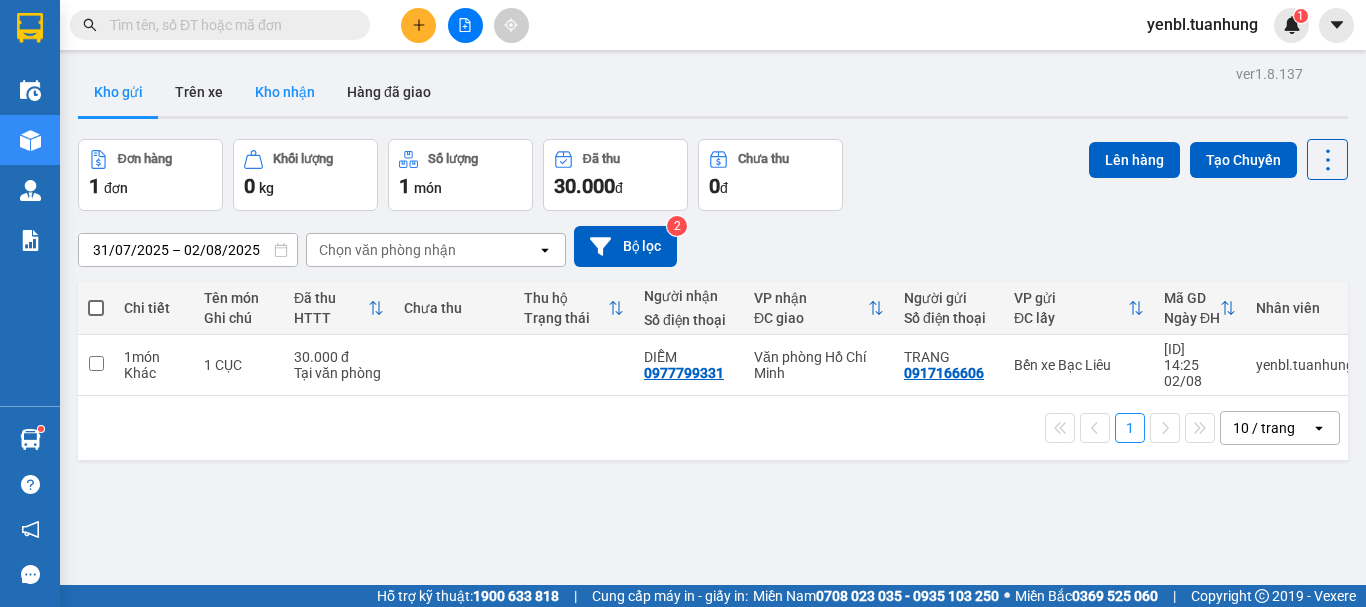 click on "Kho nhận" at bounding box center [285, 92] 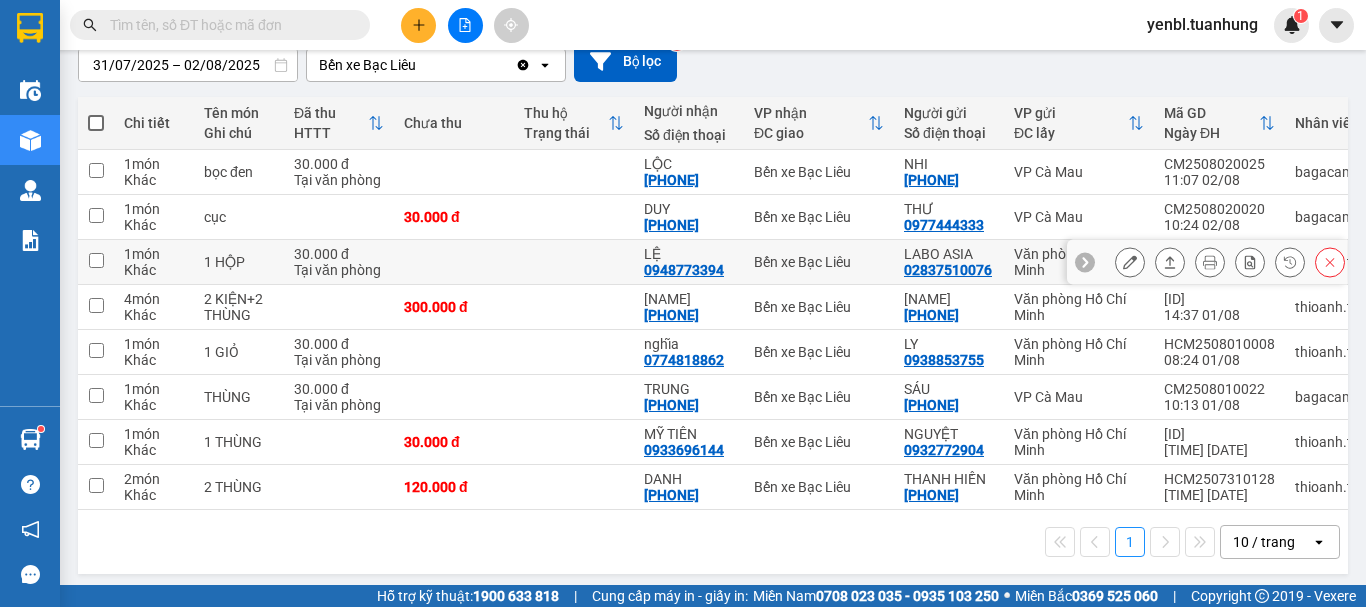 scroll, scrollTop: 200, scrollLeft: 0, axis: vertical 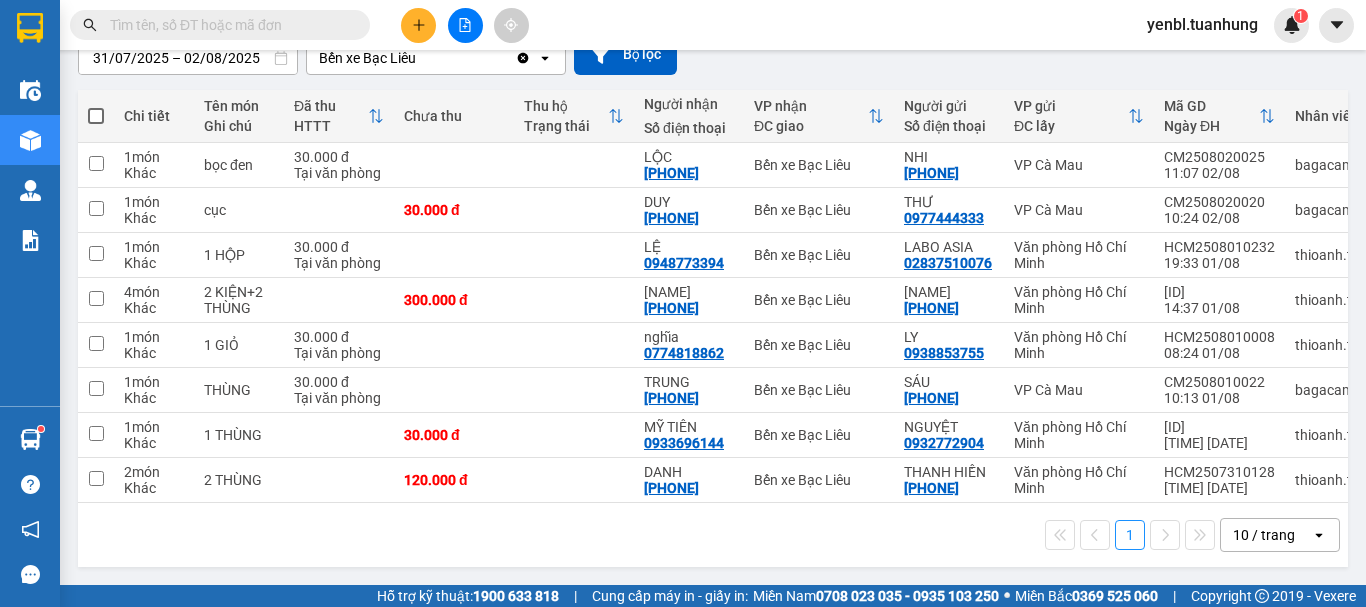 click at bounding box center (228, 25) 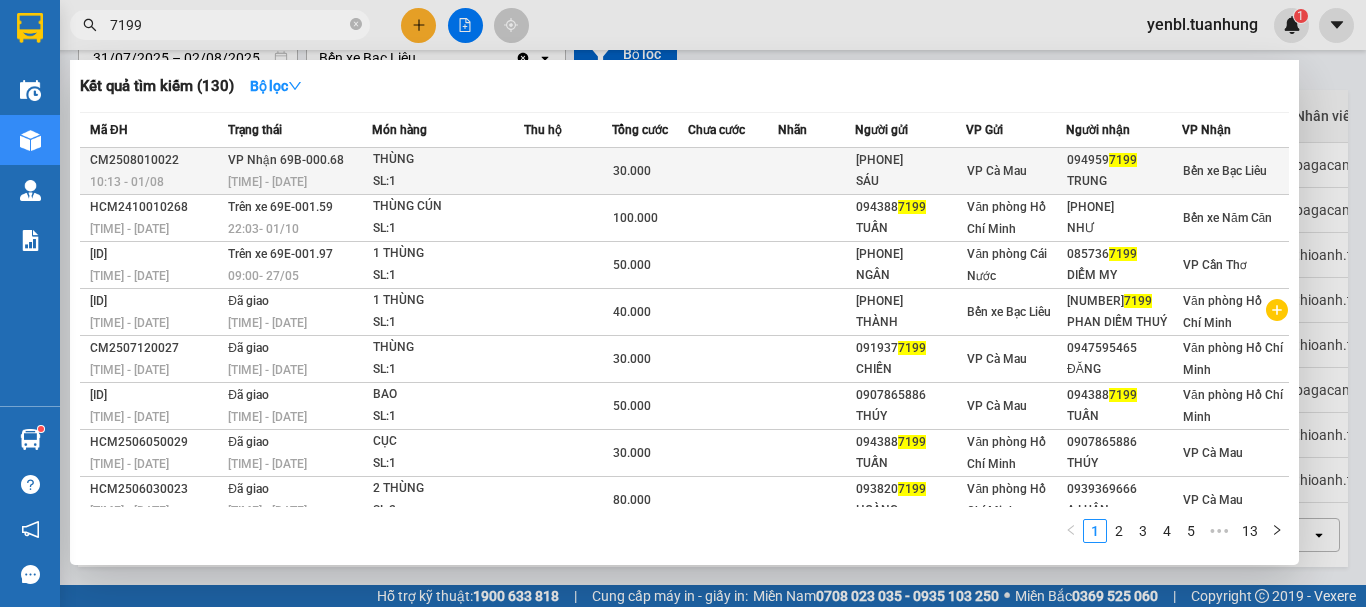 type on "7199" 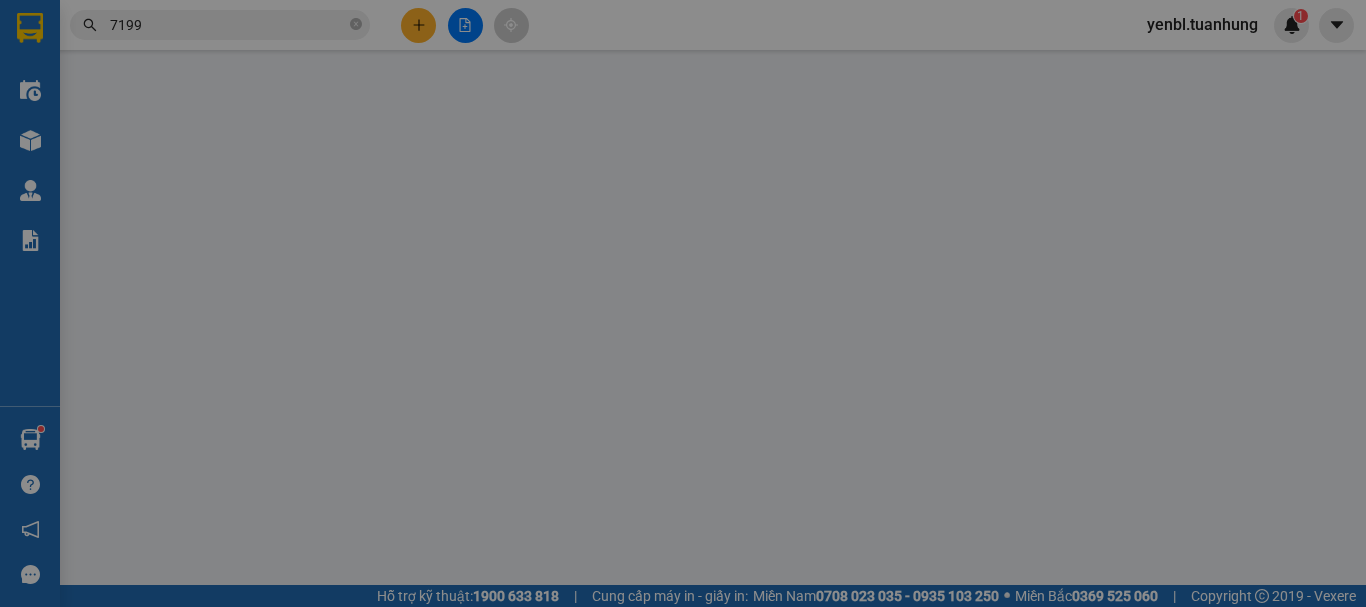 type on "[PHONE]" 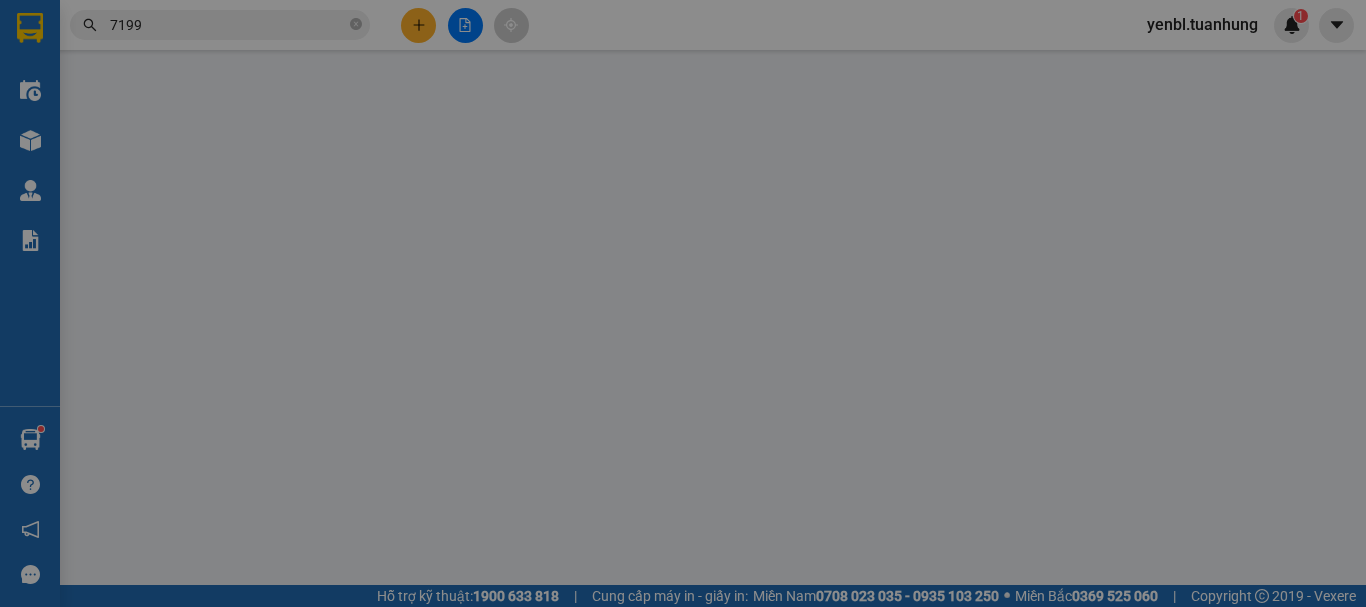 type on "30.000" 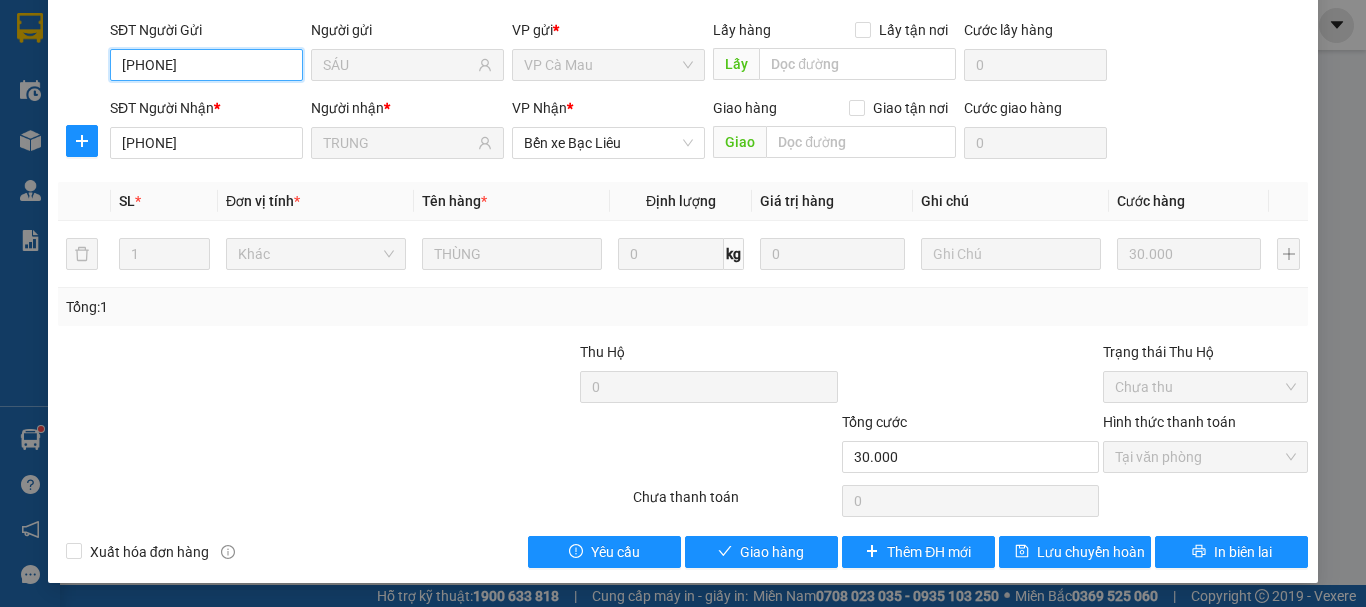 scroll, scrollTop: 159, scrollLeft: 0, axis: vertical 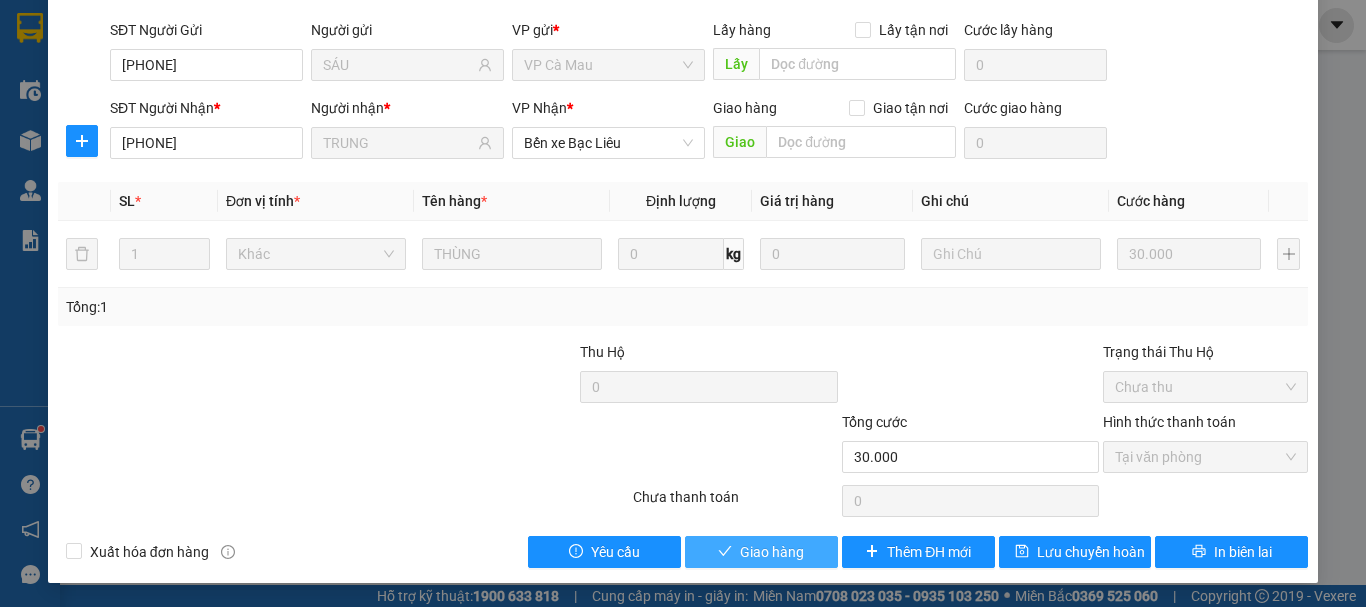 click on "Giao hàng" at bounding box center [761, 552] 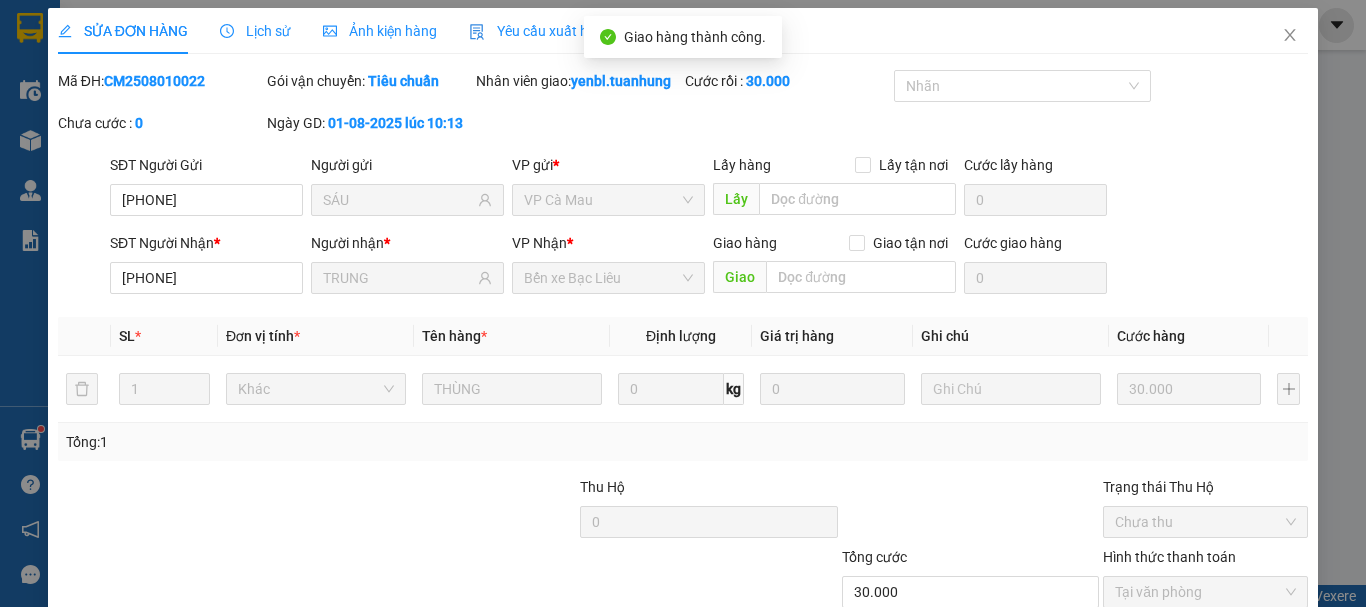 scroll, scrollTop: 0, scrollLeft: 0, axis: both 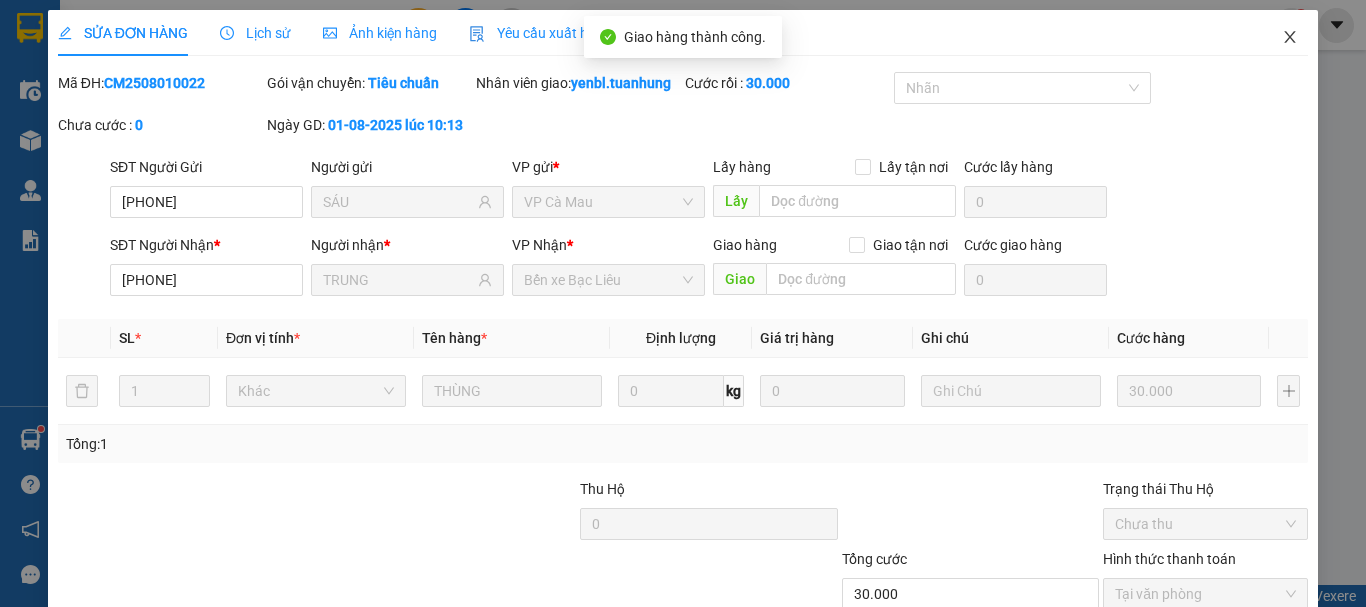 click at bounding box center [1290, 38] 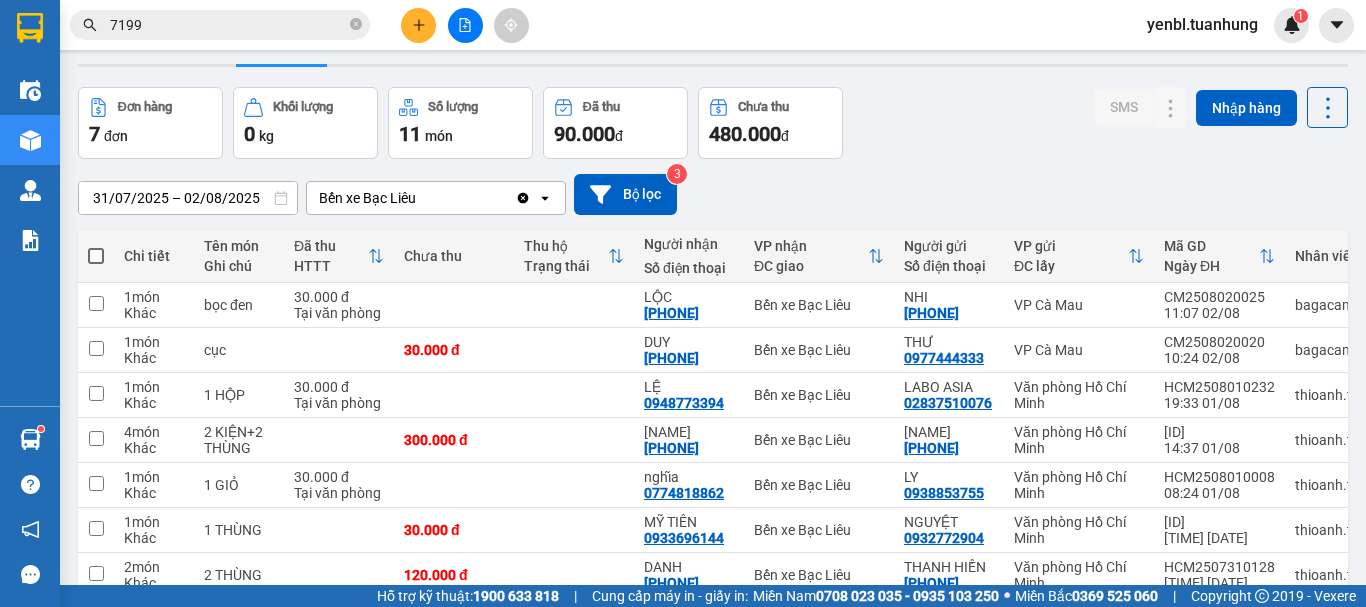 scroll, scrollTop: 100, scrollLeft: 0, axis: vertical 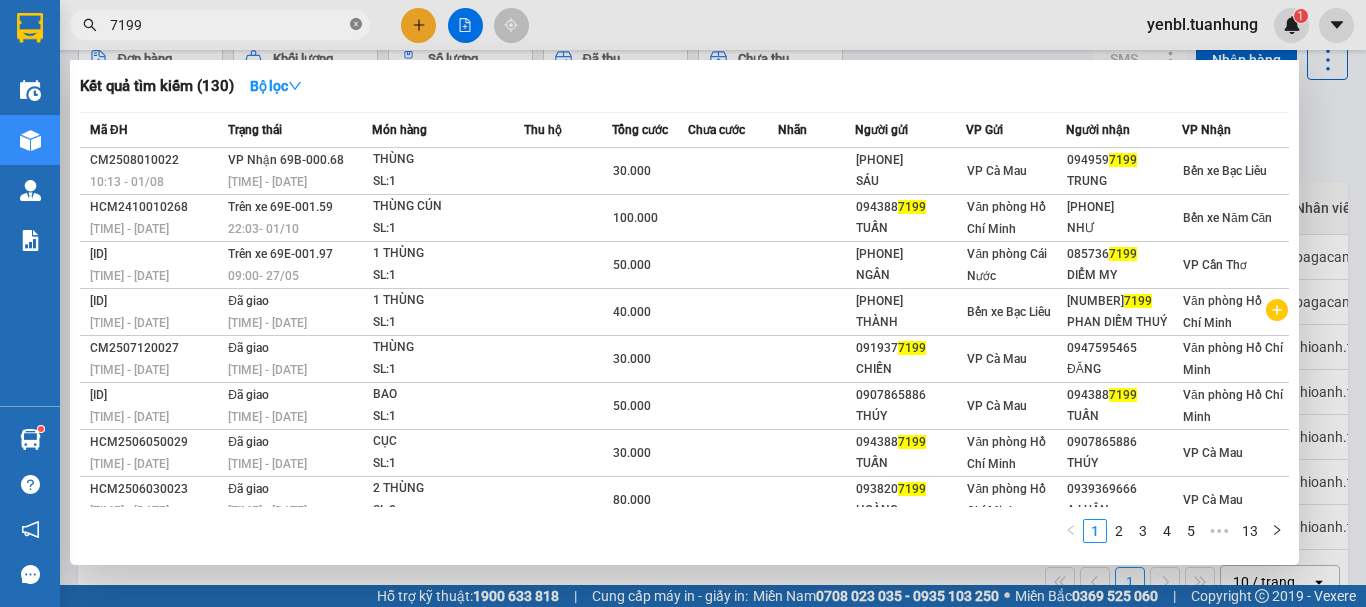 click 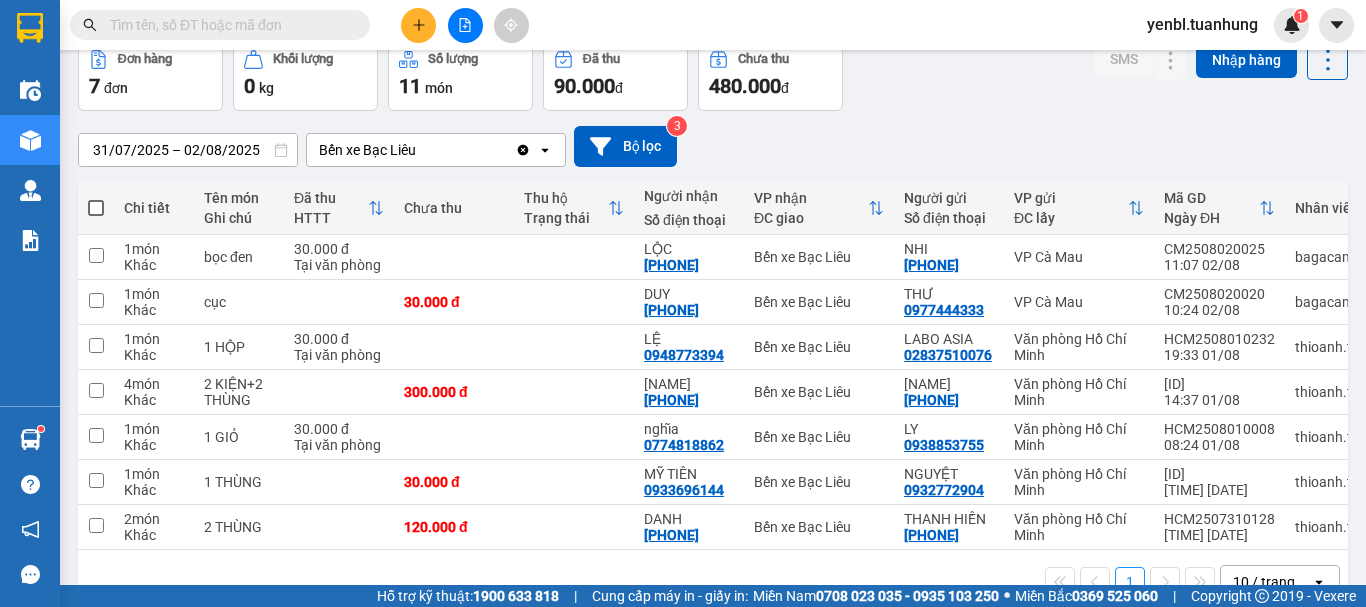 click at bounding box center (228, 25) 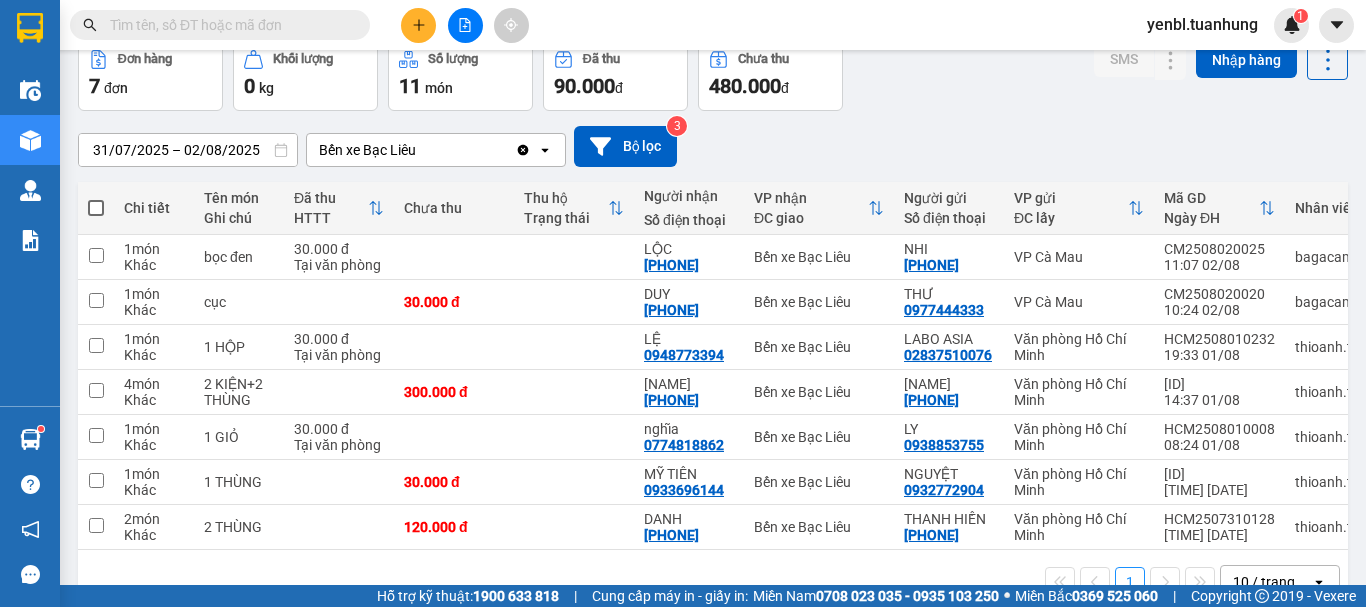 click at bounding box center [228, 25] 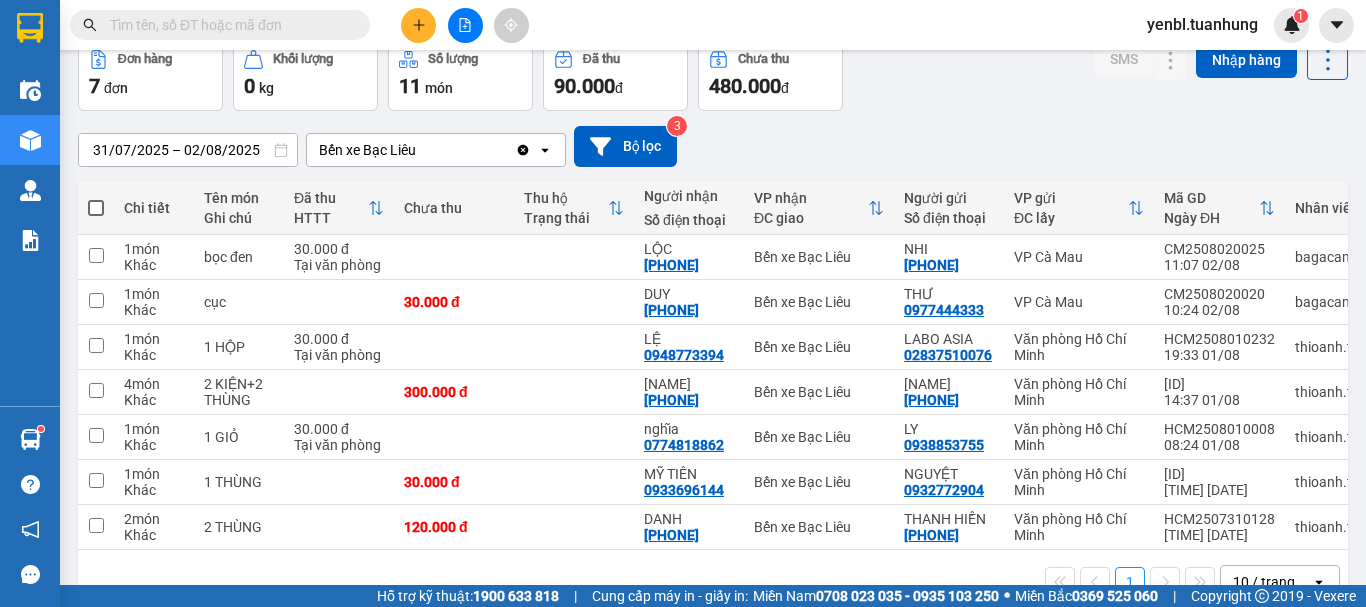 click at bounding box center (228, 25) 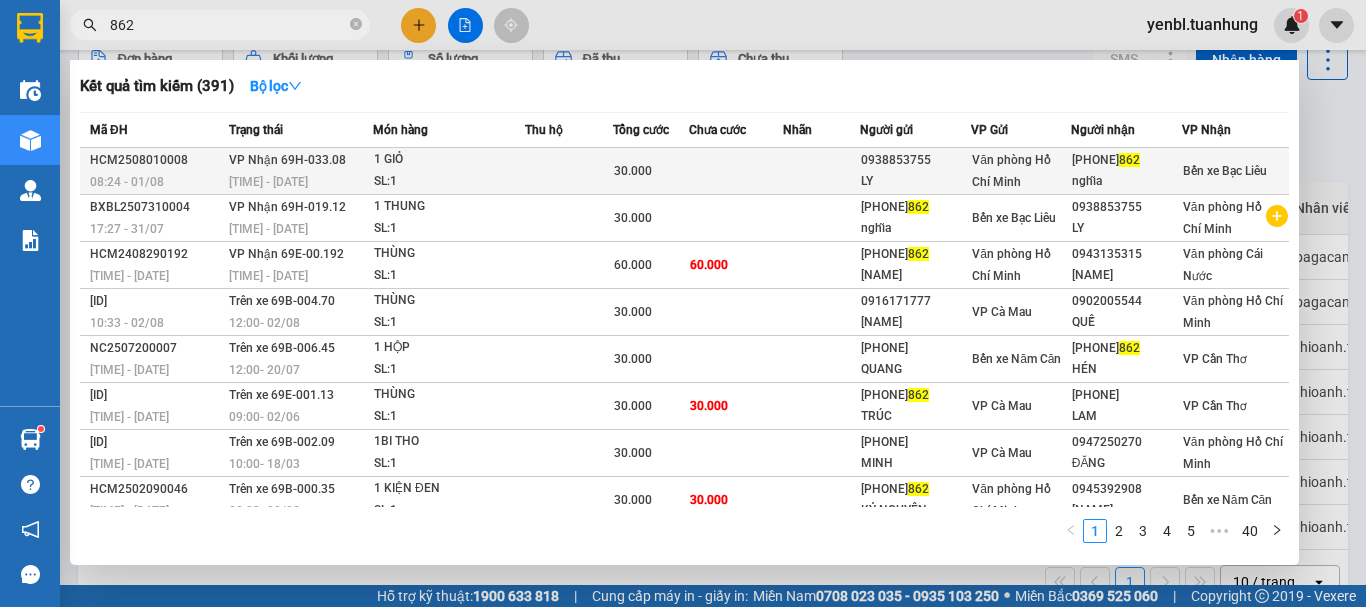 type on "862" 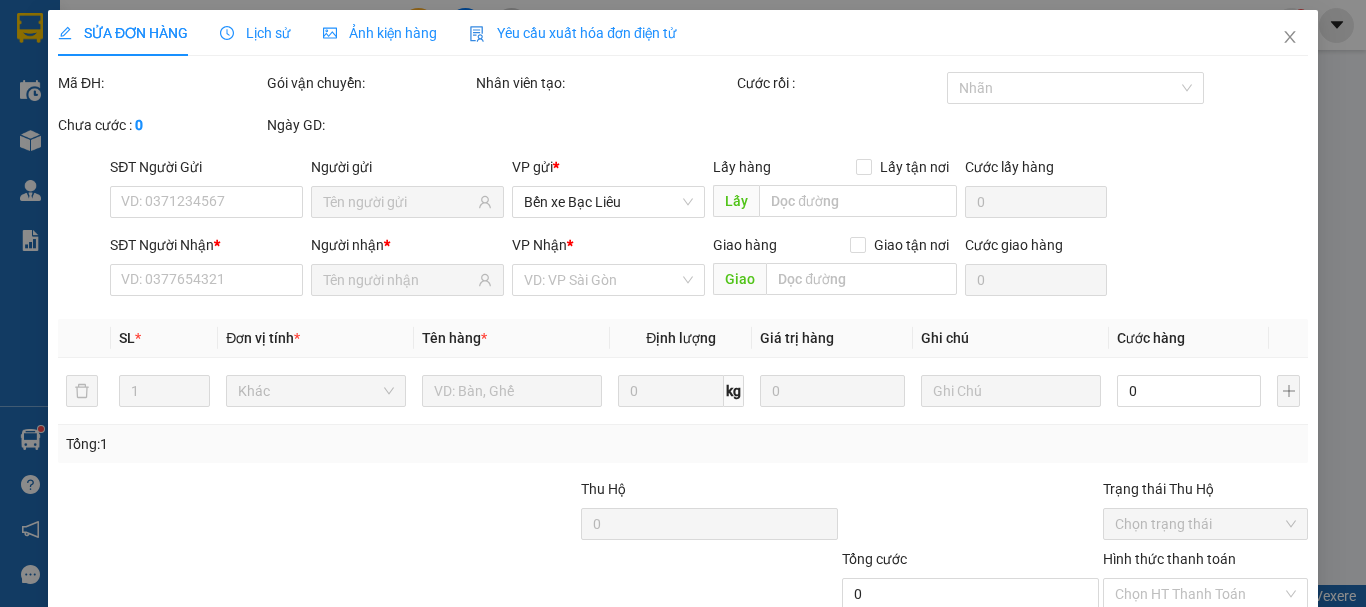 type on "0938853755" 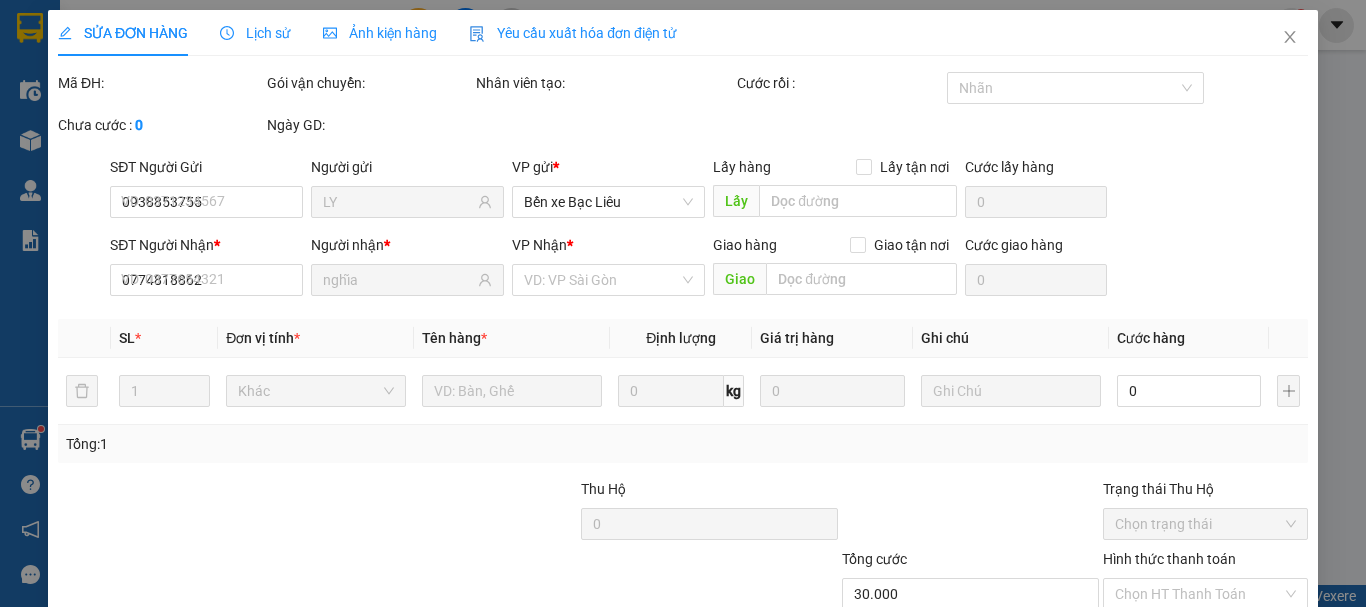scroll, scrollTop: 0, scrollLeft: 0, axis: both 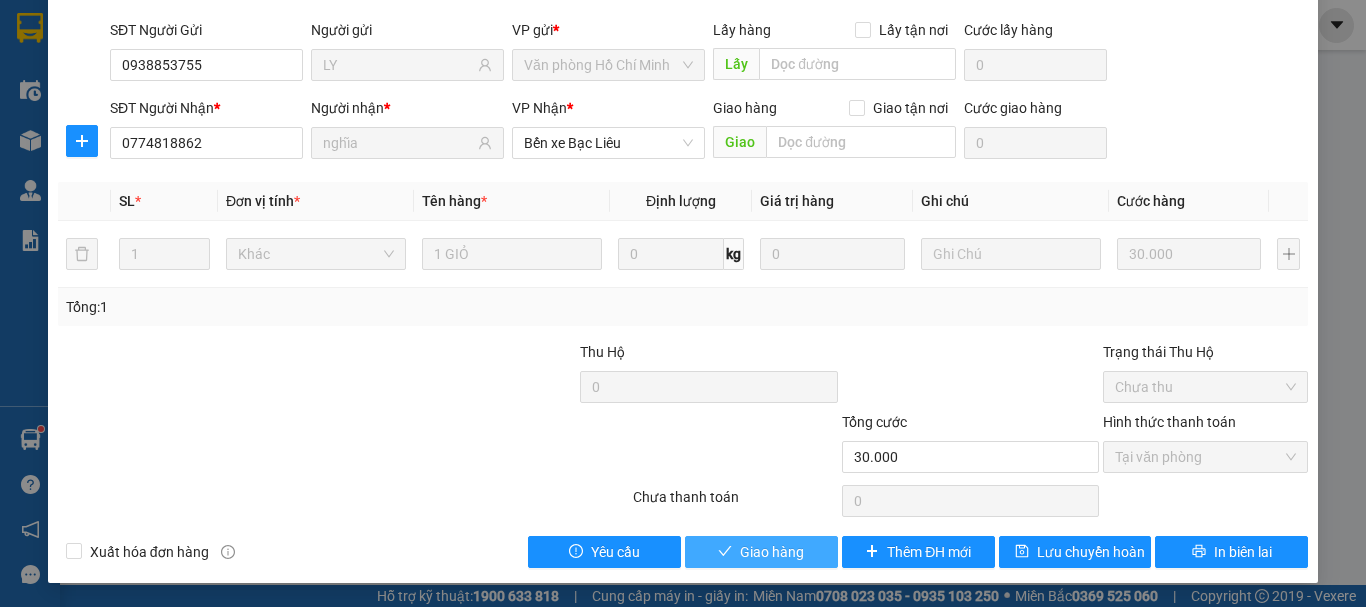 click on "Giao hàng" at bounding box center (772, 552) 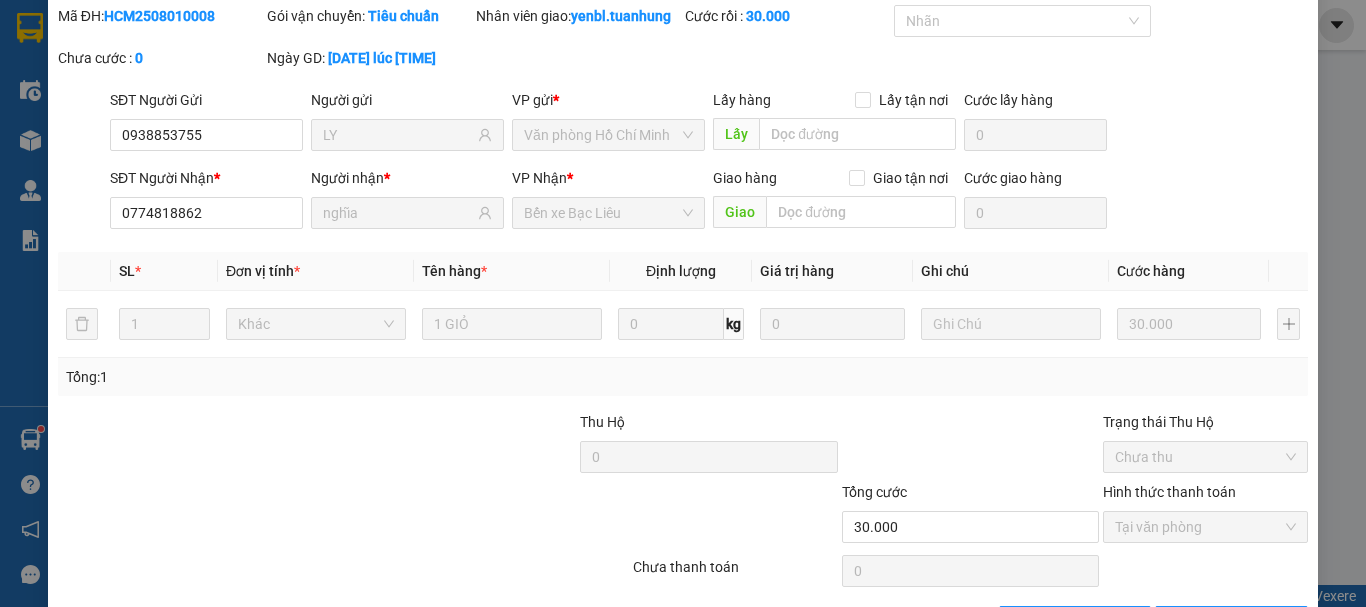 scroll, scrollTop: 0, scrollLeft: 0, axis: both 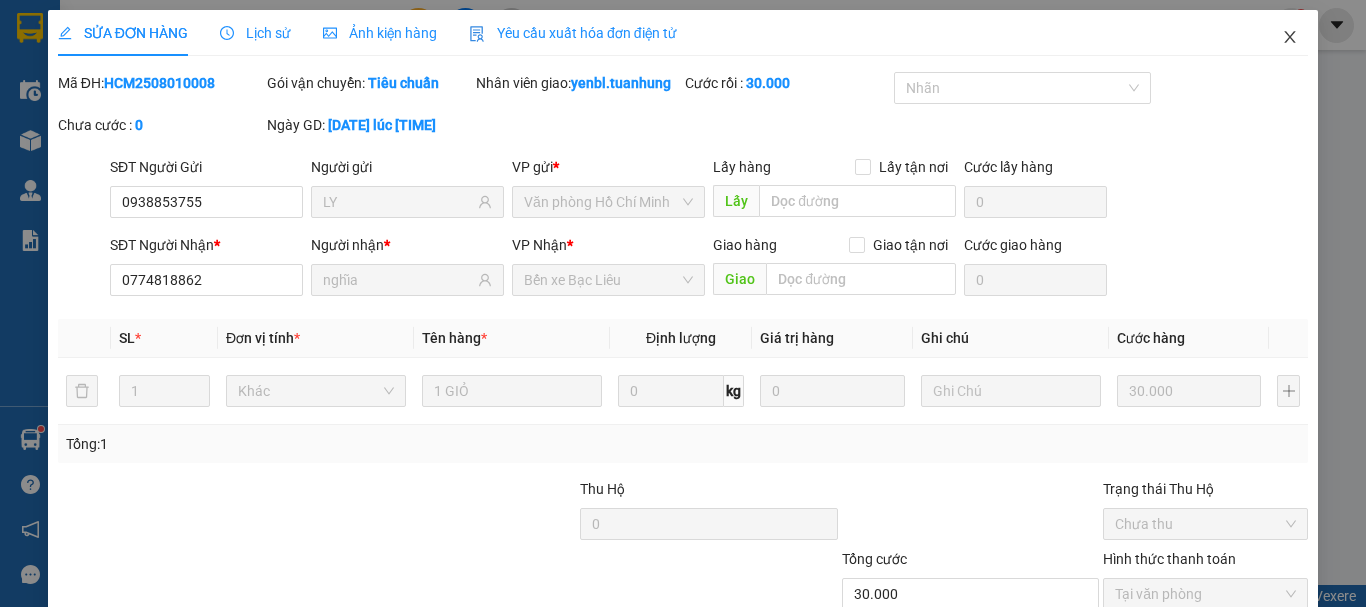 click 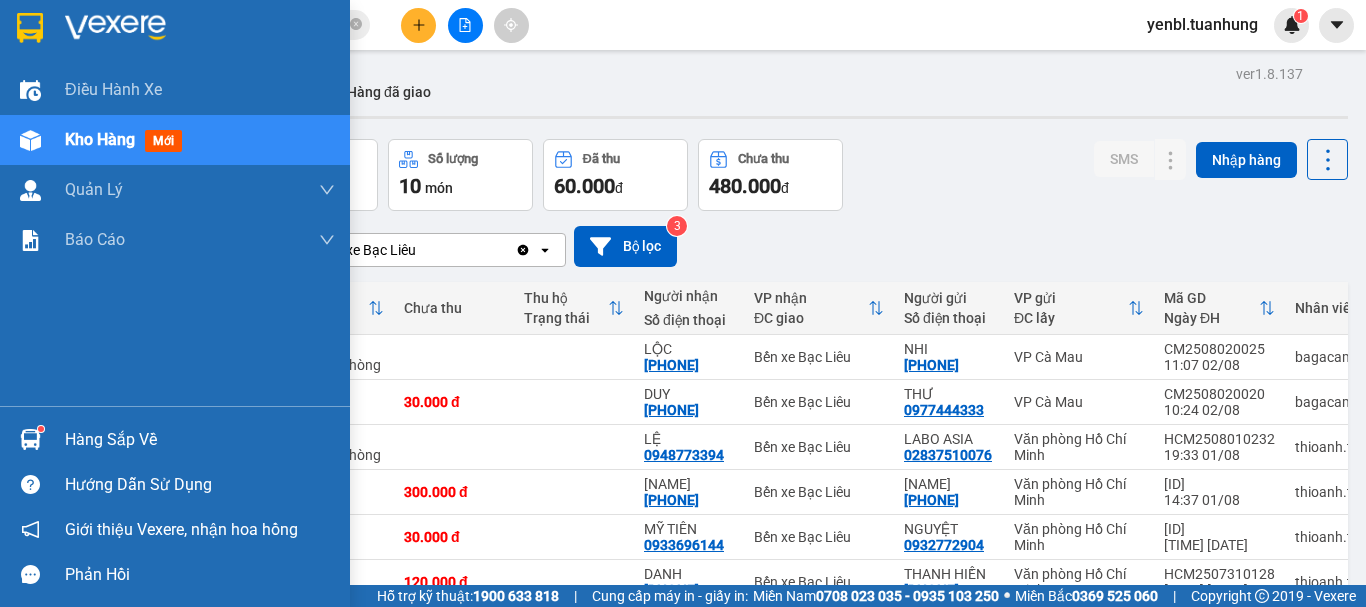 click on "Hàng sắp về" at bounding box center [175, 439] 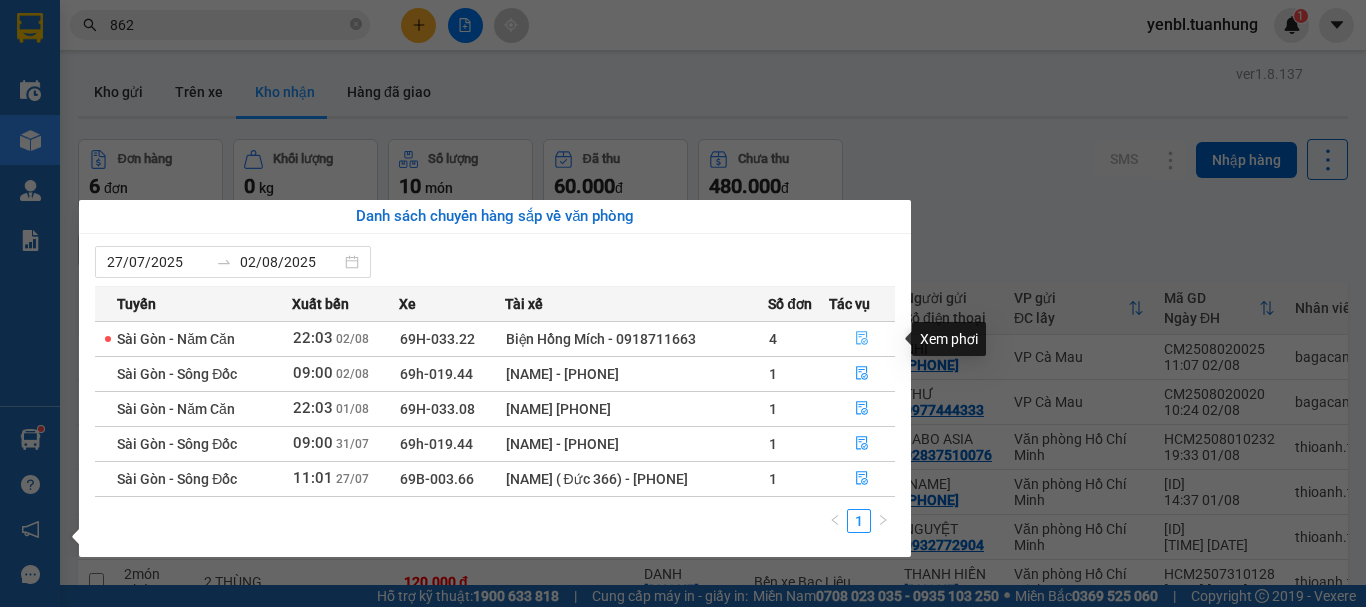 click 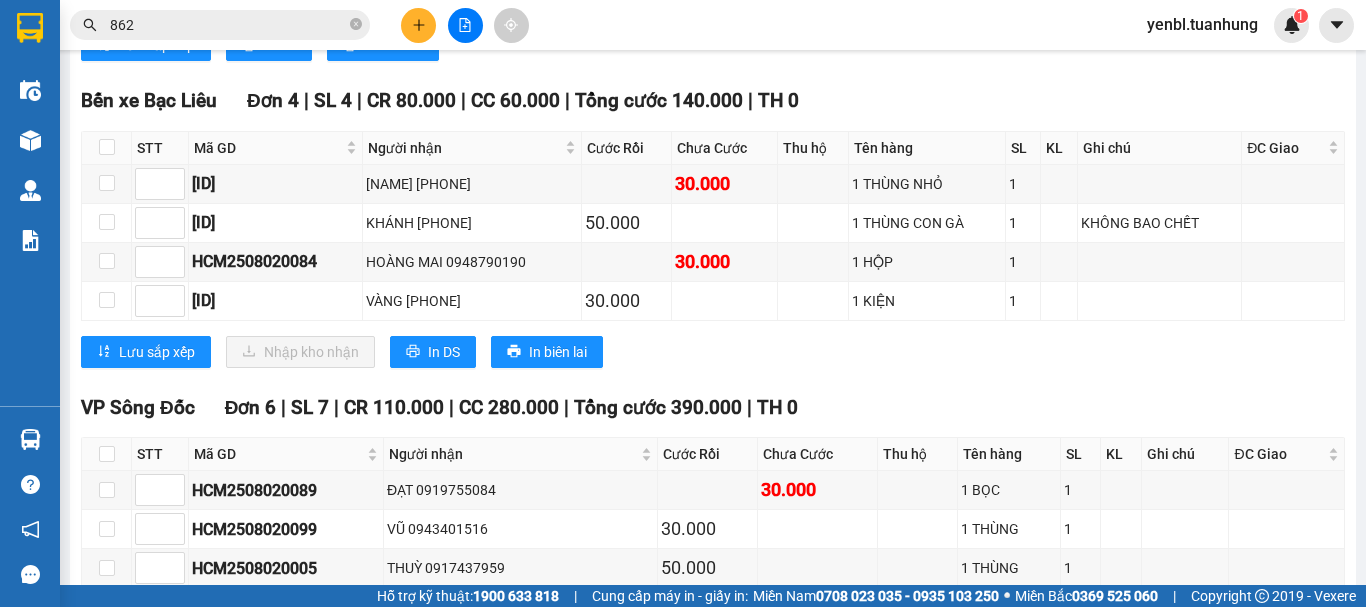 scroll, scrollTop: 4100, scrollLeft: 0, axis: vertical 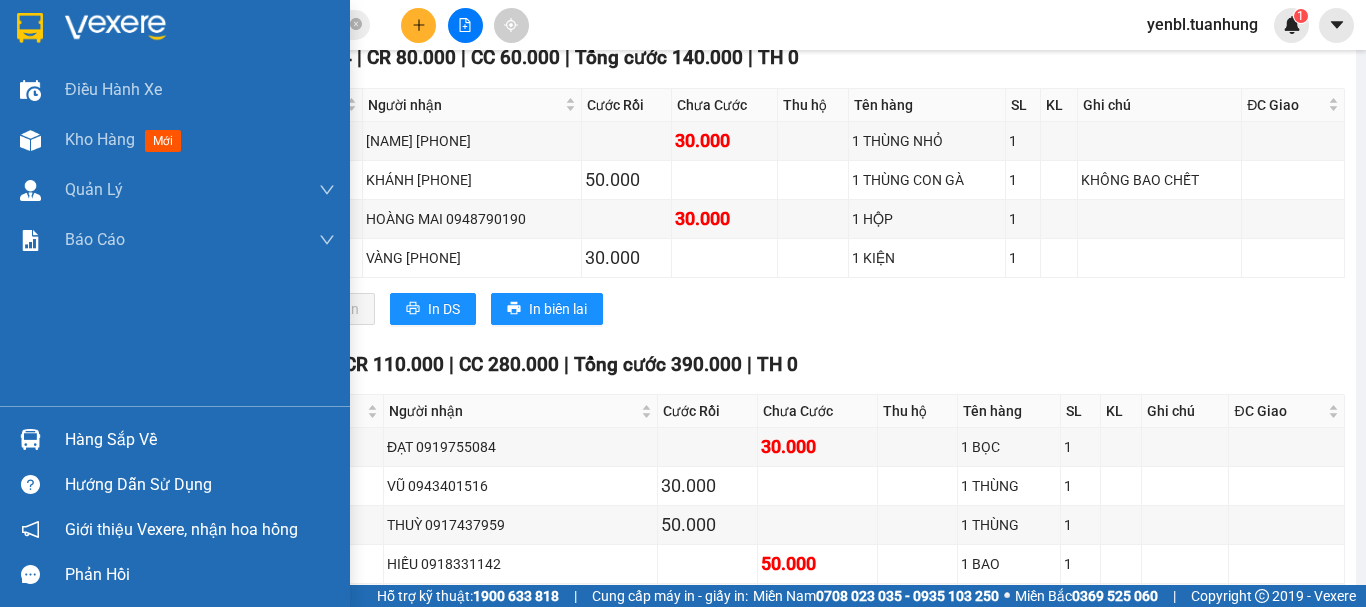 click on "Hàng sắp về" at bounding box center (175, 439) 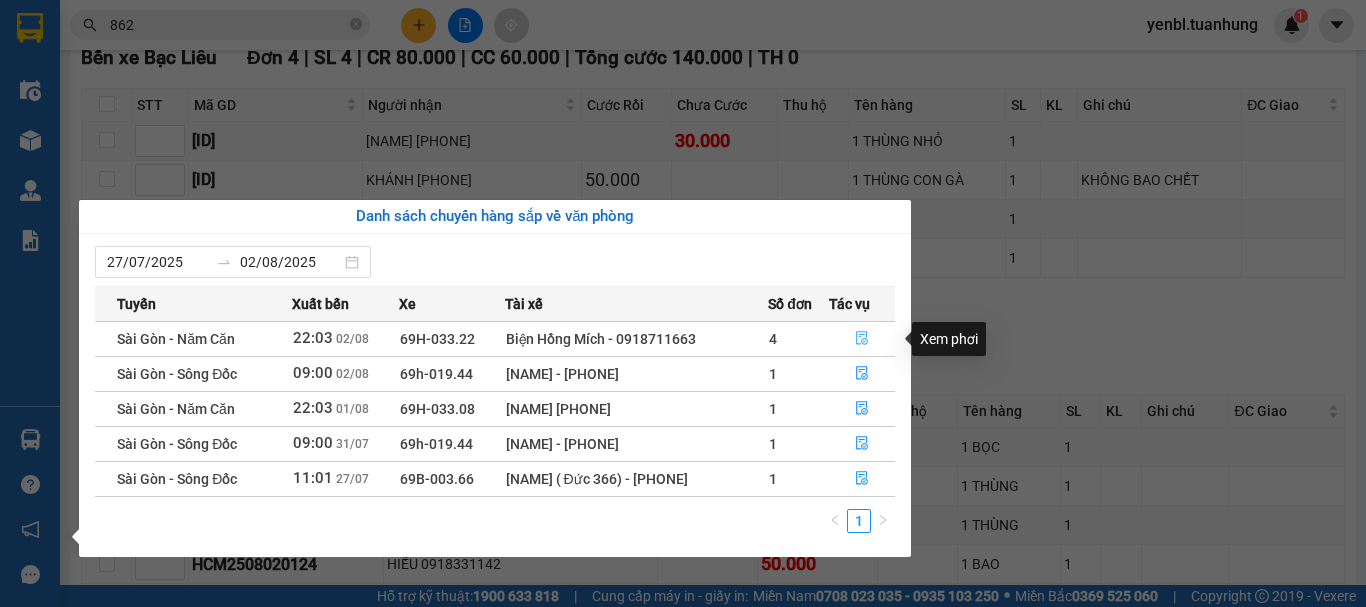 click at bounding box center [862, 339] 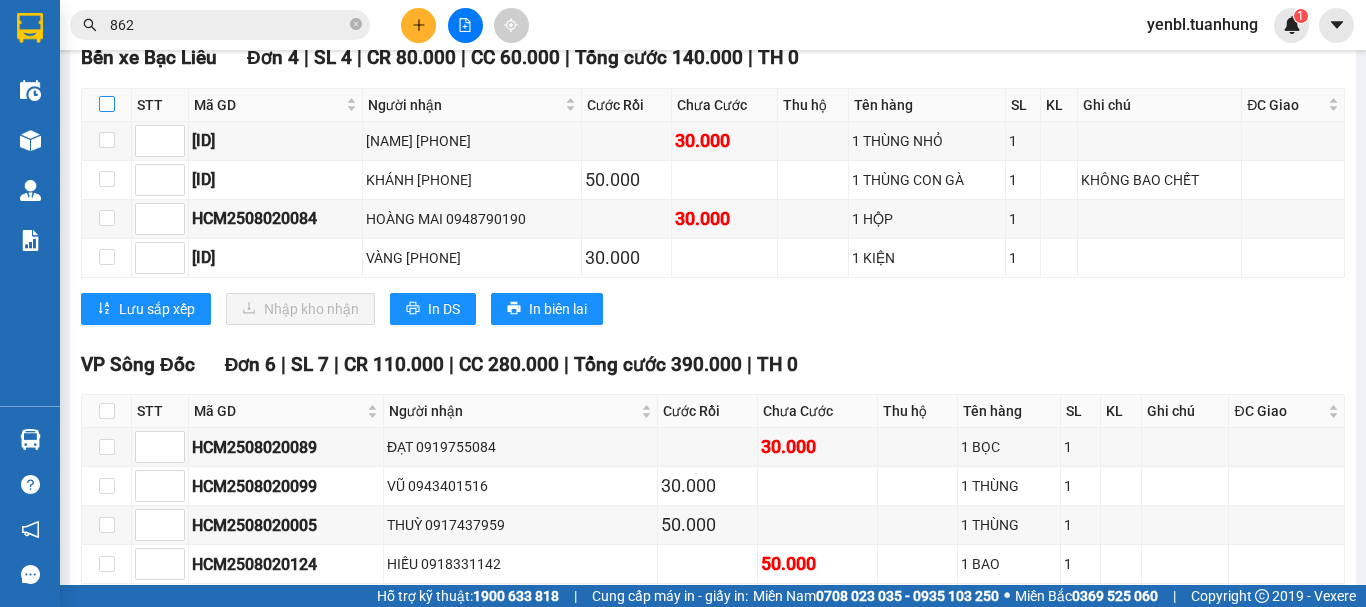 click at bounding box center [107, 104] 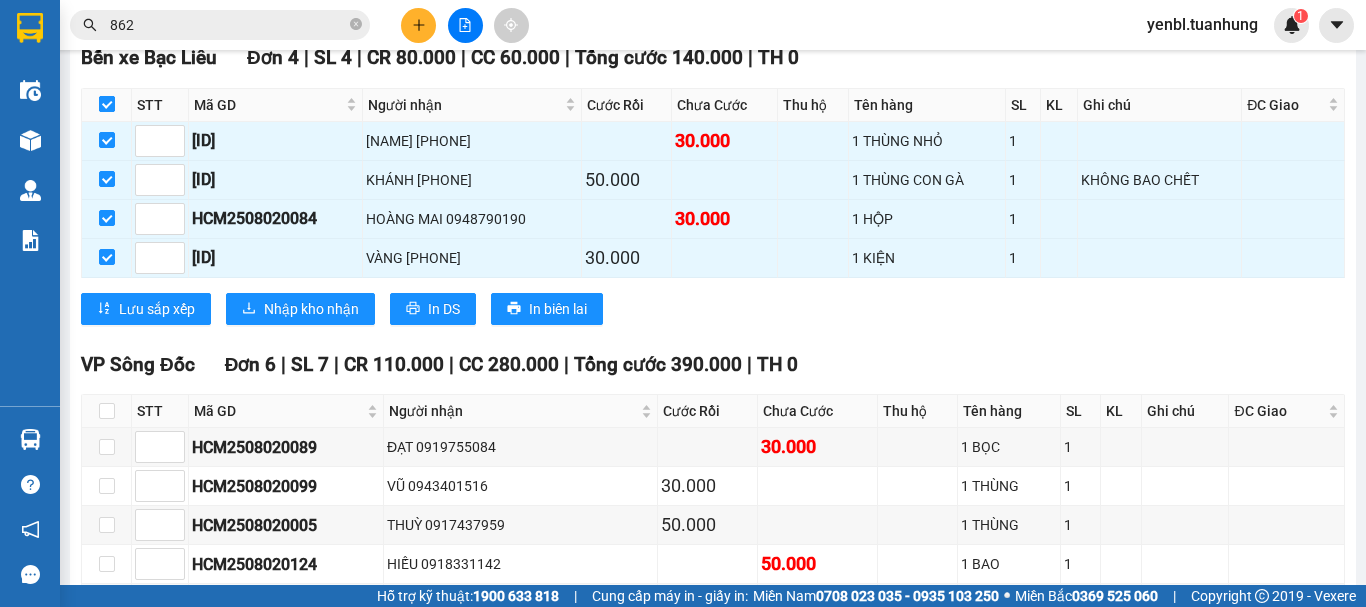 click at bounding box center (107, 104) 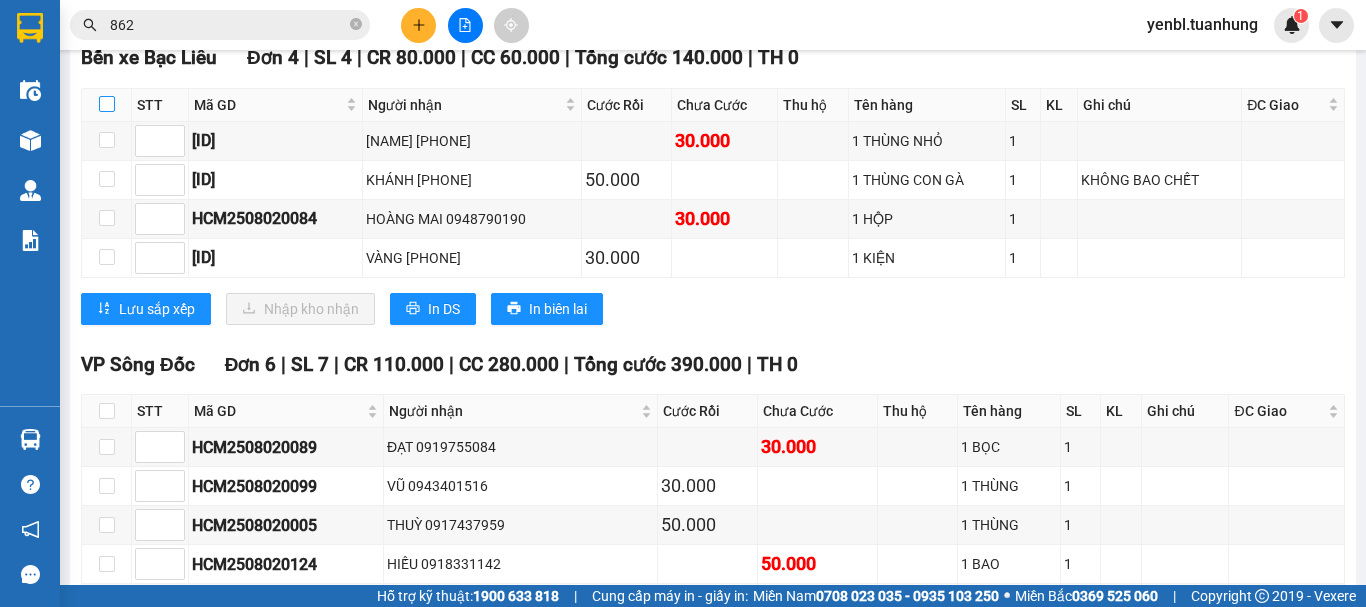 scroll, scrollTop: 3900, scrollLeft: 0, axis: vertical 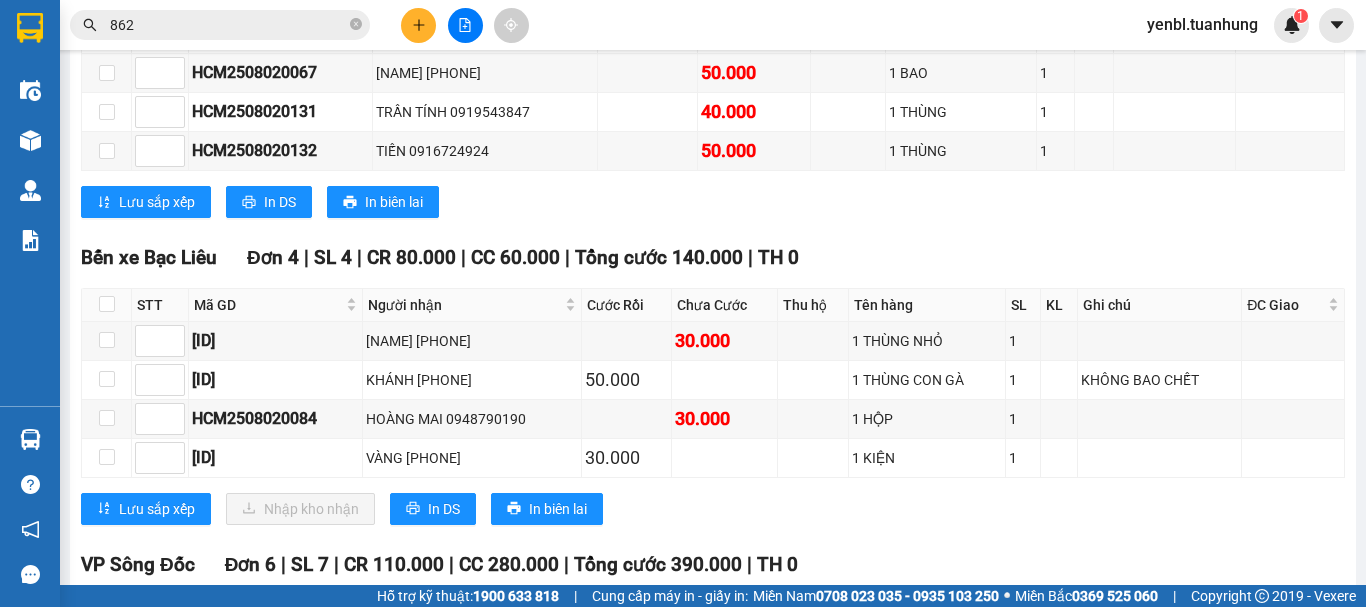 click at bounding box center (418, 25) 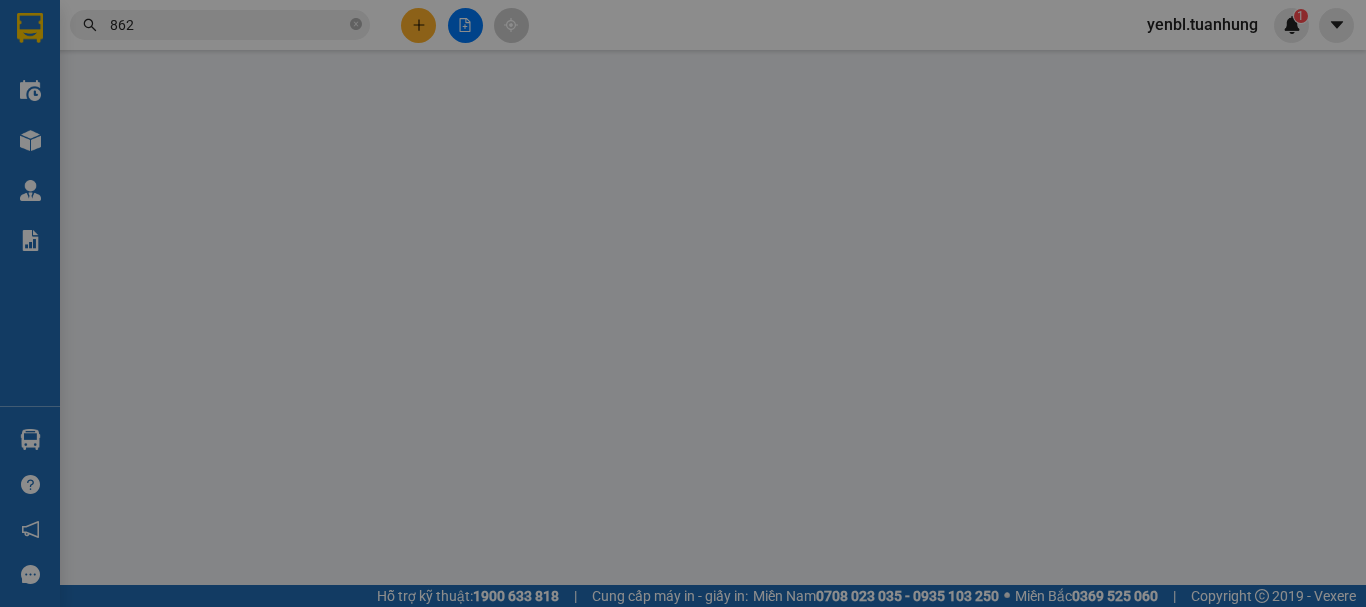 scroll, scrollTop: 0, scrollLeft: 0, axis: both 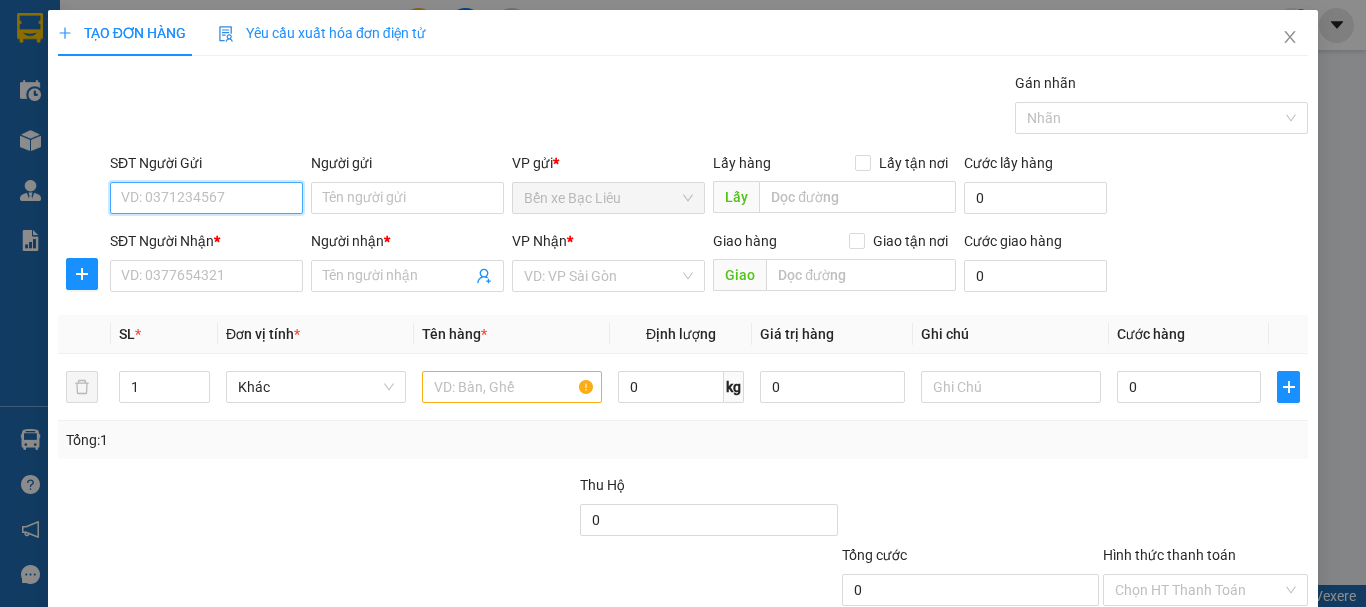 click on "SĐT Người Gửi" at bounding box center [206, 198] 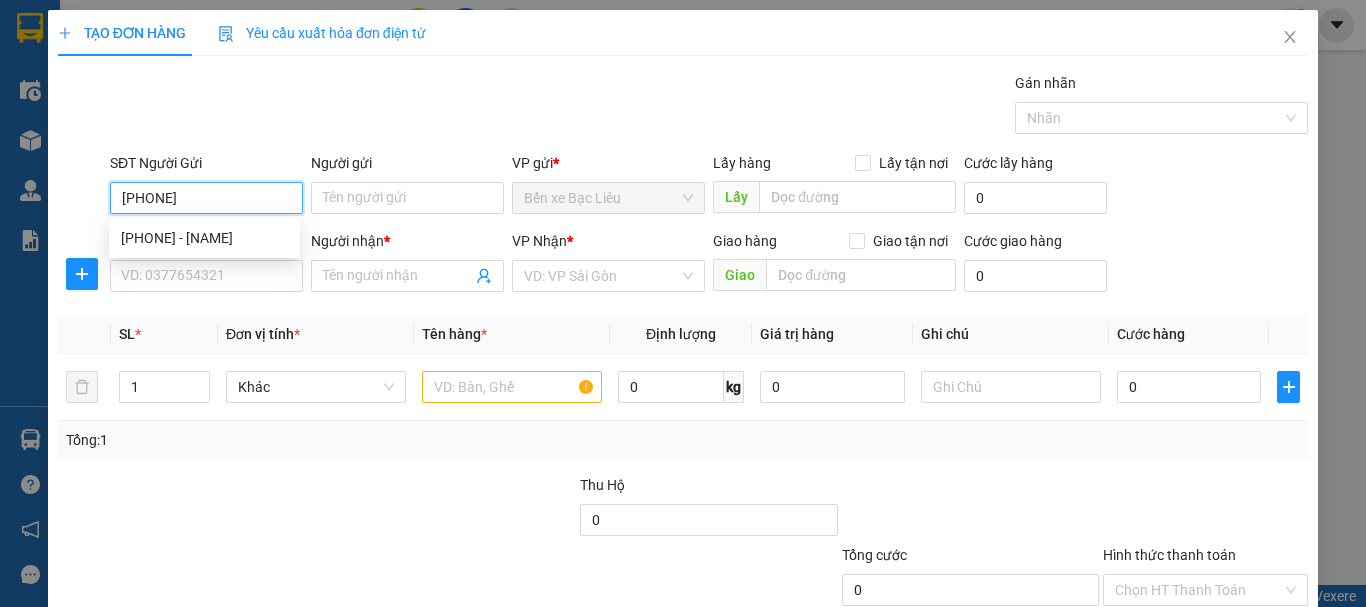 type on "[PHONE]" 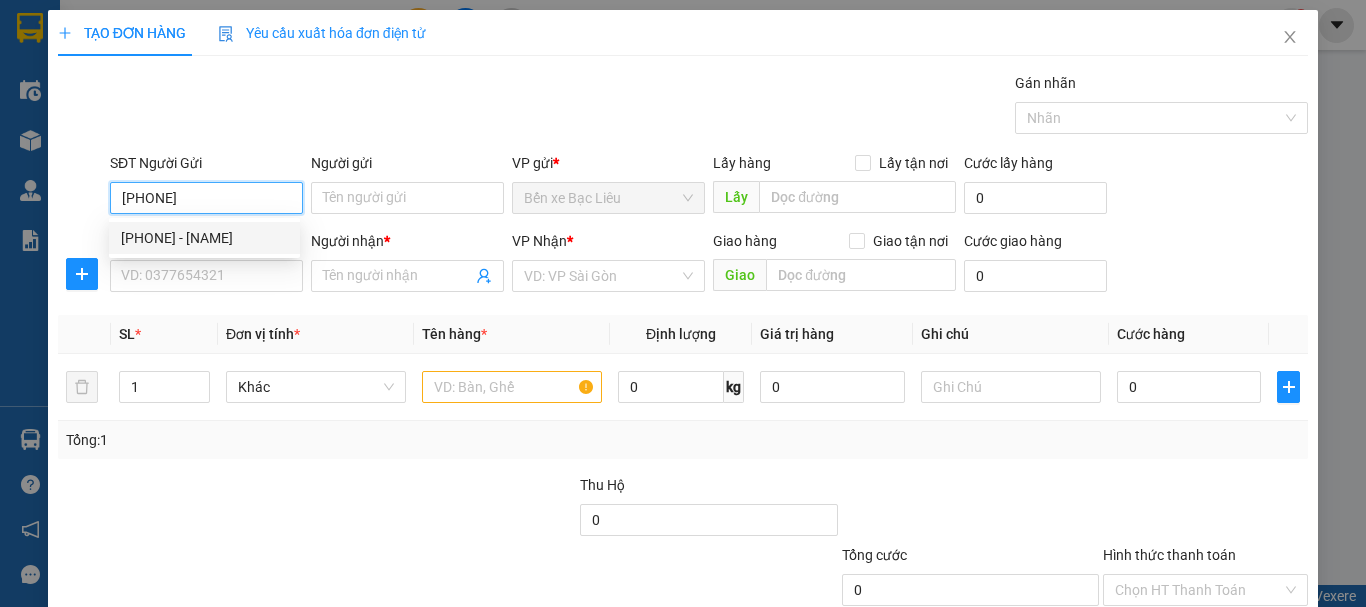click on "[PHONE] - [NAME]" at bounding box center [204, 238] 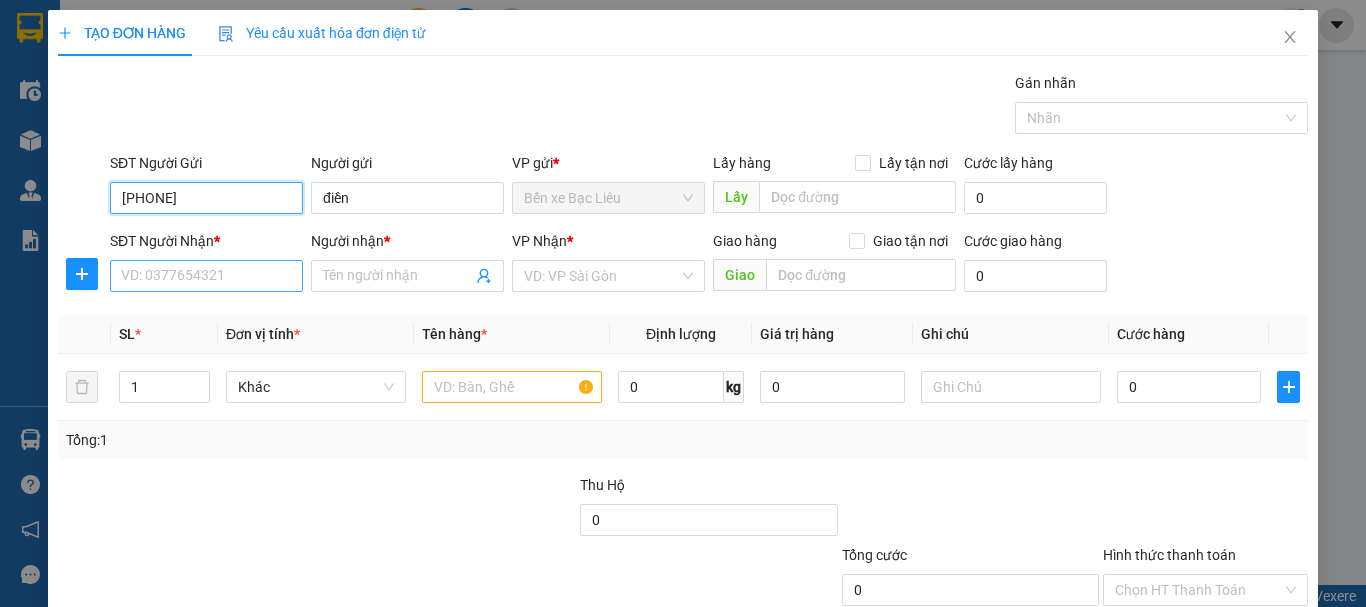 type on "[PHONE]" 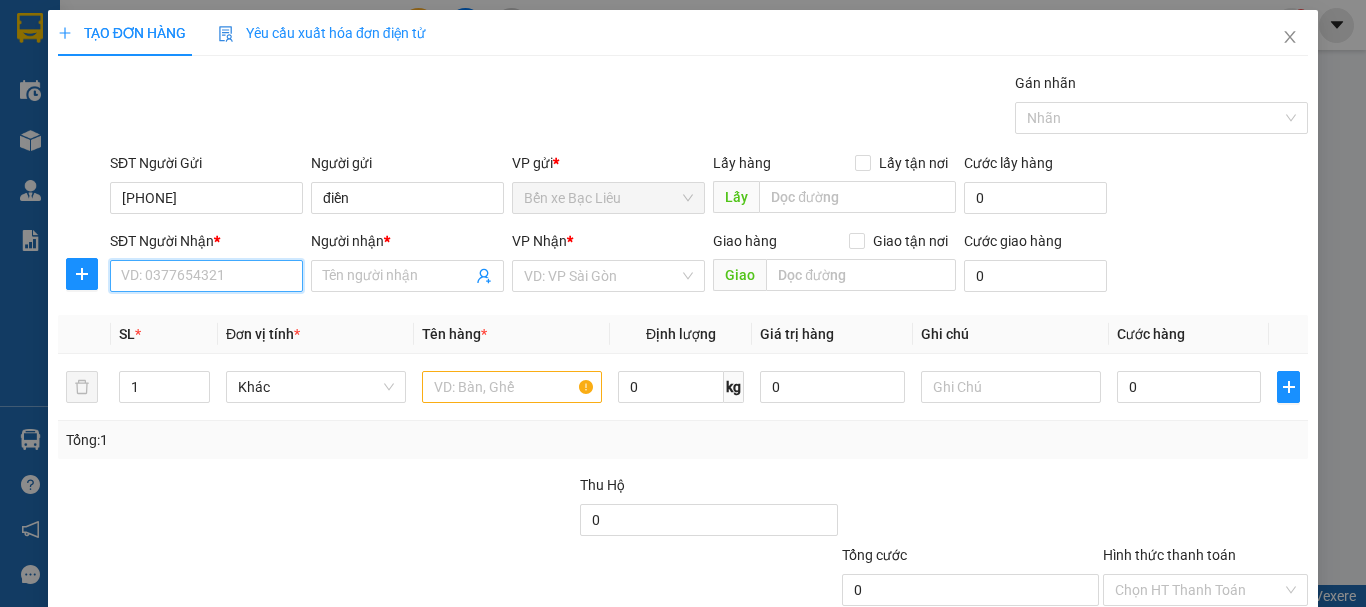 click on "SĐT Người Nhận  *" at bounding box center (206, 276) 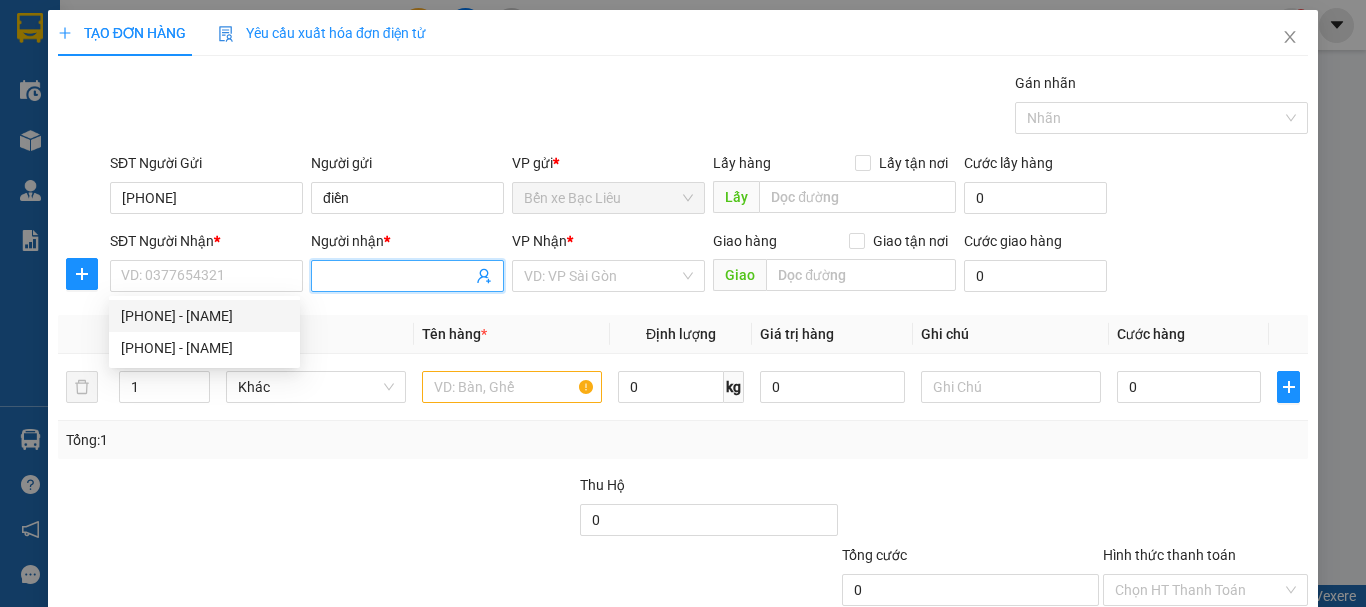 click on "Người nhận  *" at bounding box center (397, 276) 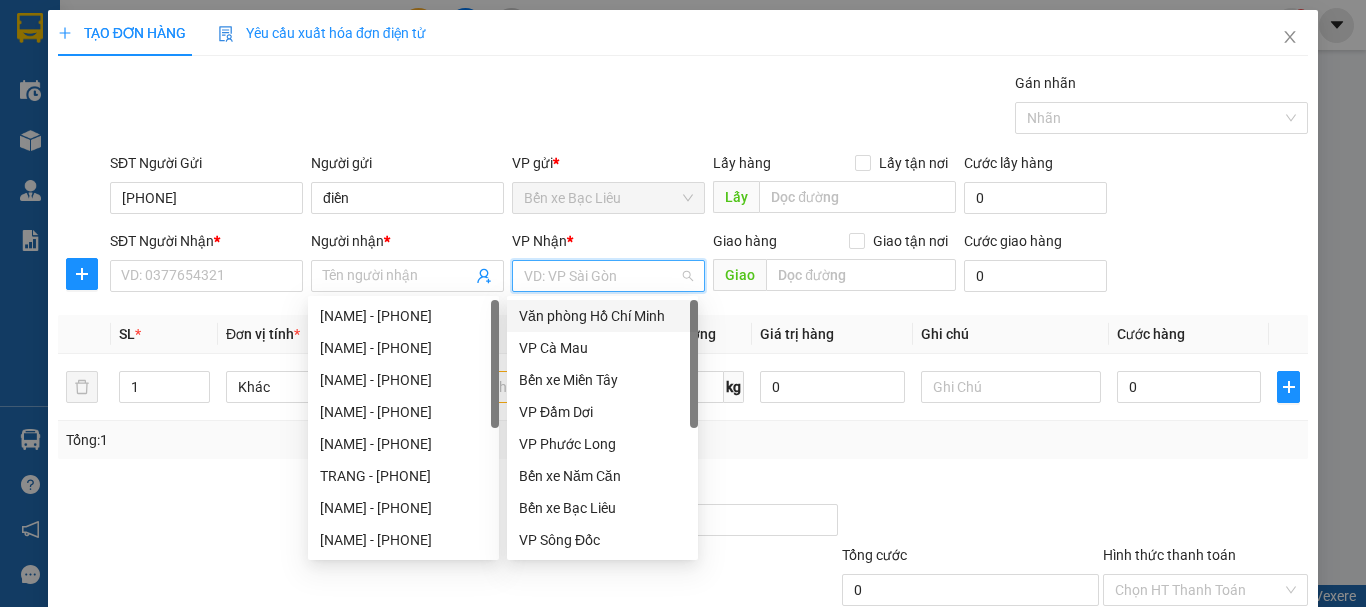 click at bounding box center [601, 276] 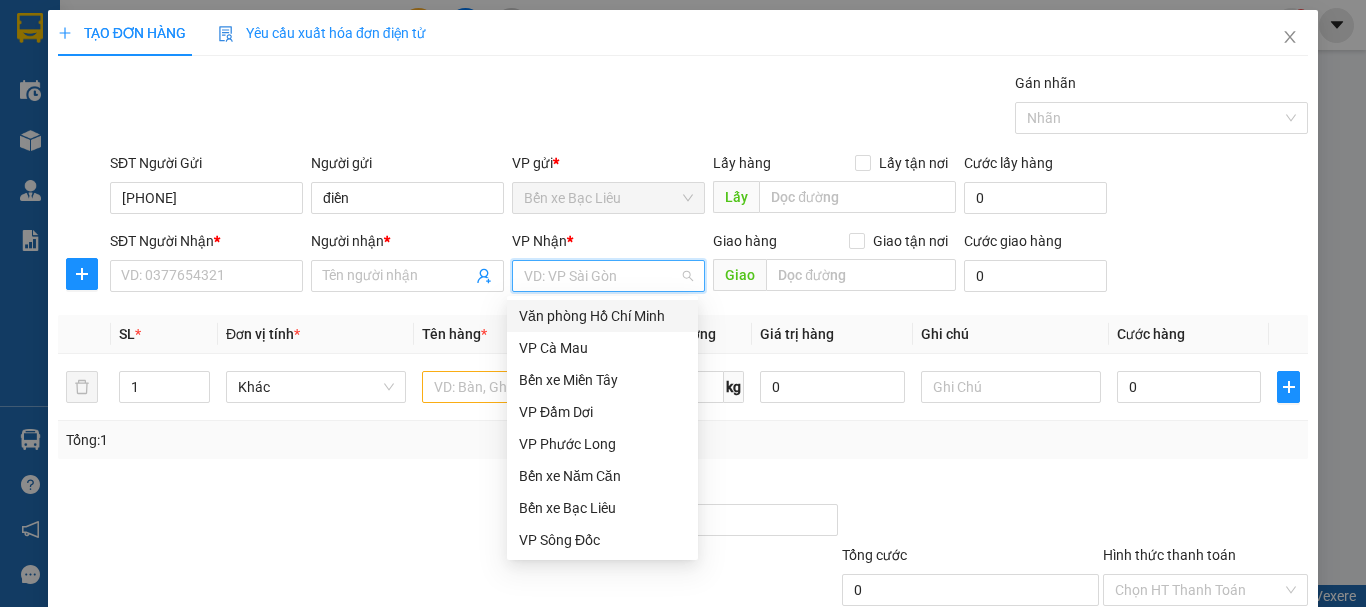 click on "Văn phòng Hồ Chí Minh" at bounding box center (602, 316) 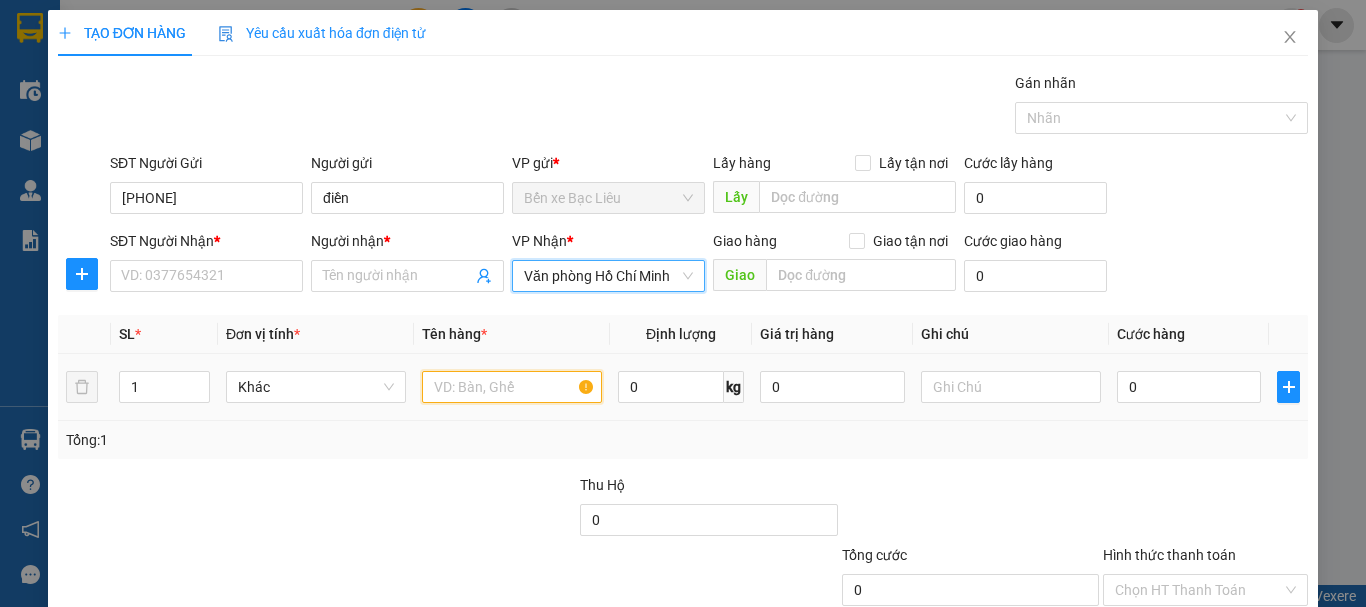 click at bounding box center (512, 387) 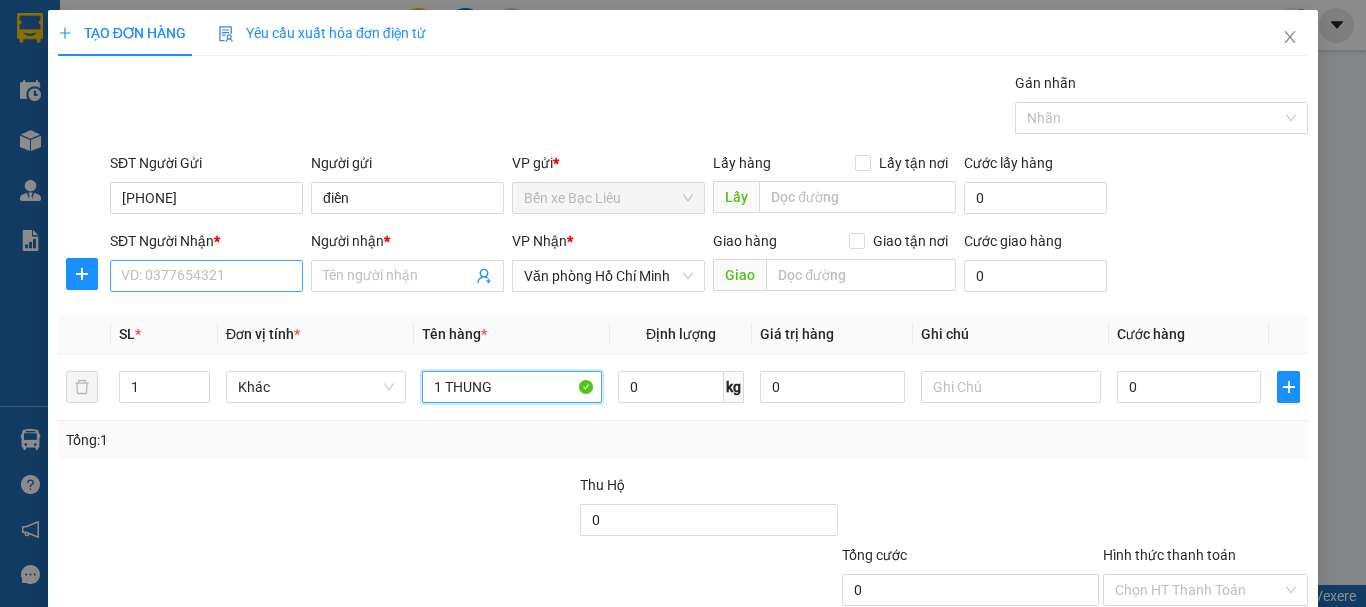 type on "1 THUNG" 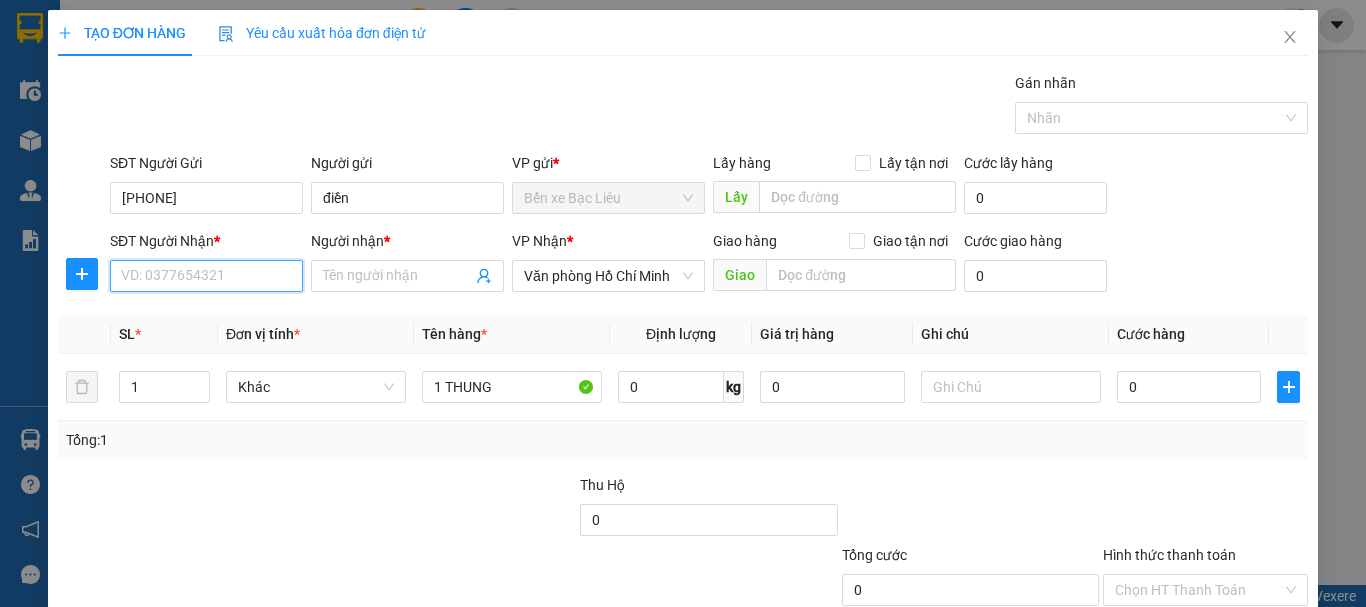 click on "SĐT Người Nhận  *" at bounding box center (206, 276) 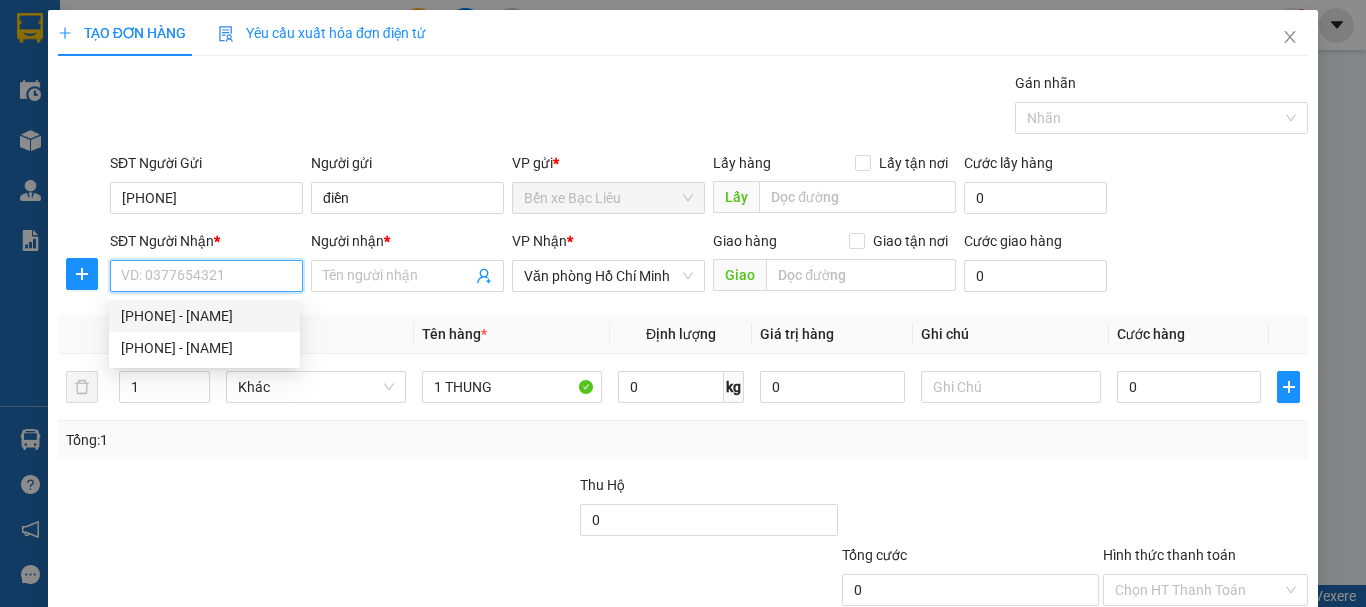 click on "SĐT Người Nhận  *" at bounding box center (206, 276) 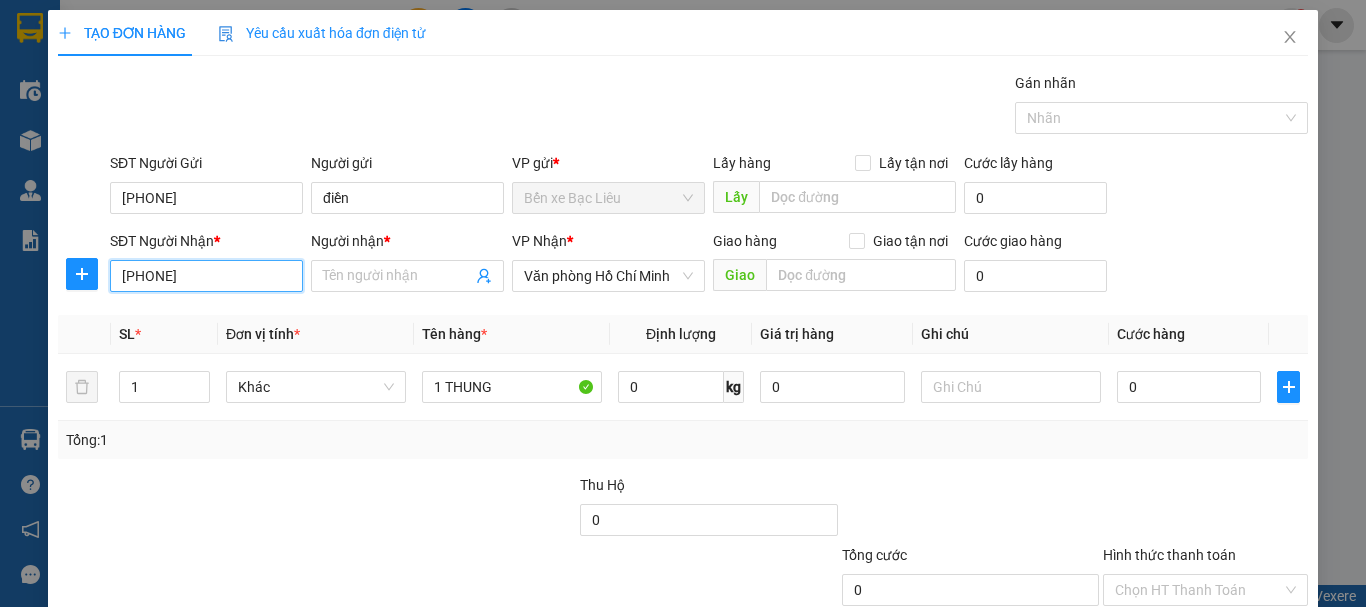 click on "[PHONE]" at bounding box center [206, 276] 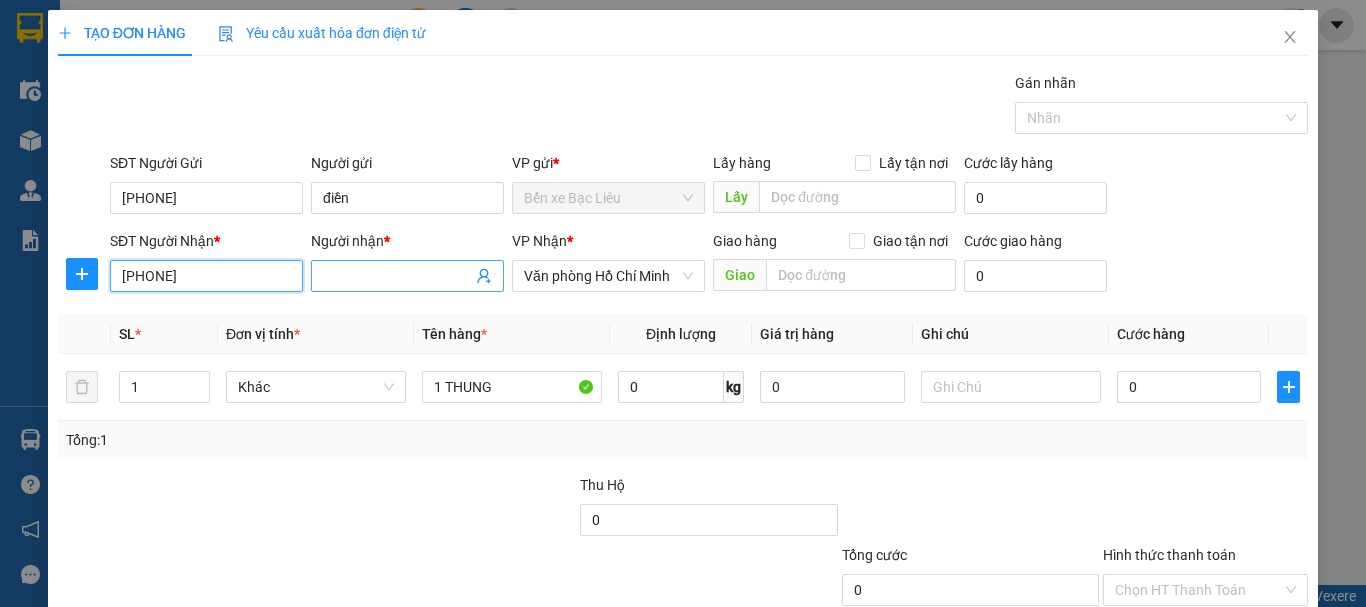 type on "[PHONE]" 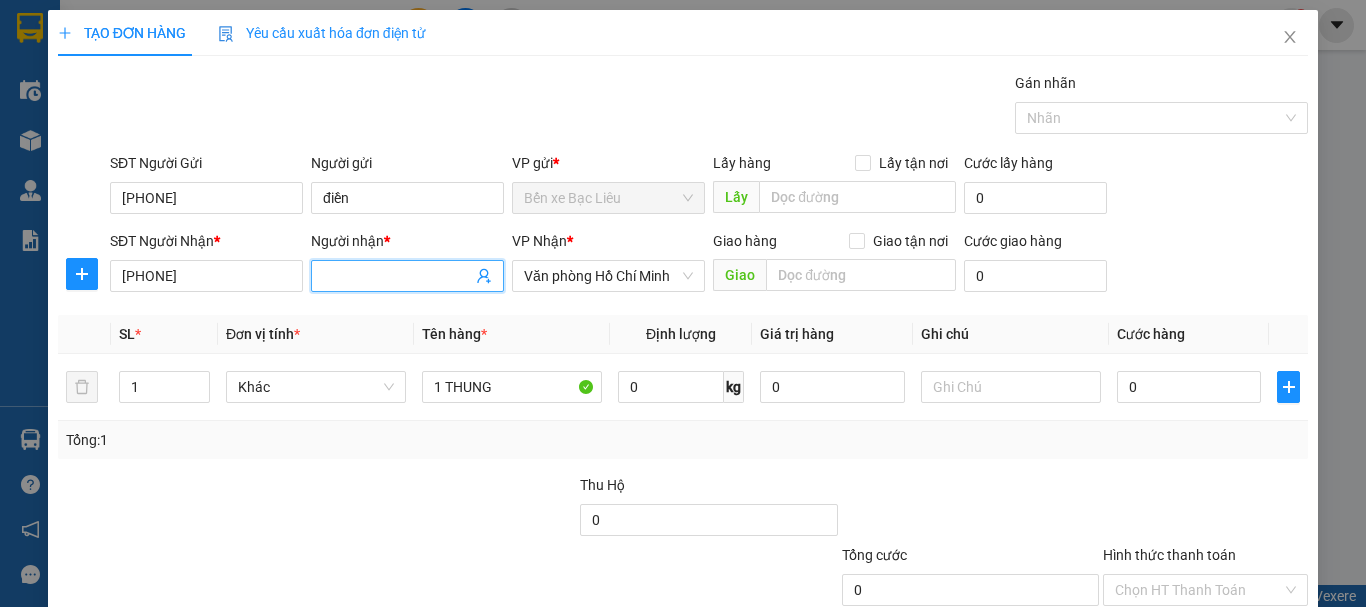 click on "Người nhận  *" at bounding box center (397, 276) 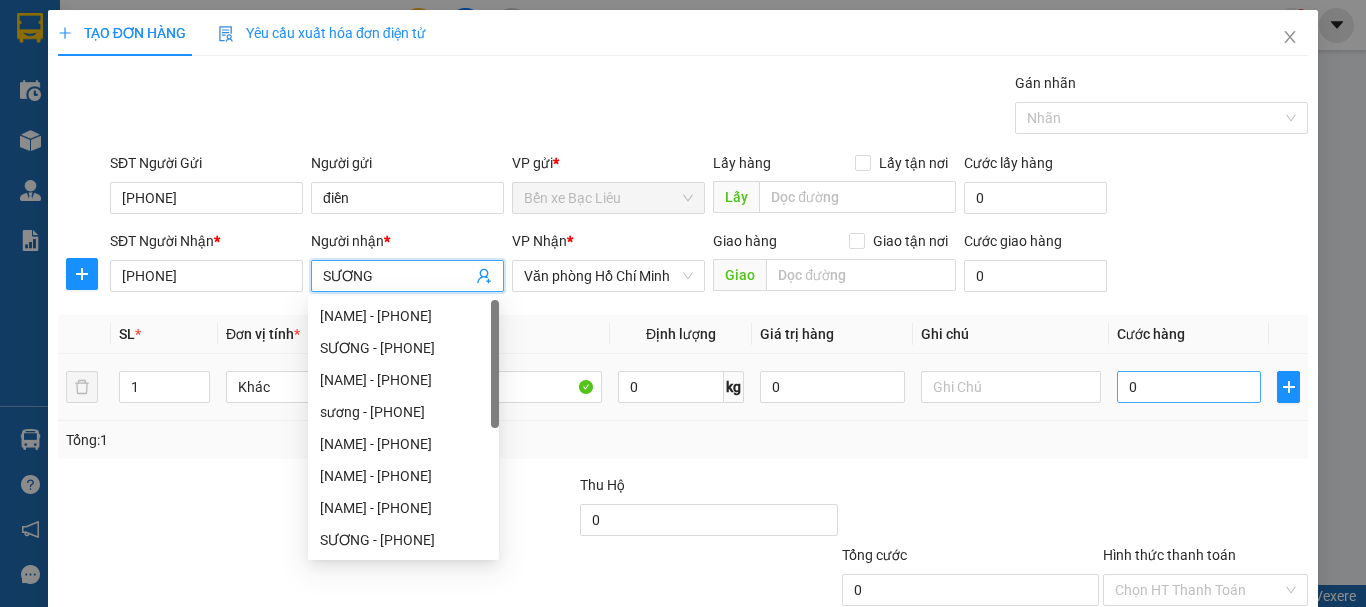 type on "SƯƠNG" 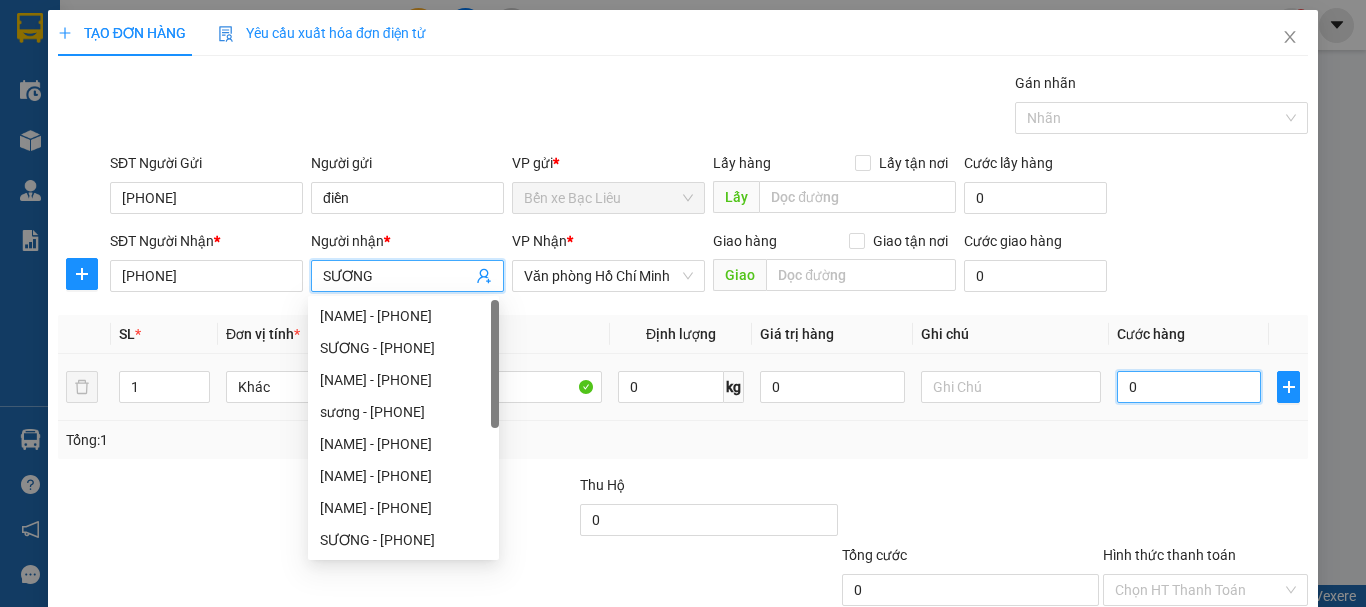 click on "0" at bounding box center [1189, 387] 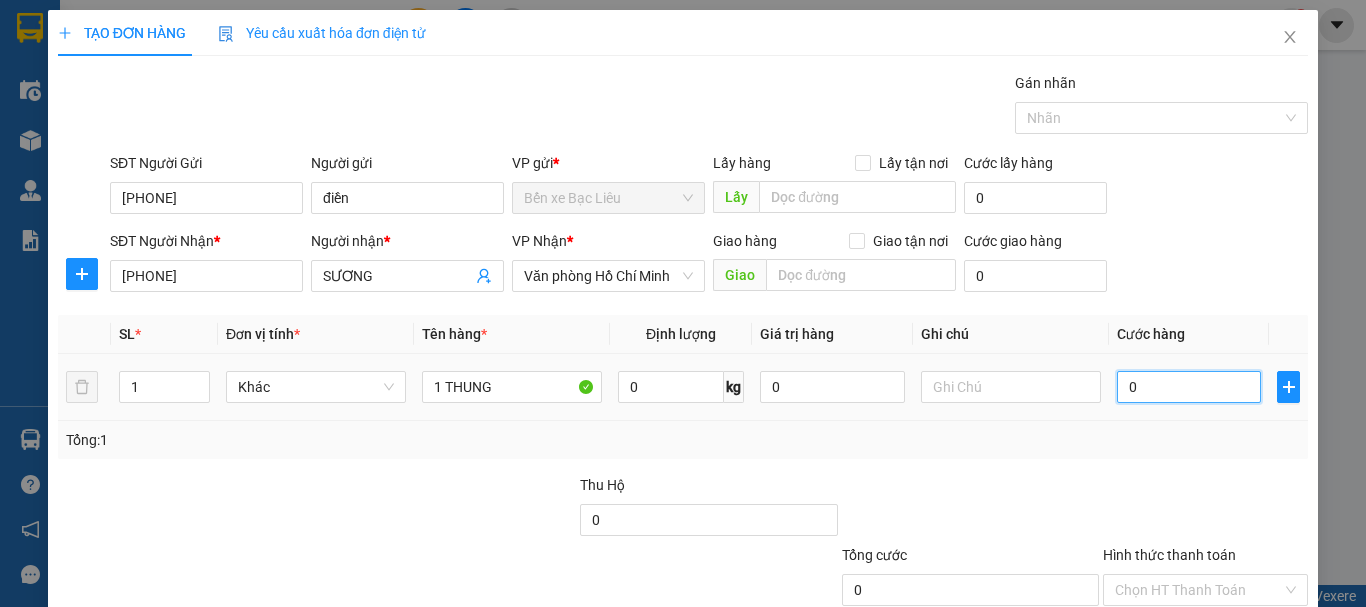 type on "3" 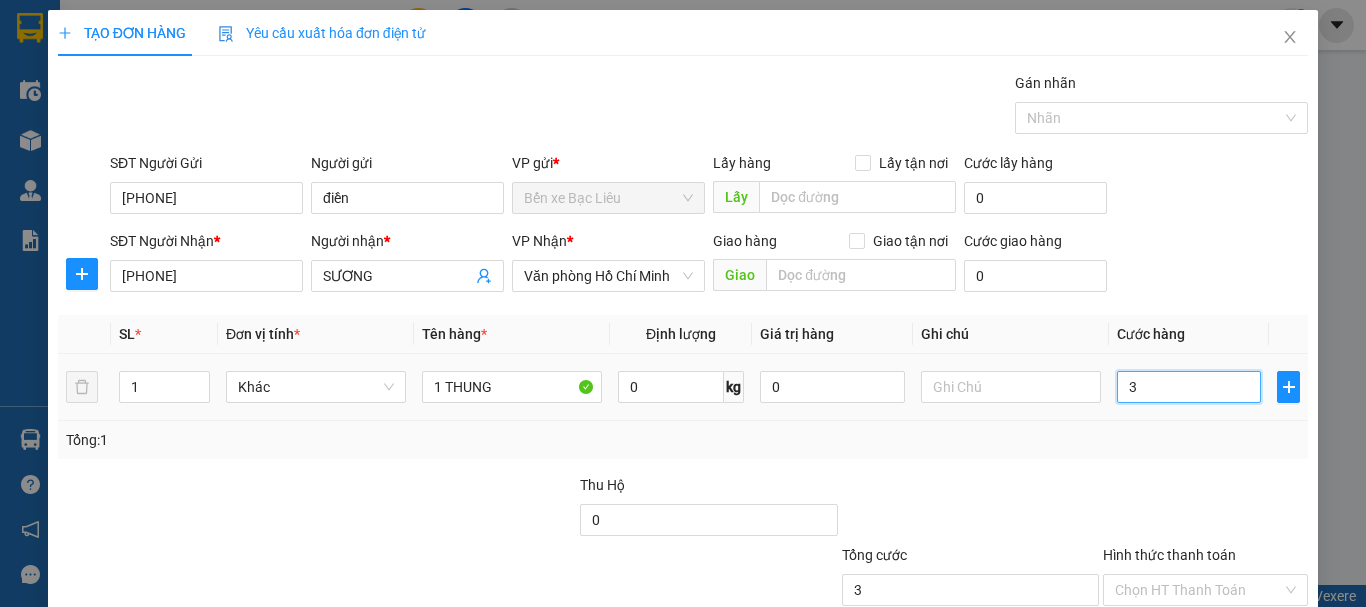 type on "30" 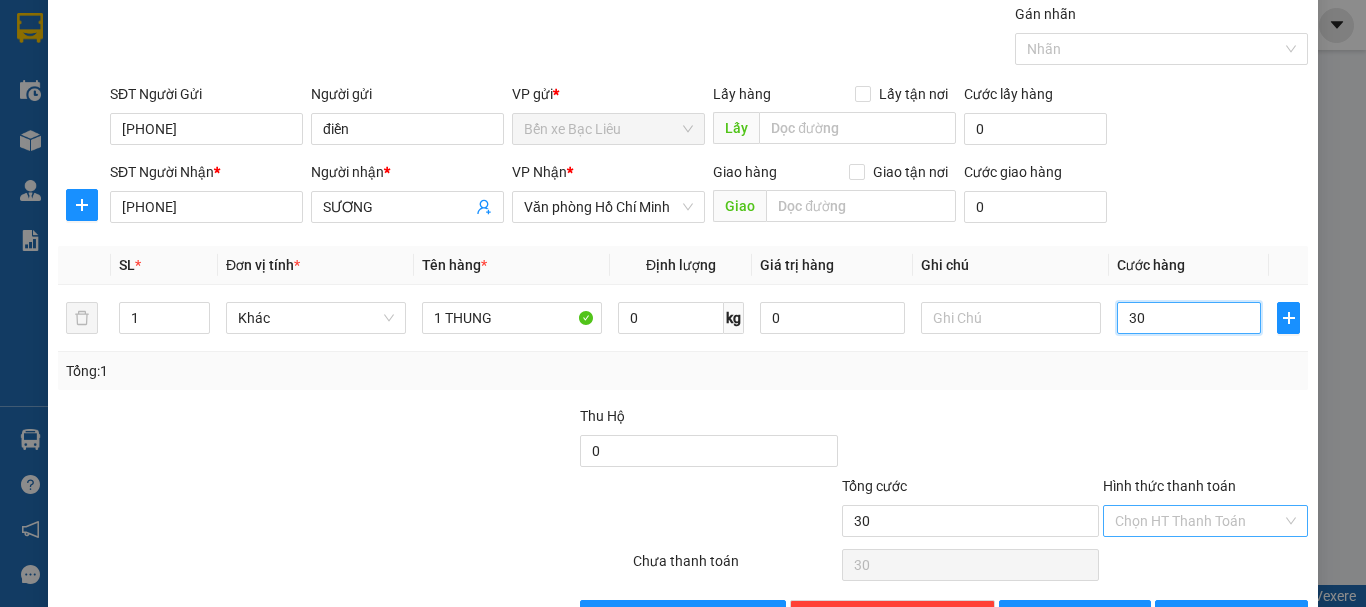 scroll, scrollTop: 133, scrollLeft: 0, axis: vertical 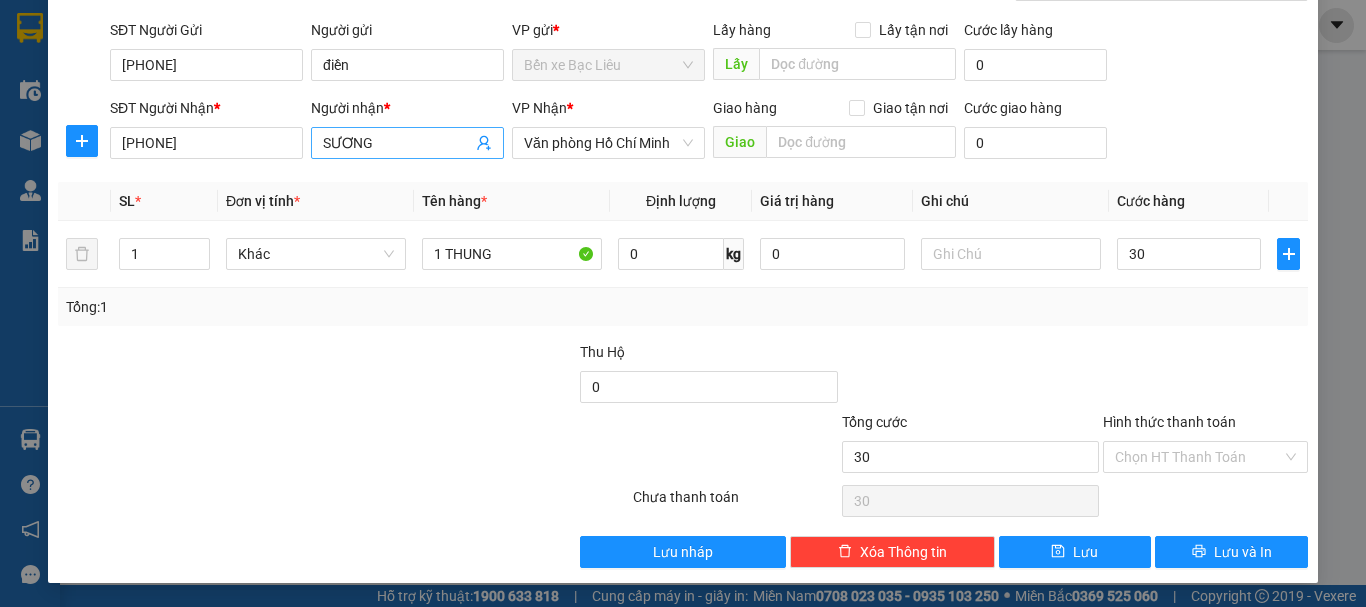 type on "30.000" 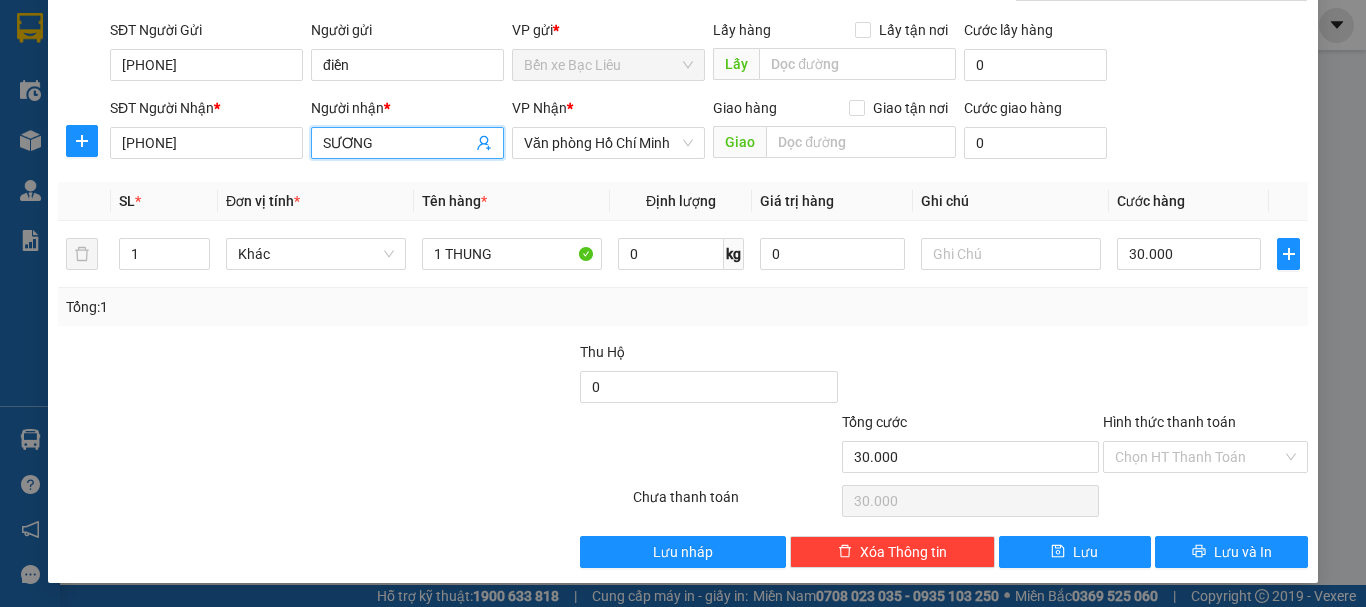 click on "SƯƠNG" at bounding box center (397, 143) 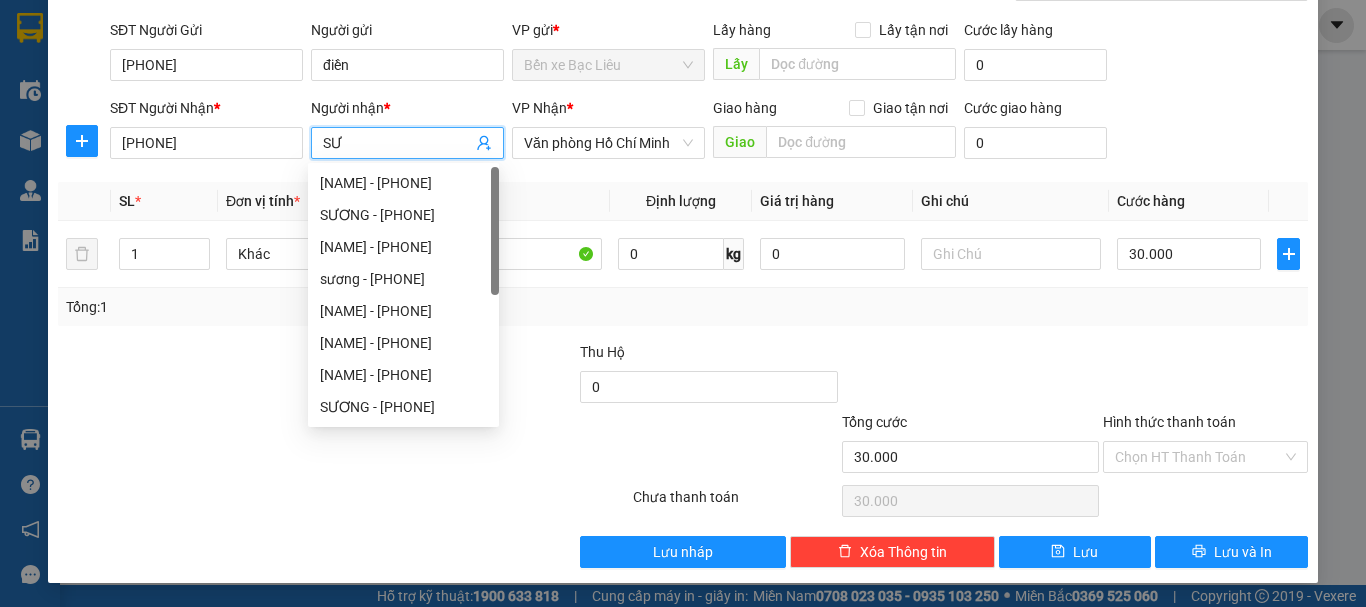 type on "S" 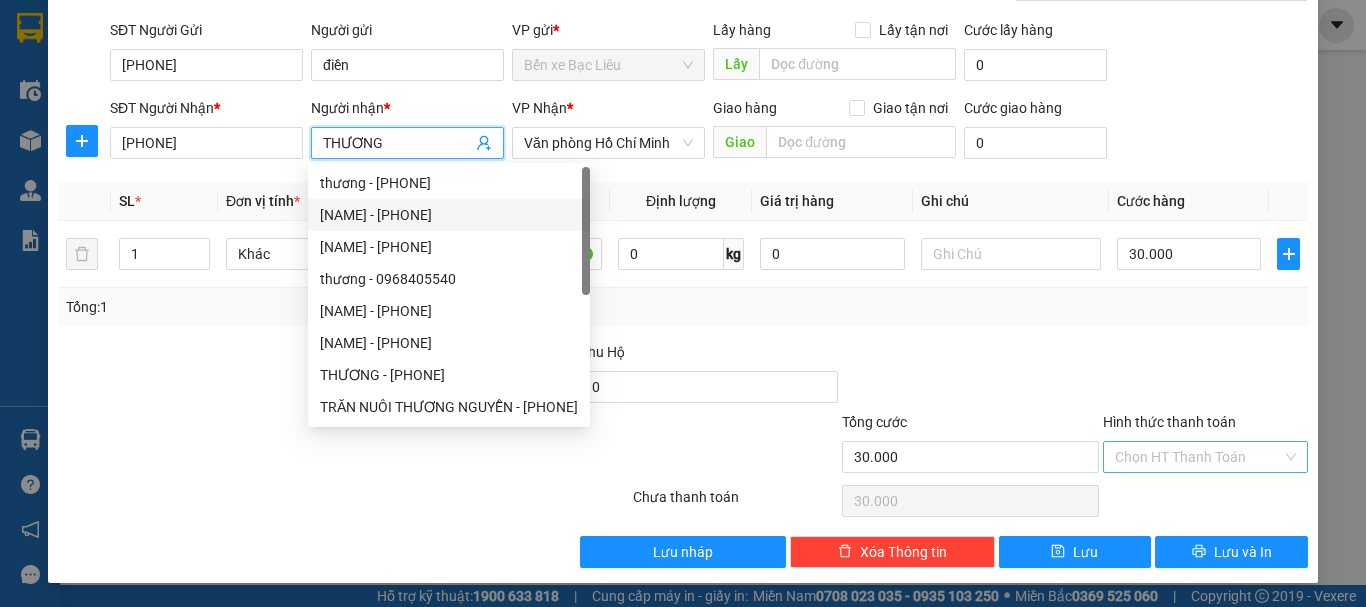 type on "THƯƠNG" 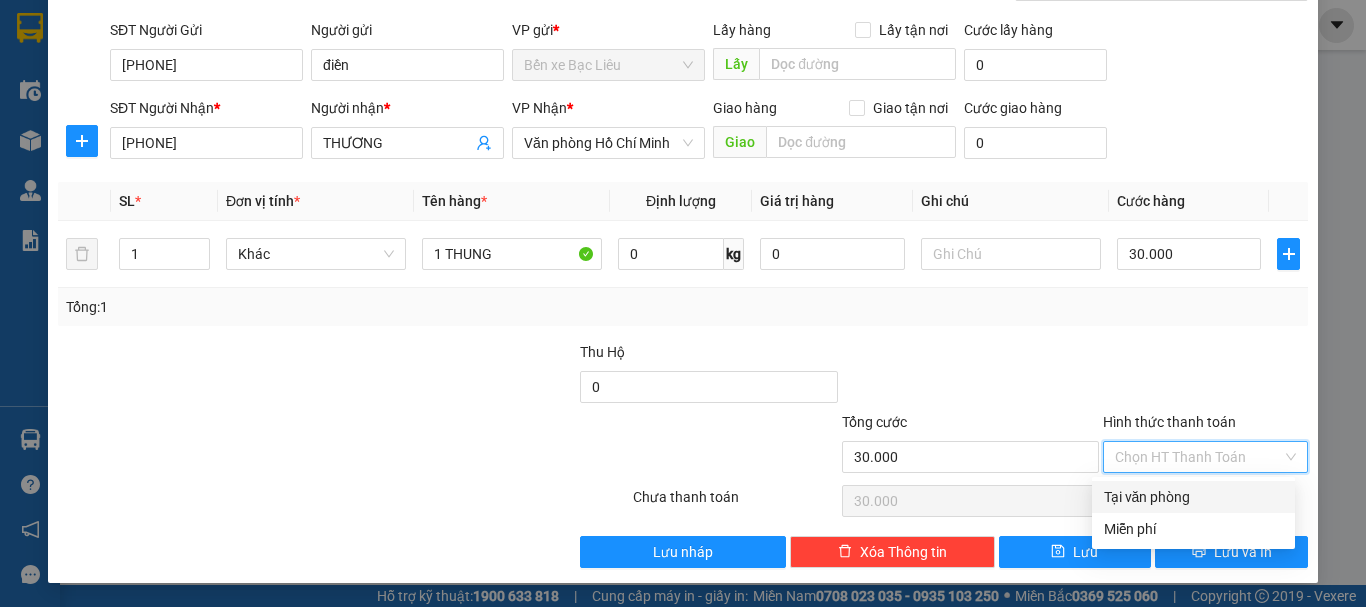 click on "Tại văn phòng" at bounding box center [1193, 497] 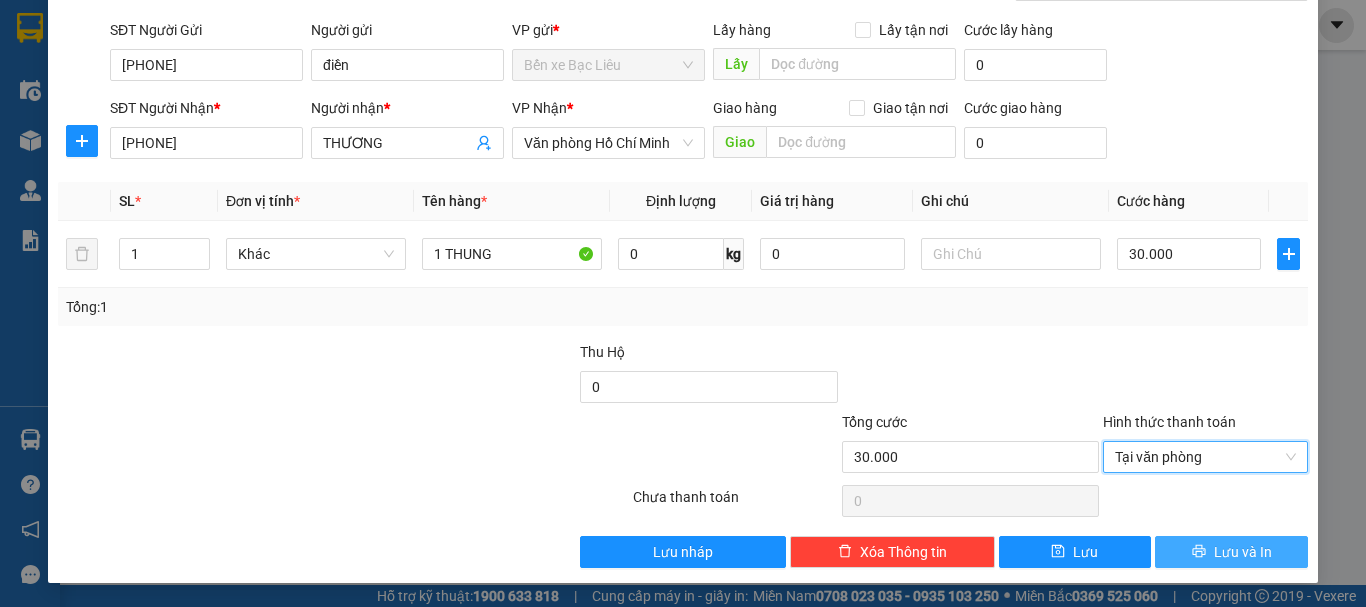 drag, startPoint x: 1192, startPoint y: 545, endPoint x: 1198, endPoint y: 527, distance: 18.973665 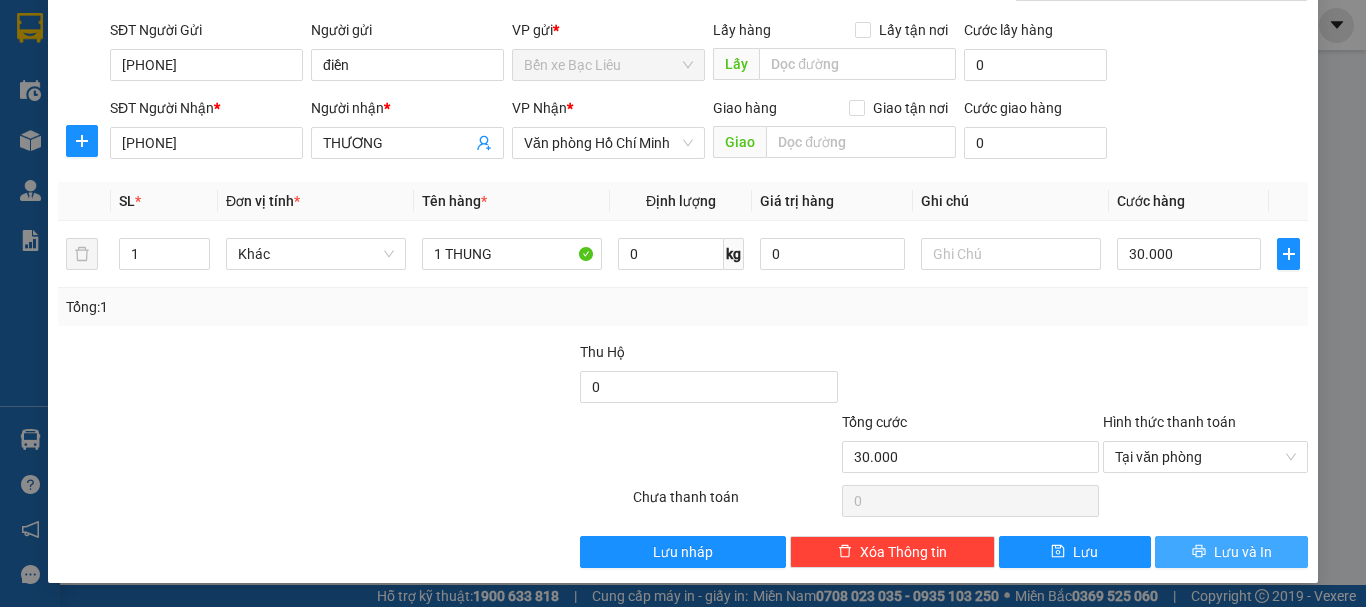 click on "Lưu và In" at bounding box center (1243, 552) 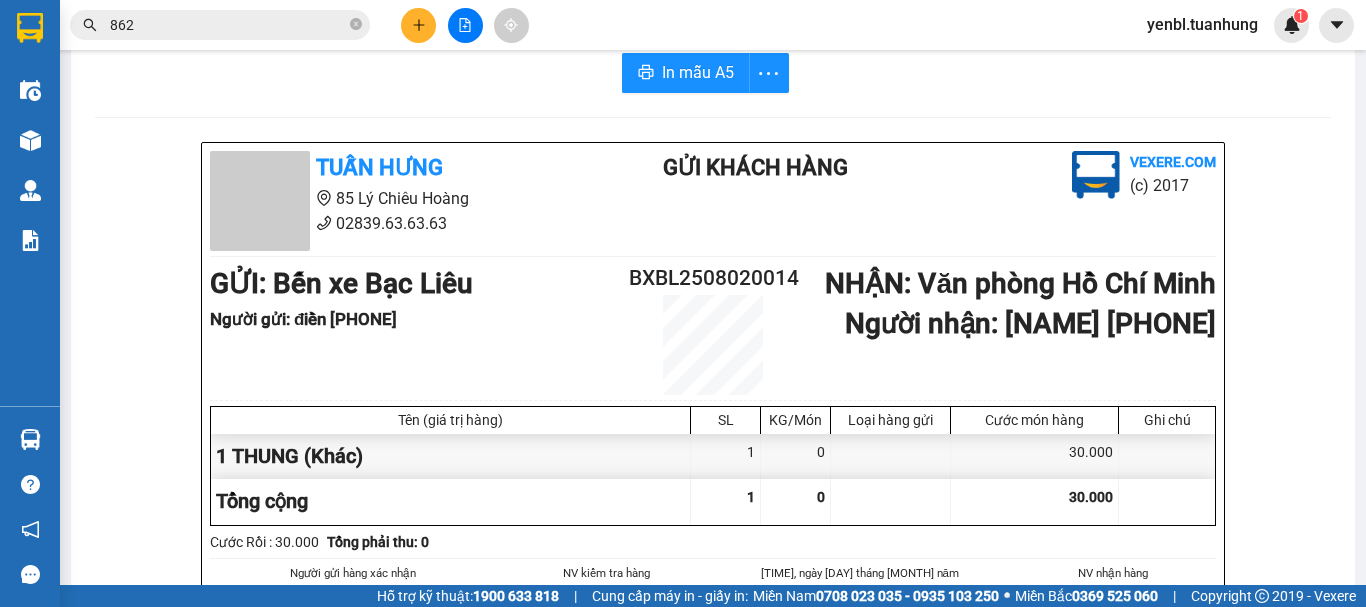 scroll, scrollTop: 0, scrollLeft: 0, axis: both 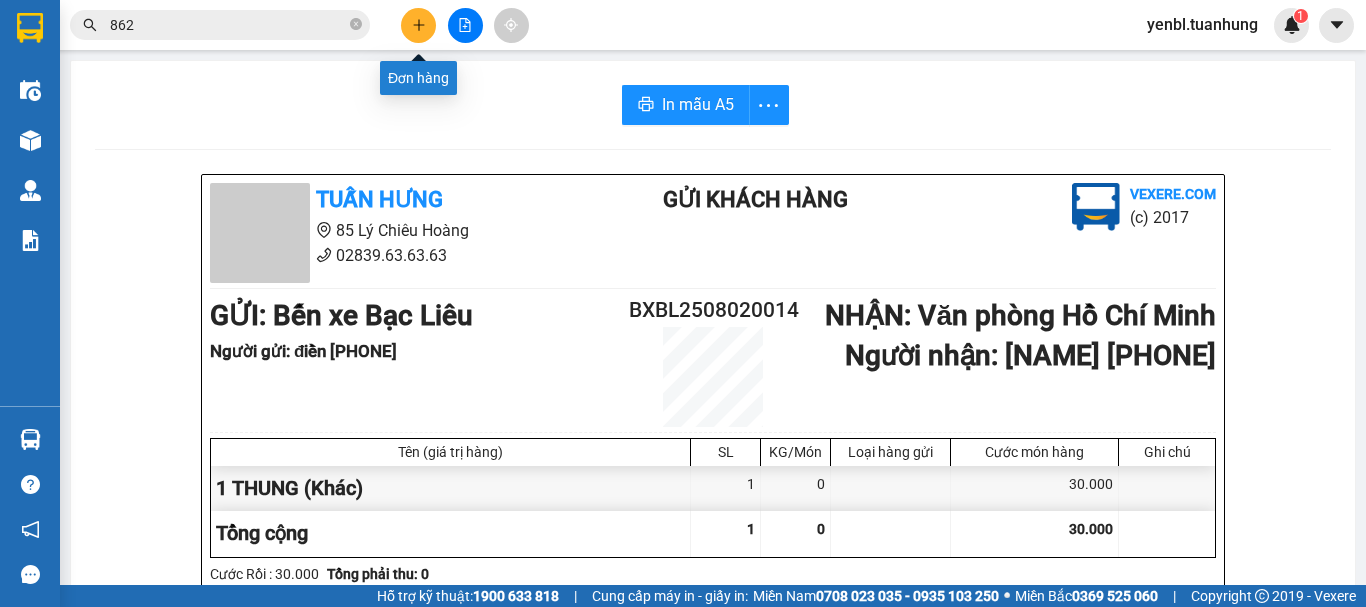 click 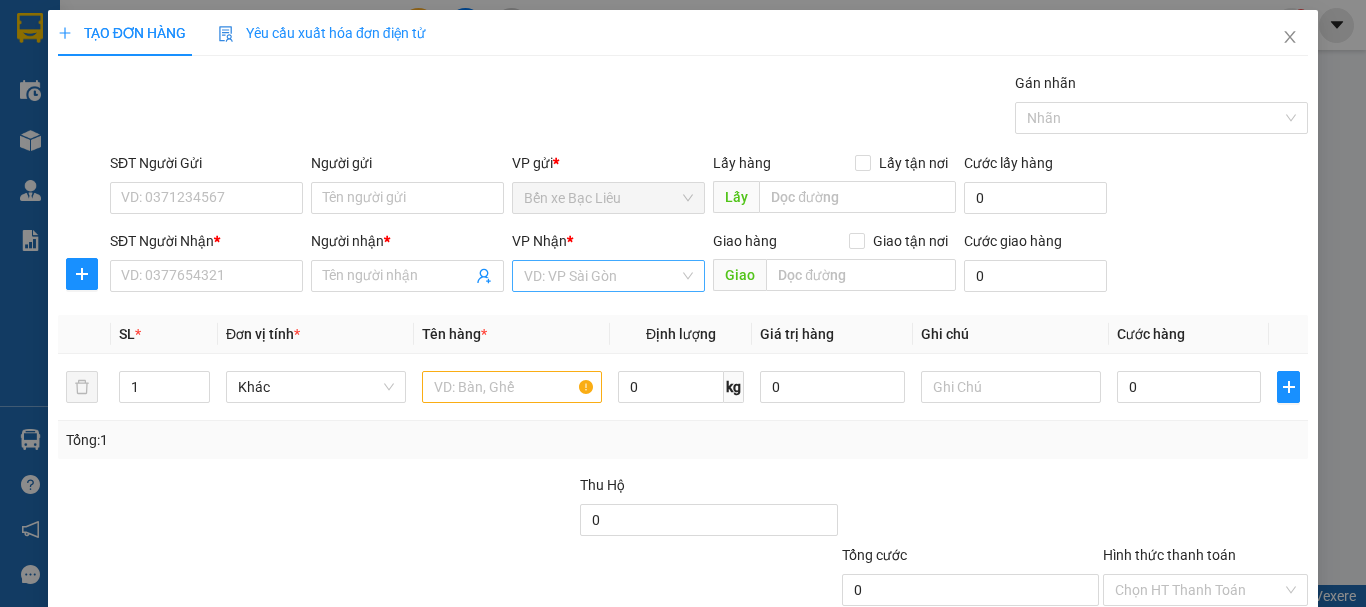 click at bounding box center (601, 276) 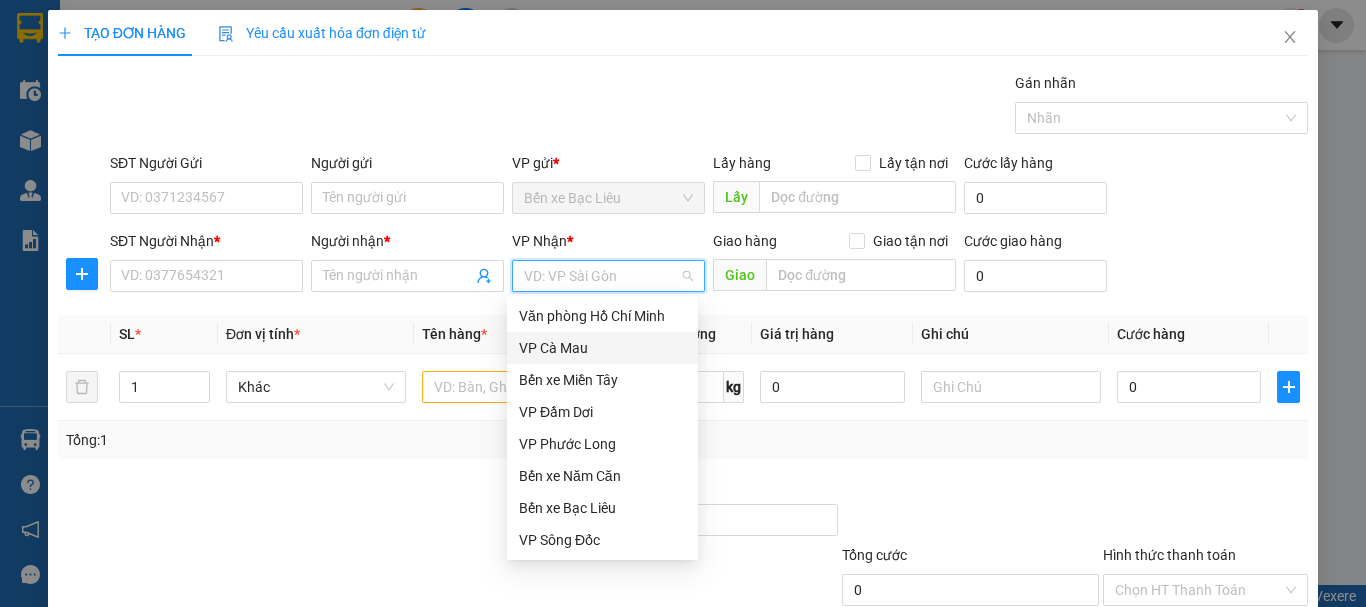 click on "VP Cà Mau" at bounding box center (602, 348) 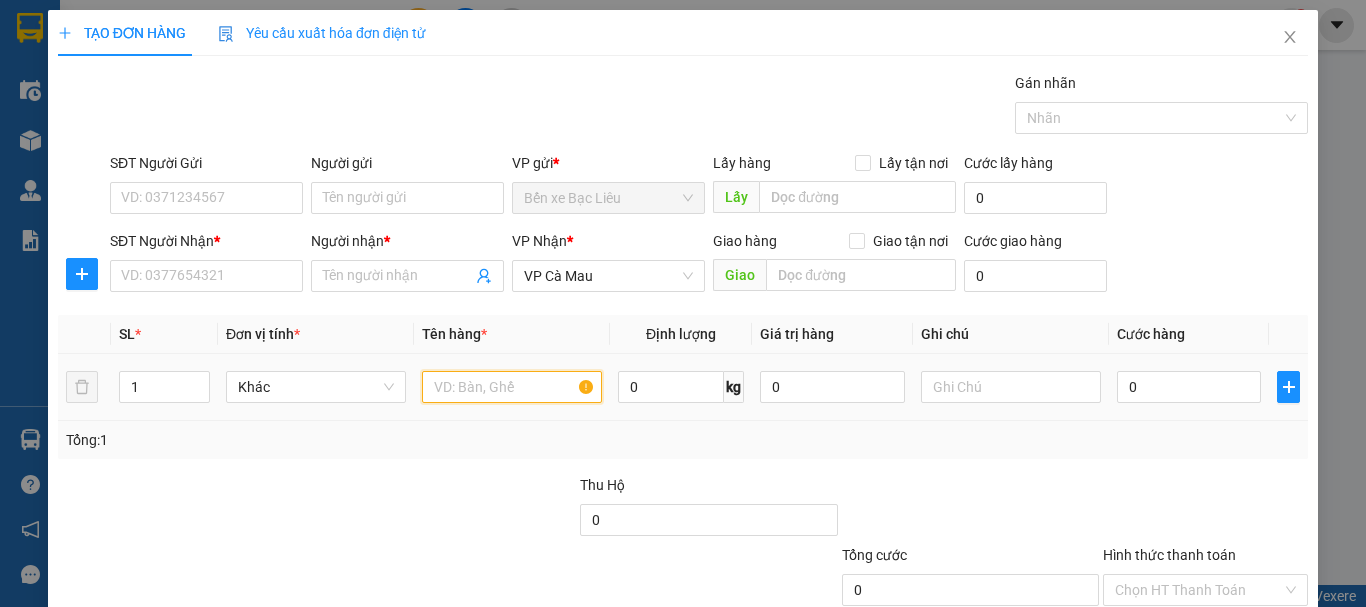 click at bounding box center [512, 387] 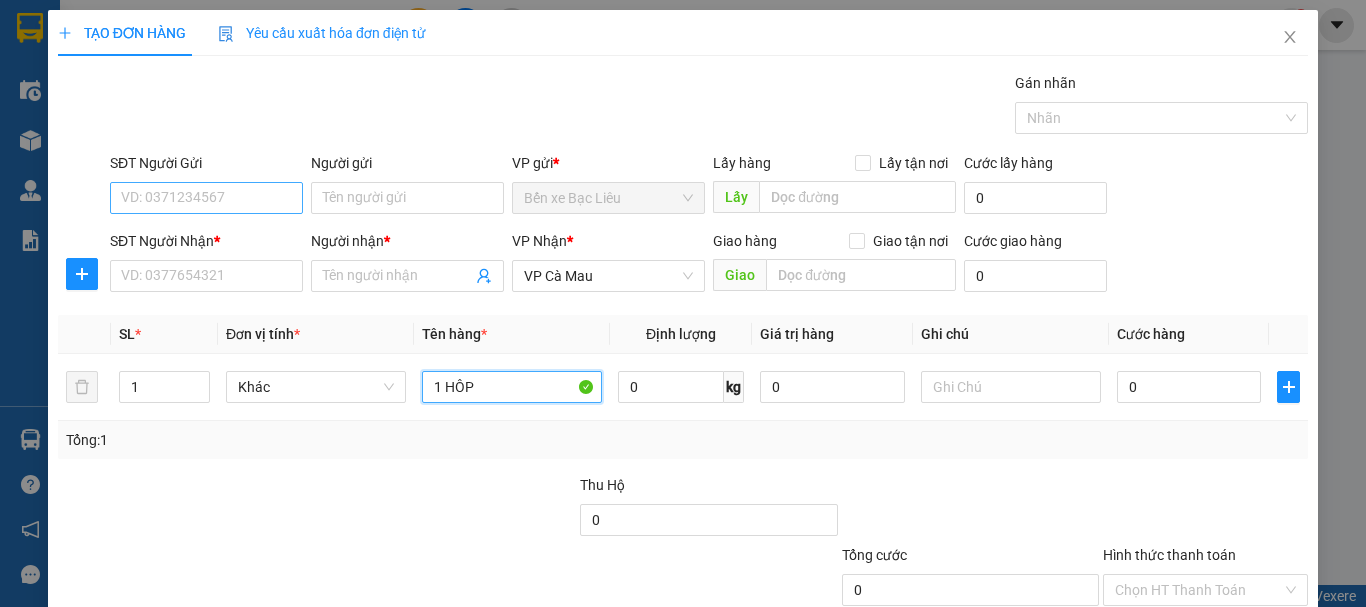 type on "1 HÔP" 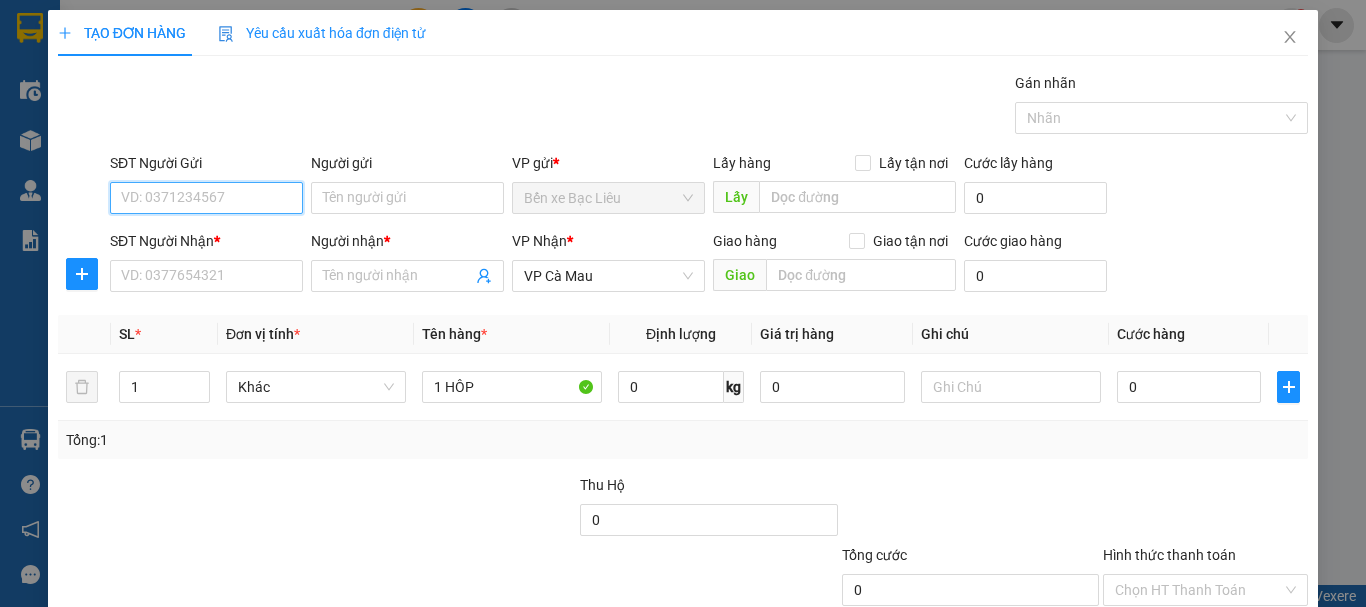 click on "SĐT Người Gửi" at bounding box center (206, 198) 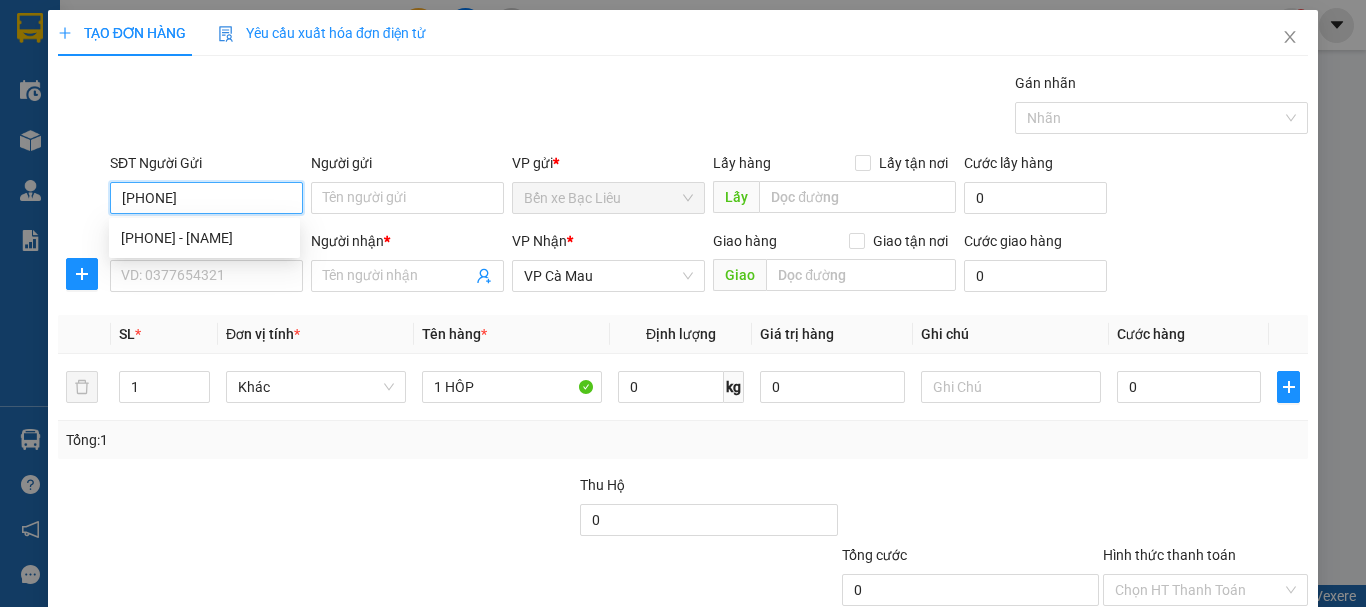 type on "[PHONE]" 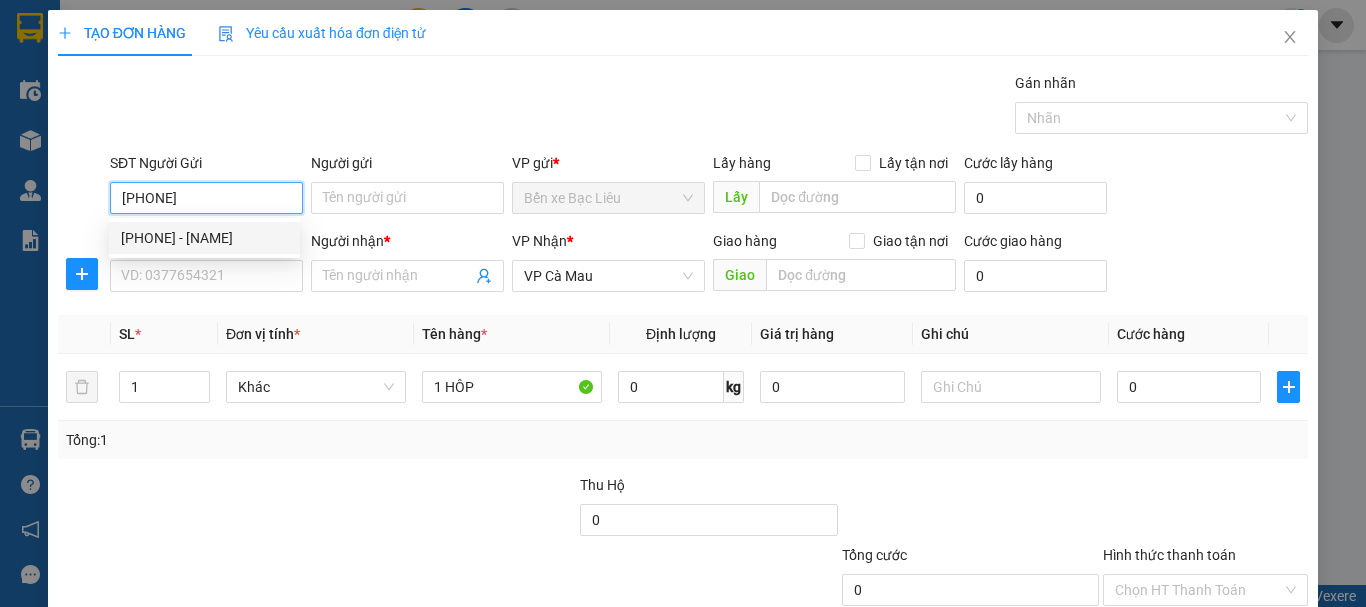 click on "[PHONE] - [NAME]" at bounding box center [204, 238] 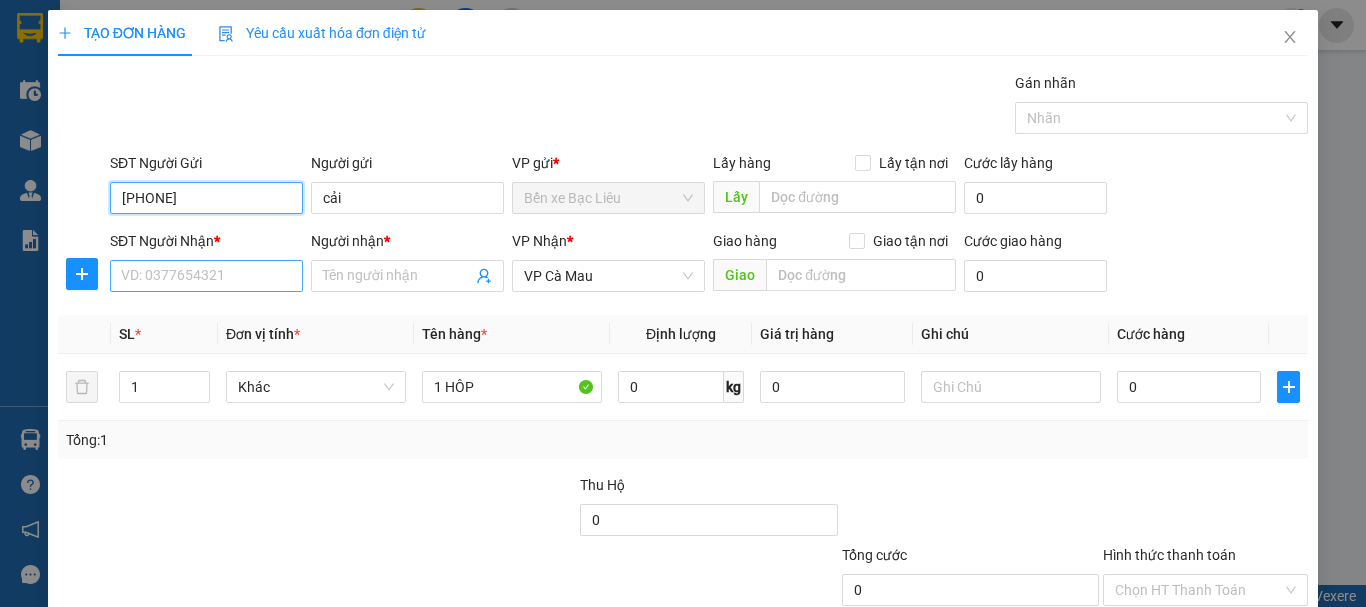 type on "[PHONE]" 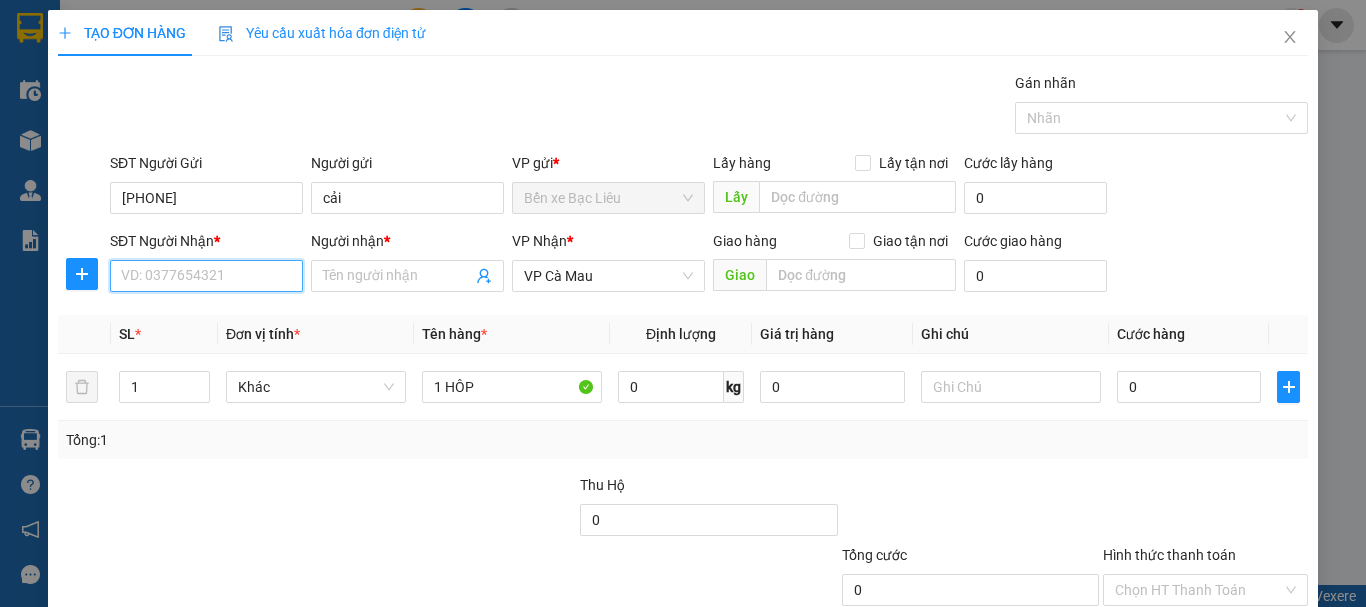 click on "SĐT Người Nhận  *" at bounding box center [206, 276] 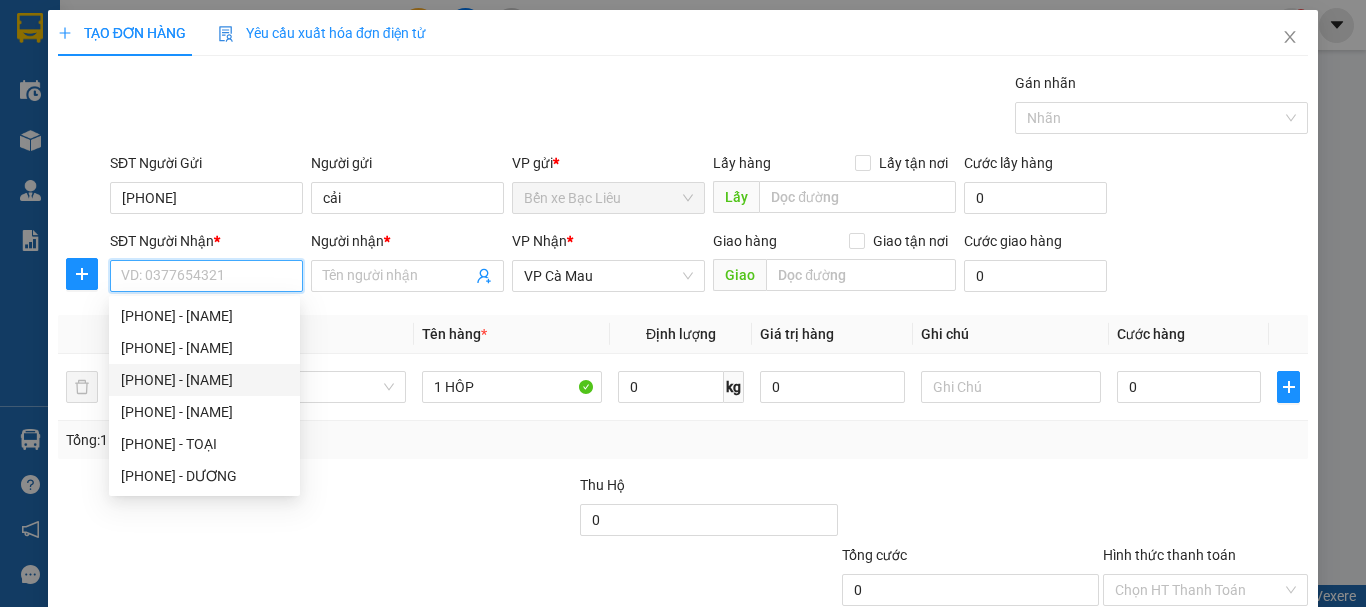 click on "[PHONE] - [NAME]" at bounding box center [204, 380] 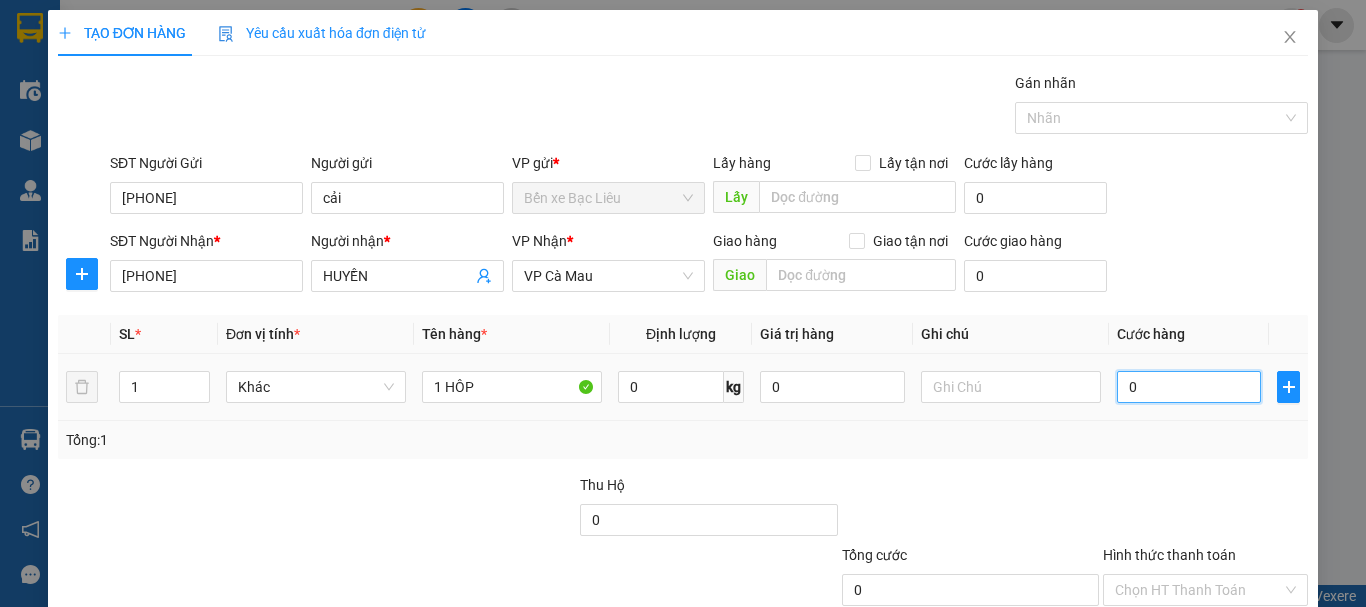 click on "0" at bounding box center (1189, 387) 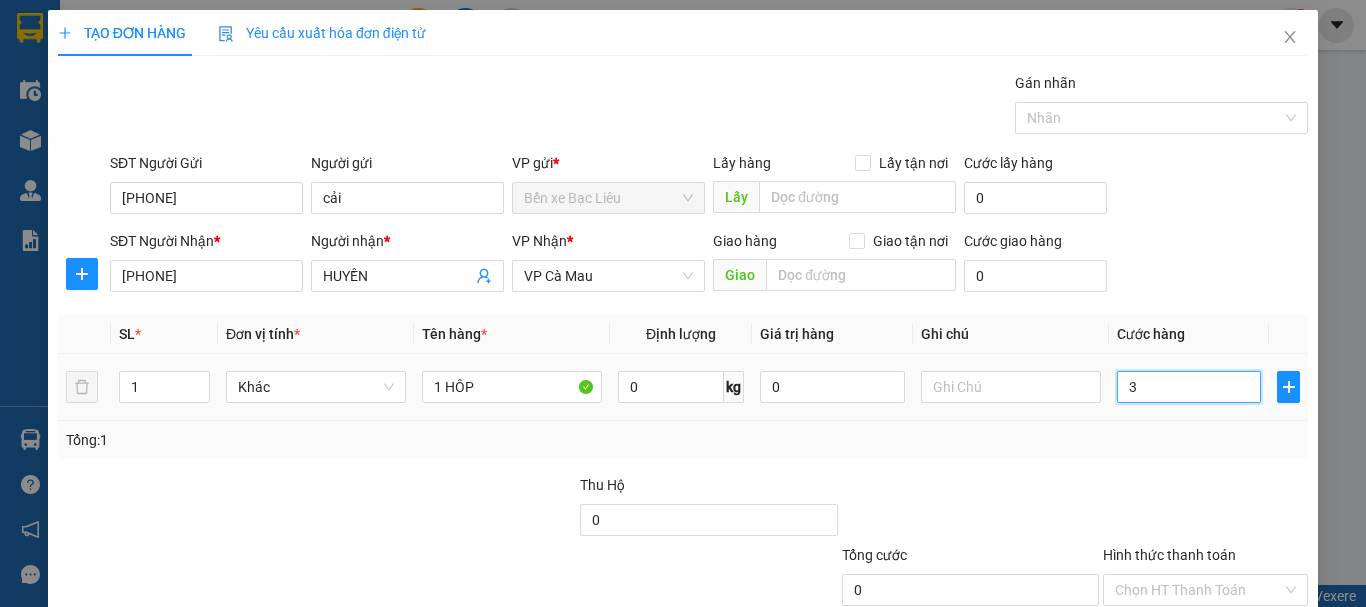 type on "3" 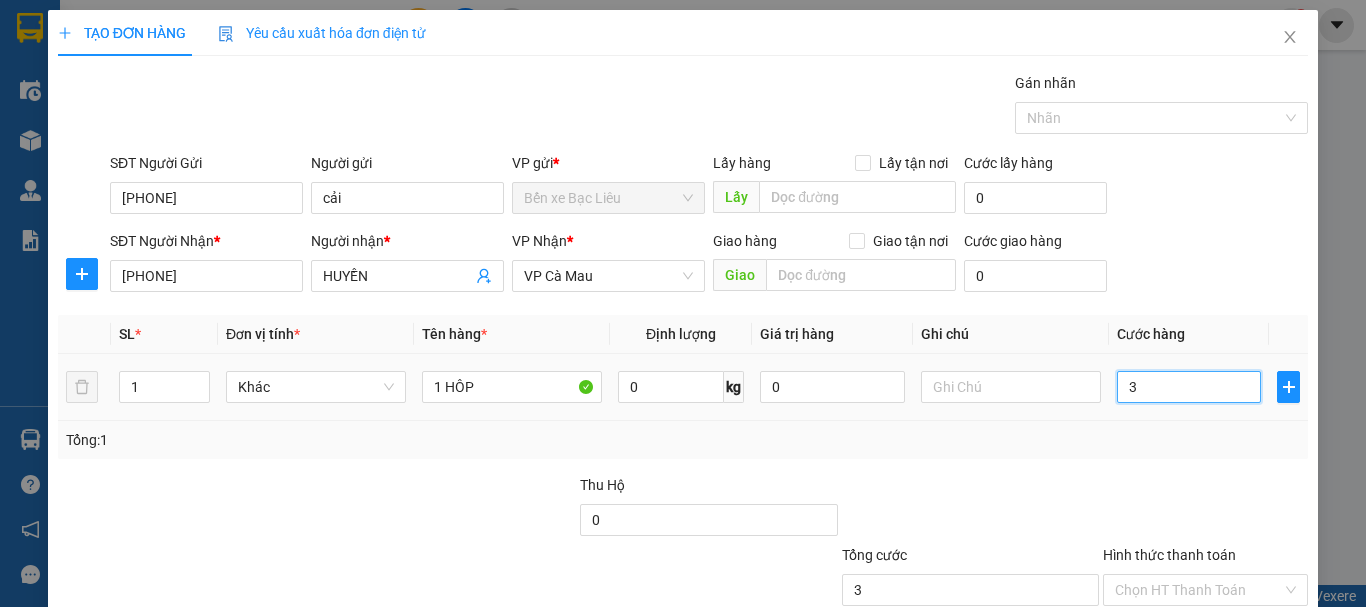 type on "30" 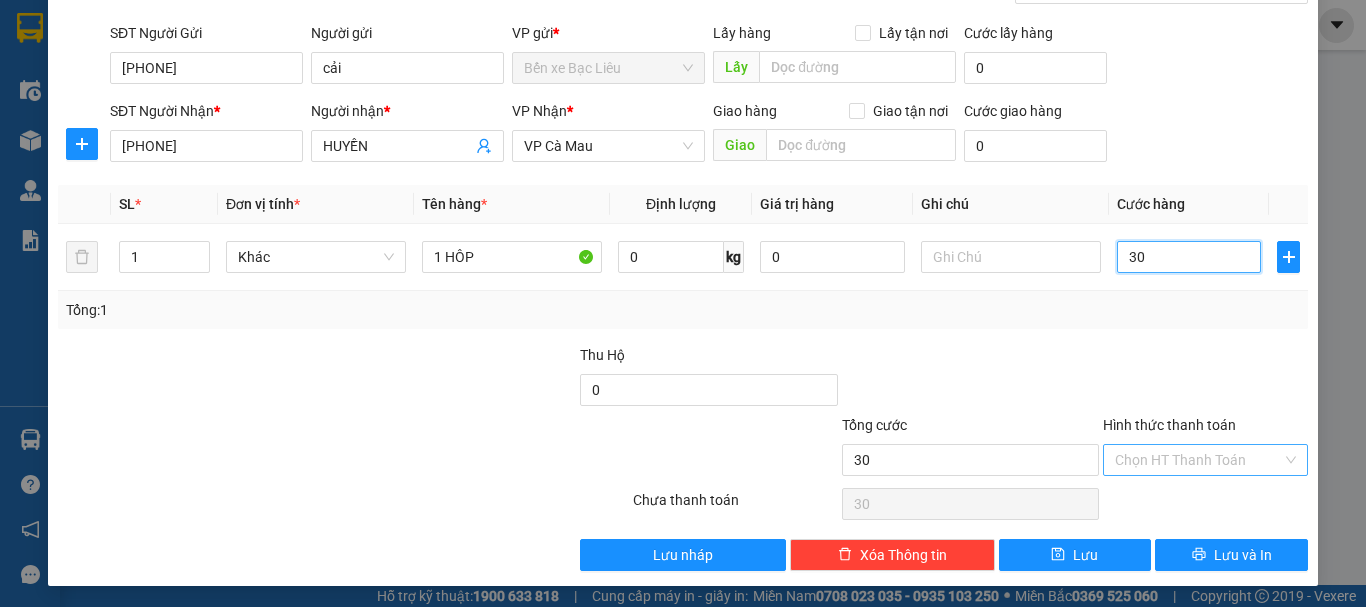 scroll, scrollTop: 133, scrollLeft: 0, axis: vertical 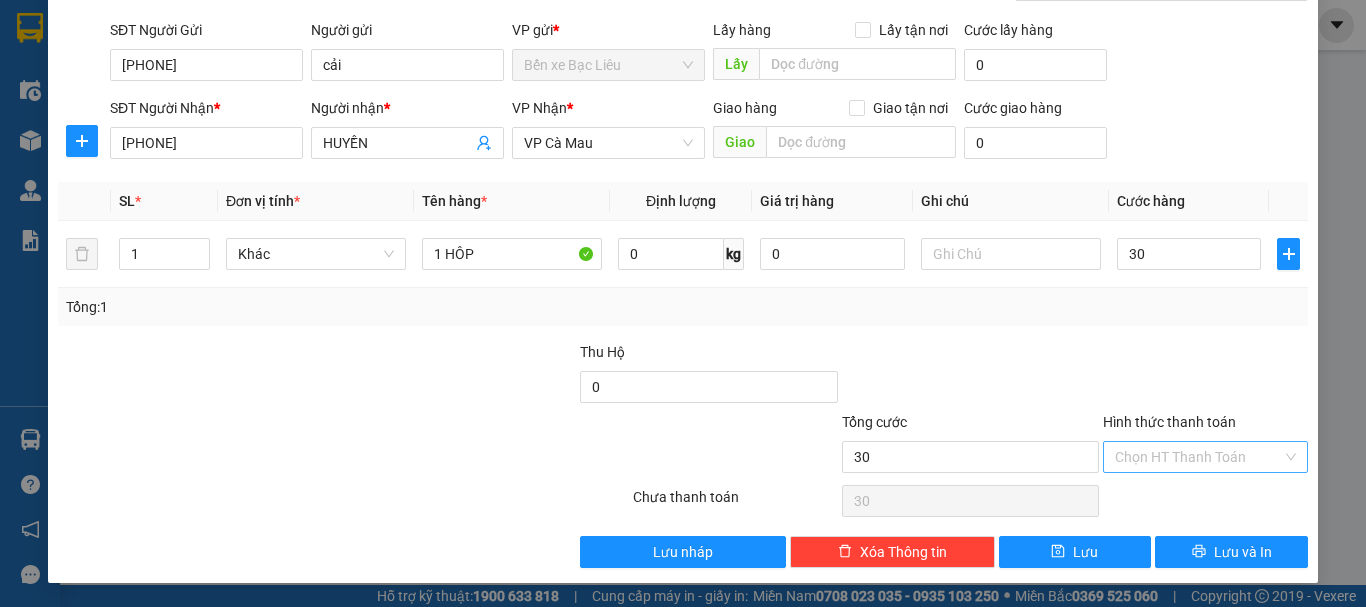 type on "30.000" 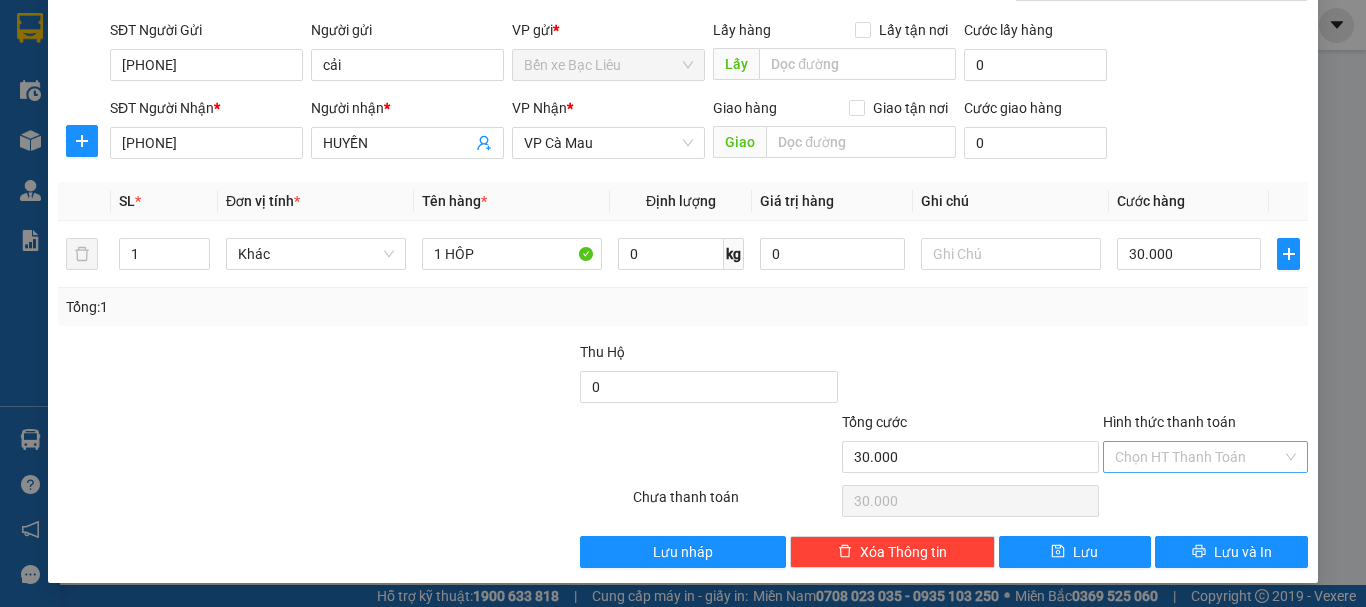 click on "Hình thức thanh toán" at bounding box center [1198, 457] 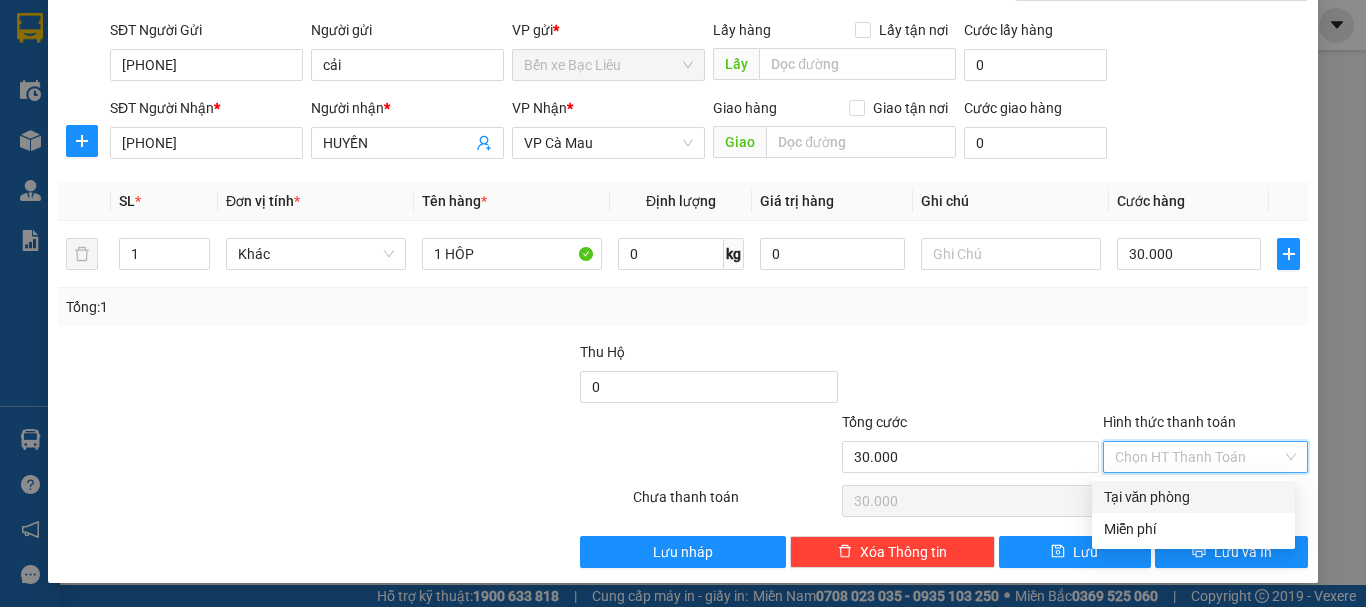 click at bounding box center [1205, 376] 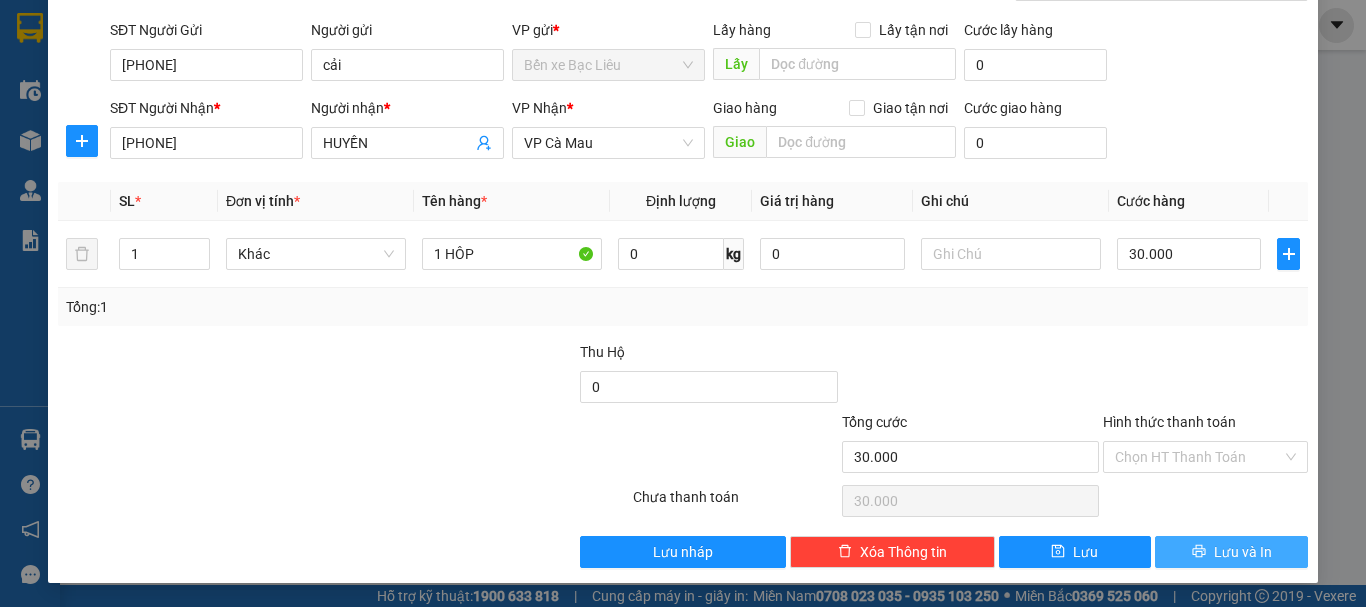 click on "Lưu và In" at bounding box center [1243, 552] 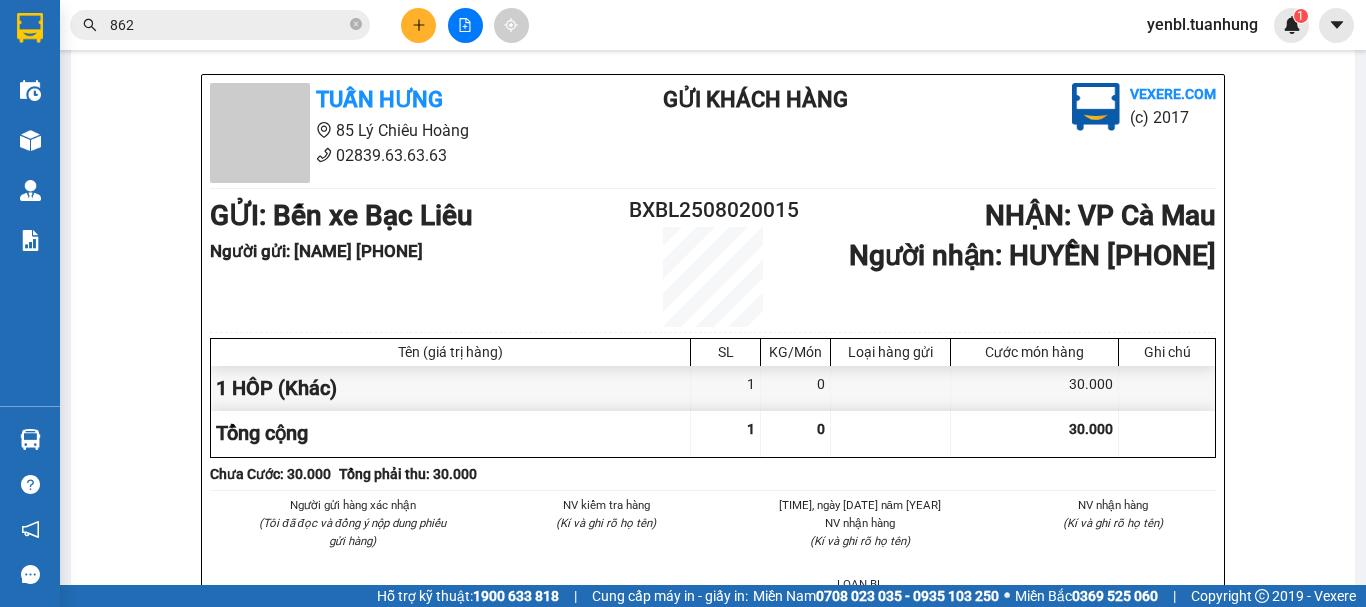 scroll, scrollTop: 0, scrollLeft: 0, axis: both 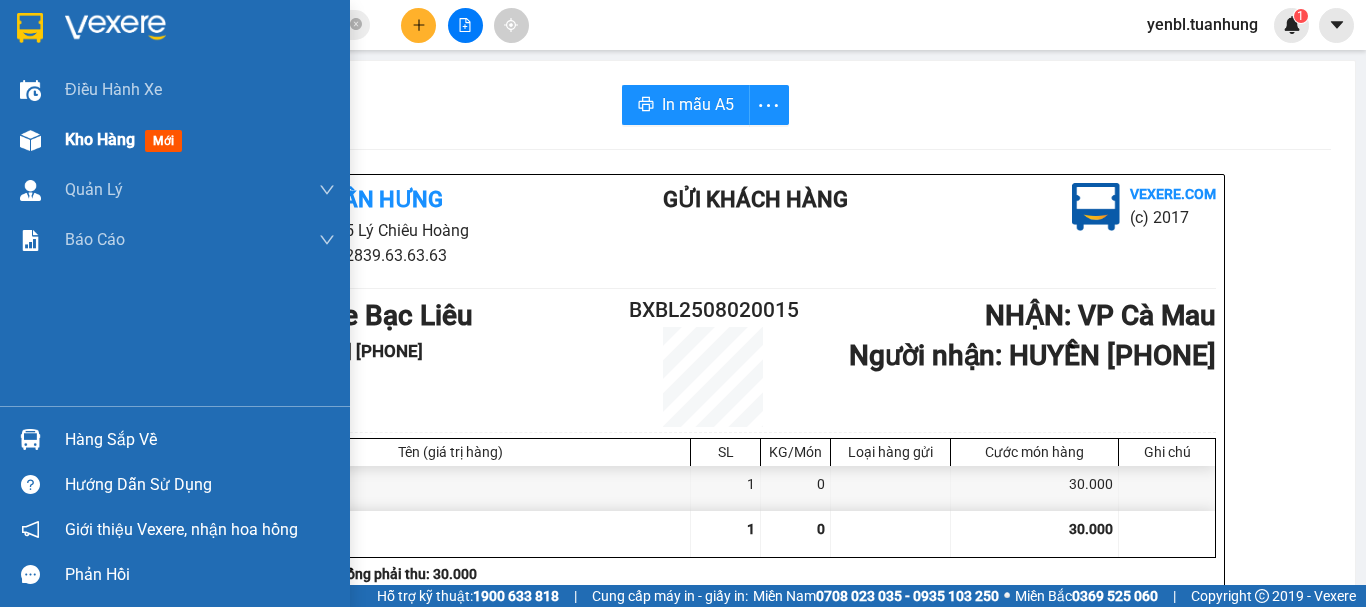 click on "Kho hàng mới" at bounding box center [175, 140] 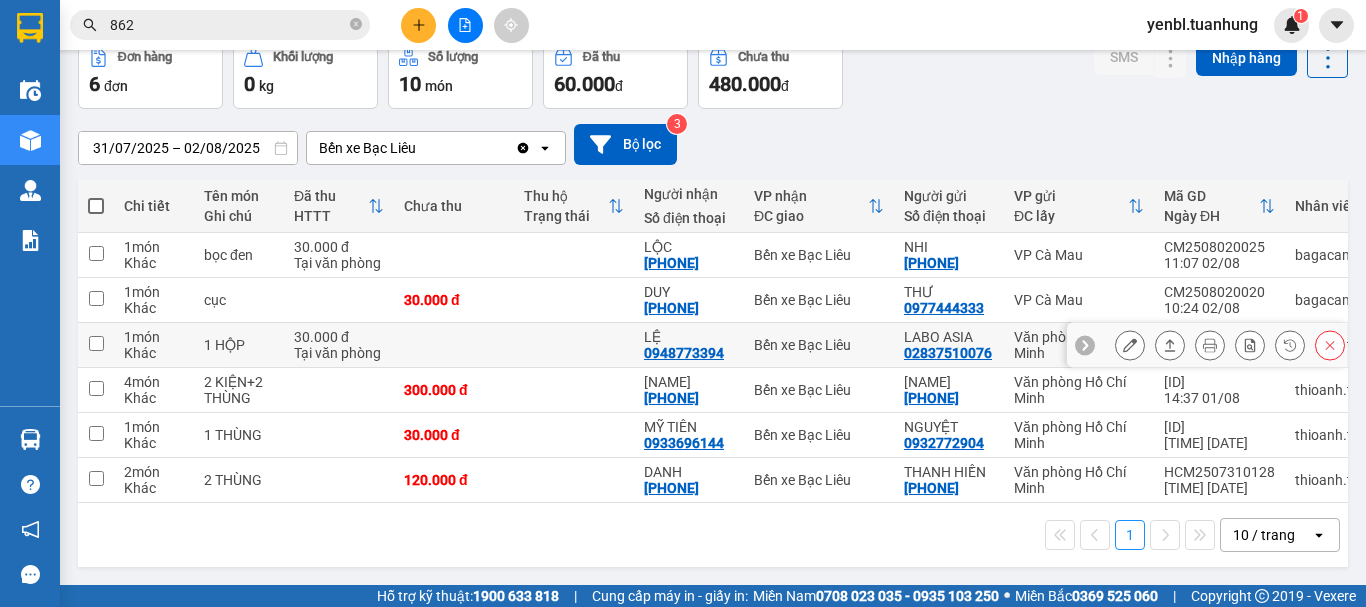 scroll, scrollTop: 110, scrollLeft: 0, axis: vertical 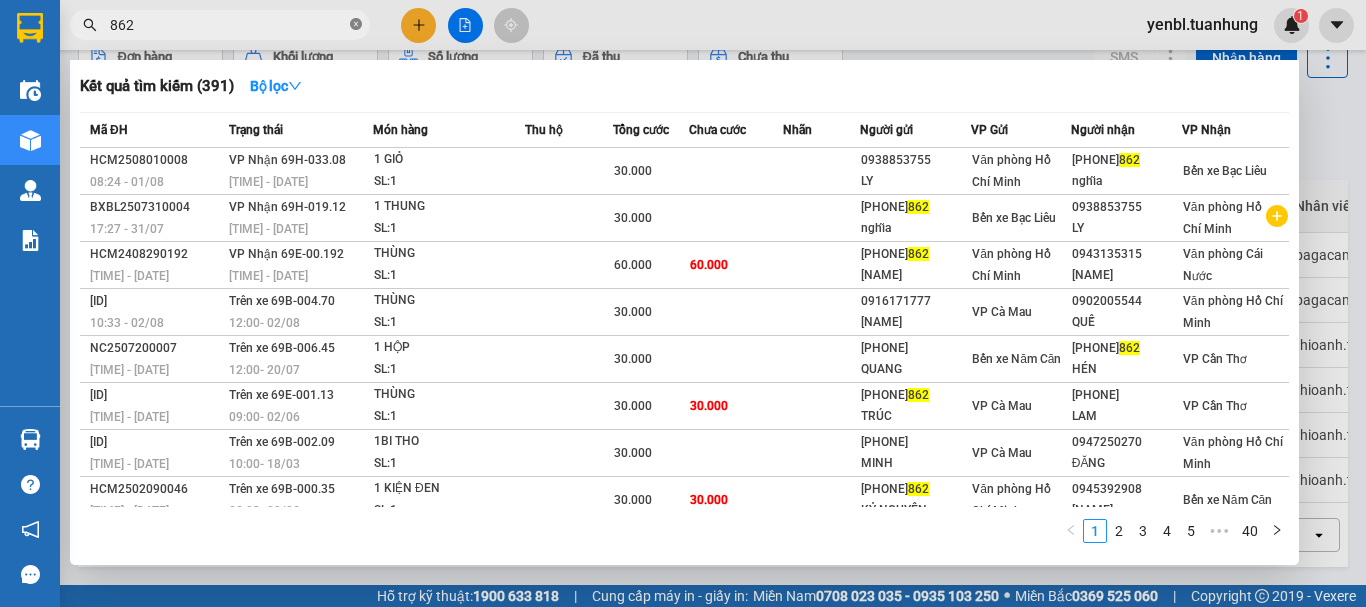 click 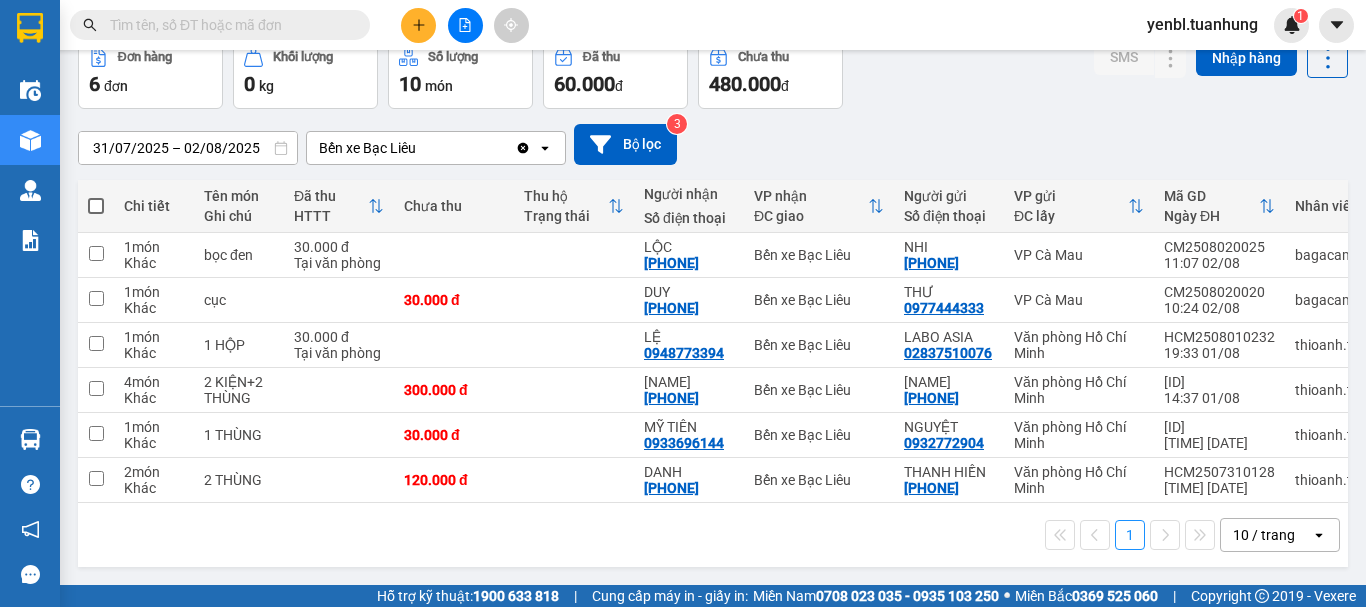click at bounding box center (228, 25) 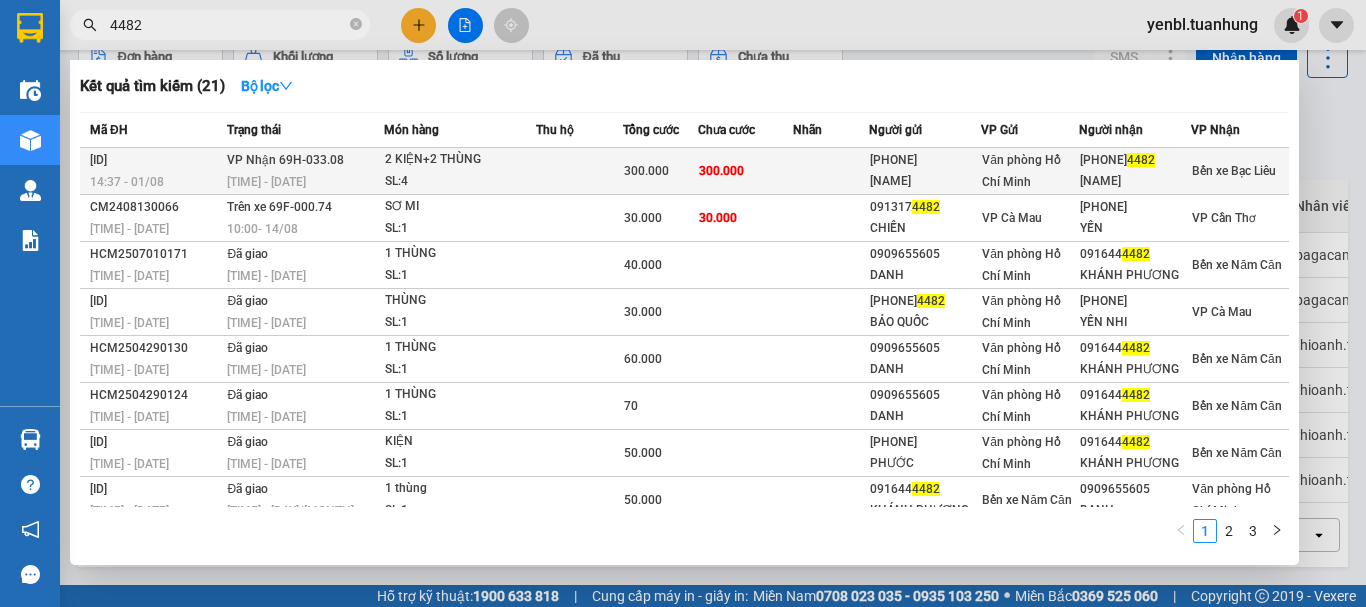 type on "4482" 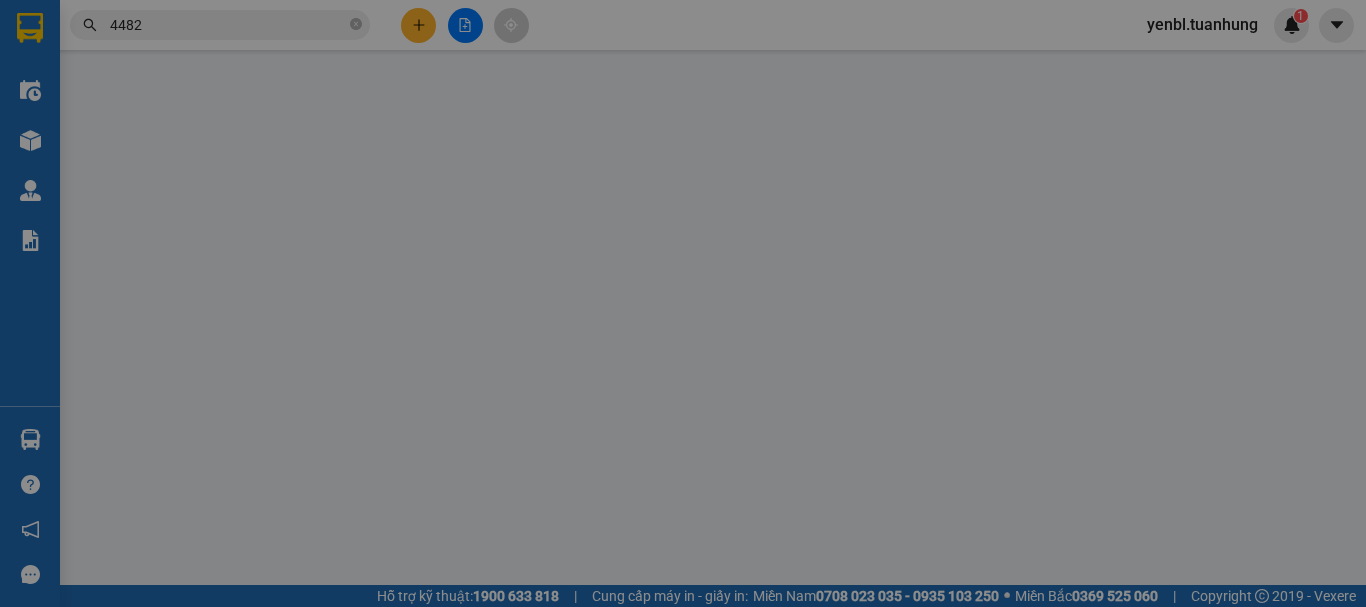 scroll, scrollTop: 0, scrollLeft: 0, axis: both 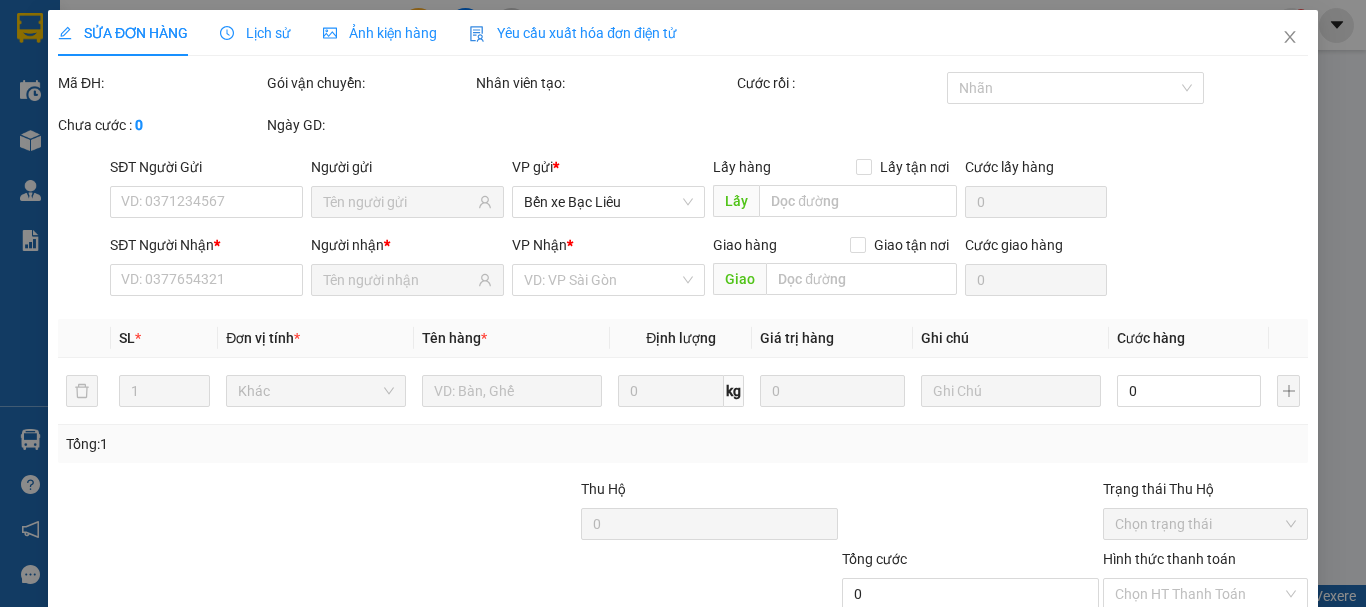 type on "[PHONE]" 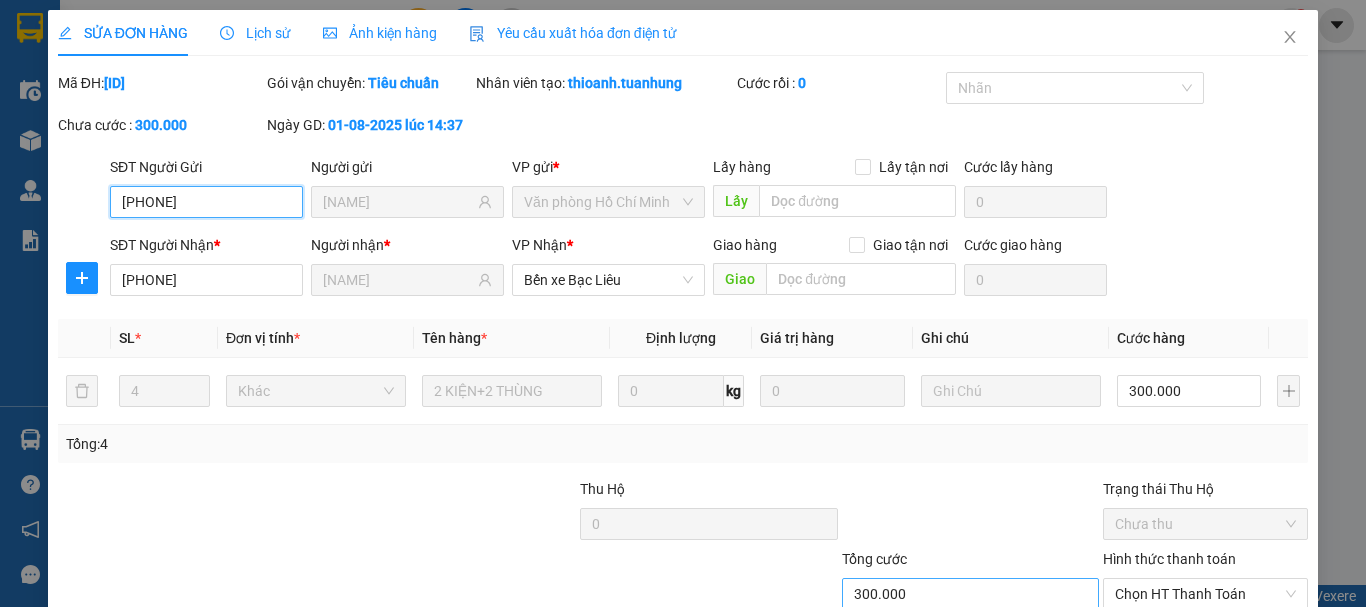 scroll, scrollTop: 136, scrollLeft: 0, axis: vertical 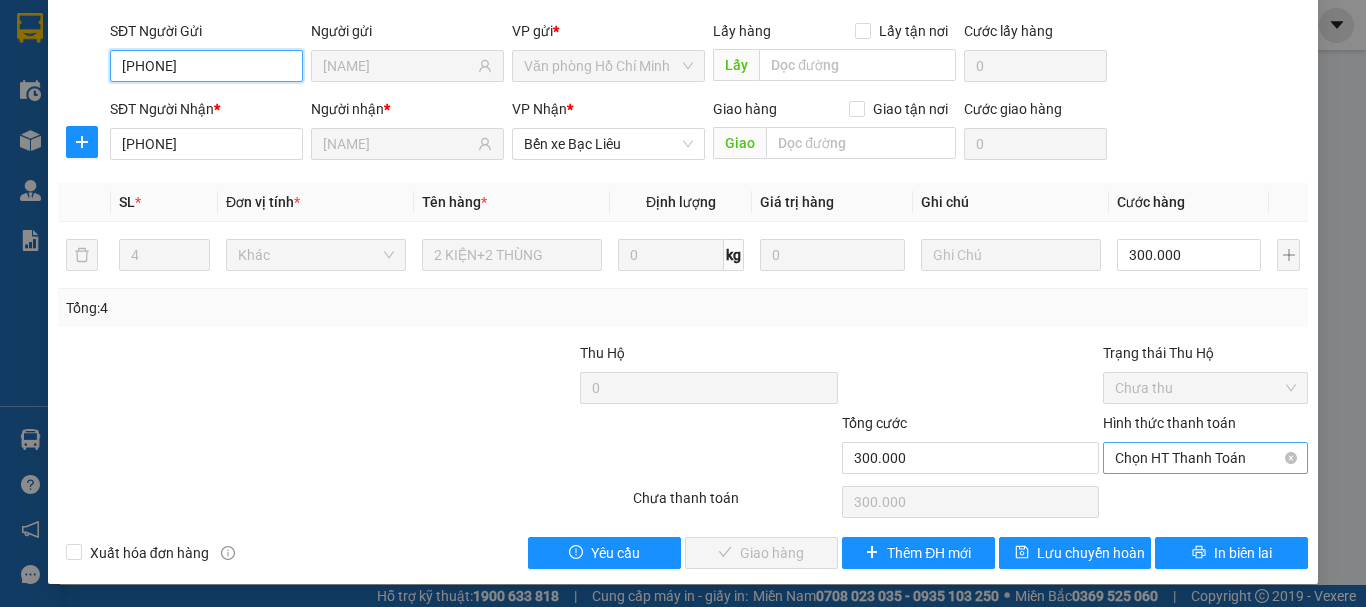 click on "Chọn HT Thanh Toán" at bounding box center [1205, 458] 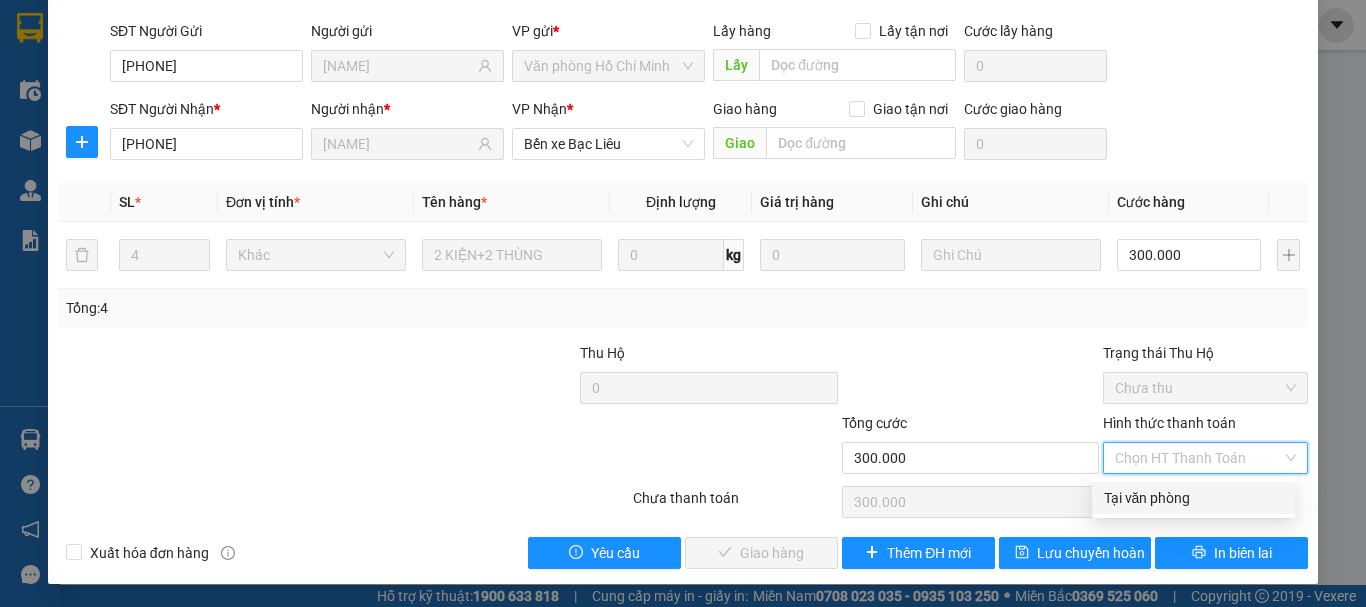 drag, startPoint x: 1113, startPoint y: 495, endPoint x: 1092, endPoint y: 498, distance: 21.213203 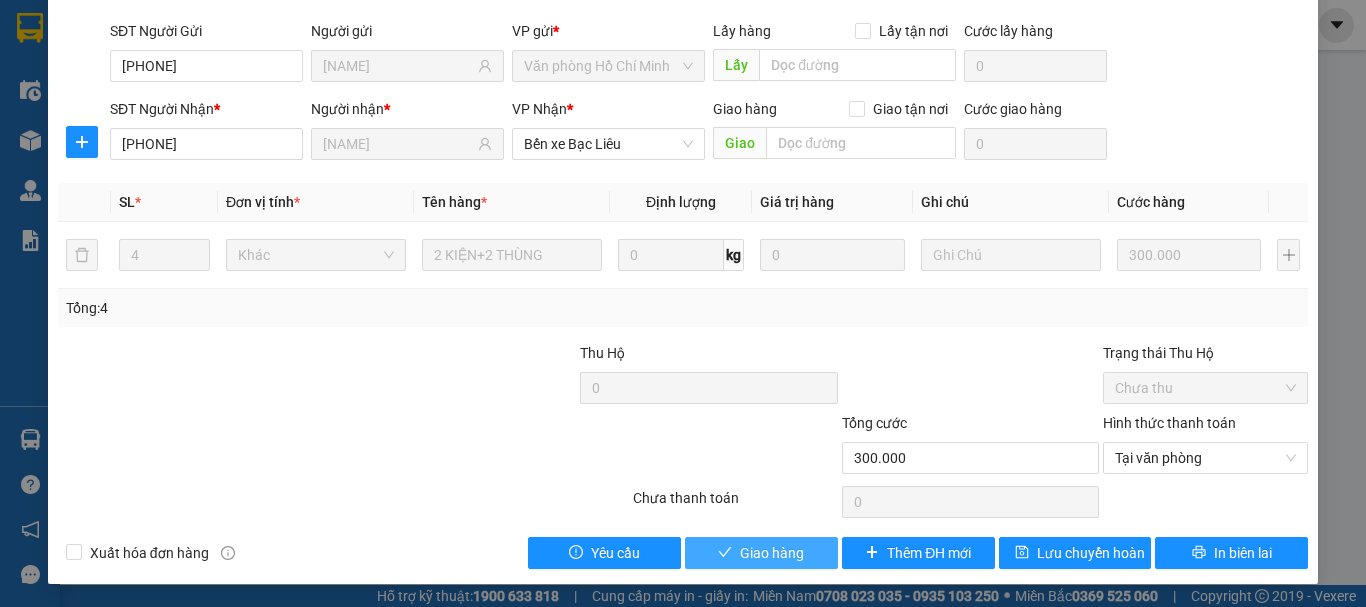 click on "Giao hàng" at bounding box center (761, 553) 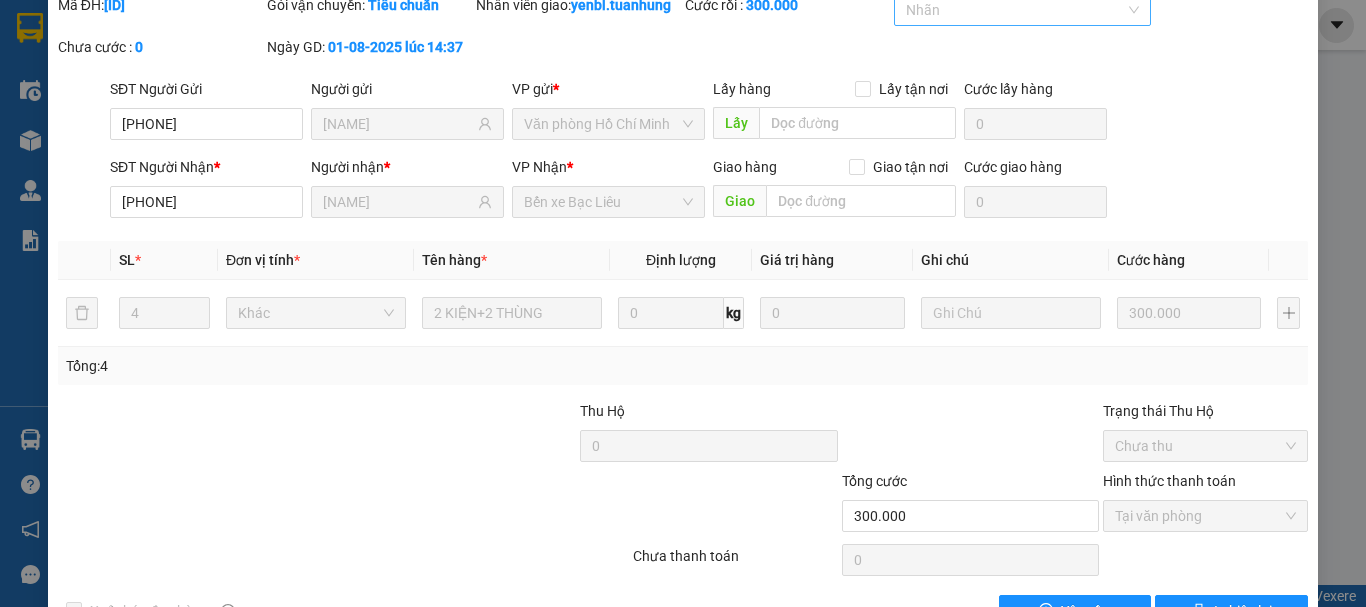 scroll, scrollTop: 0, scrollLeft: 0, axis: both 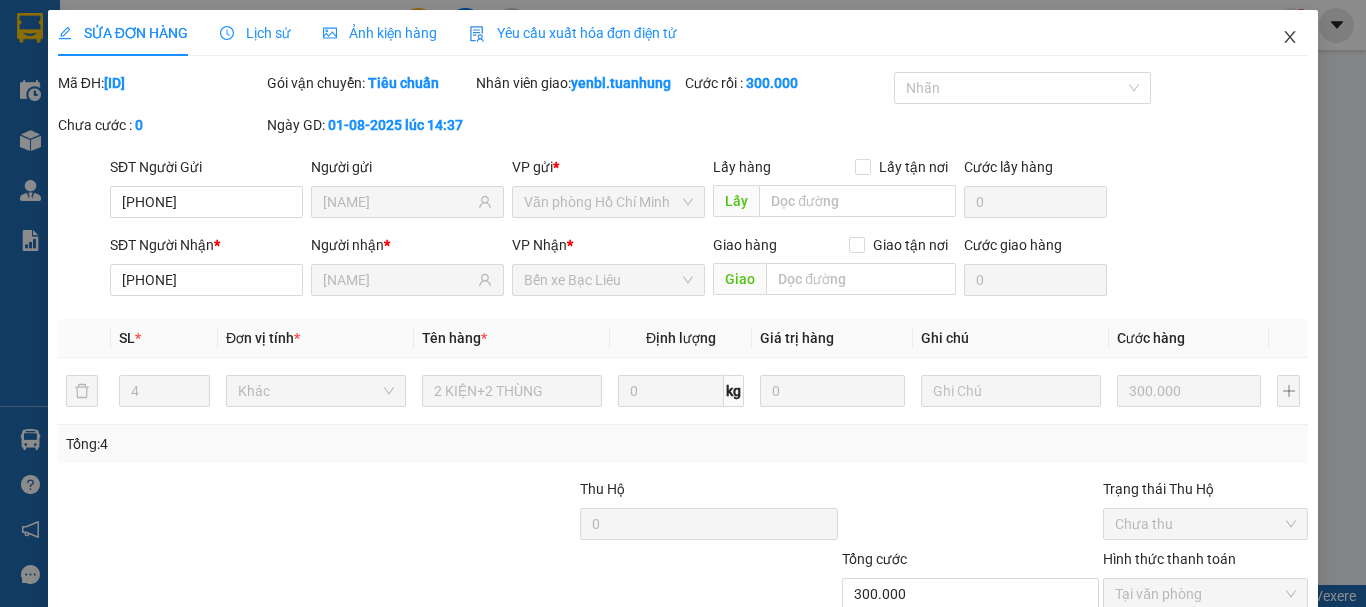 click 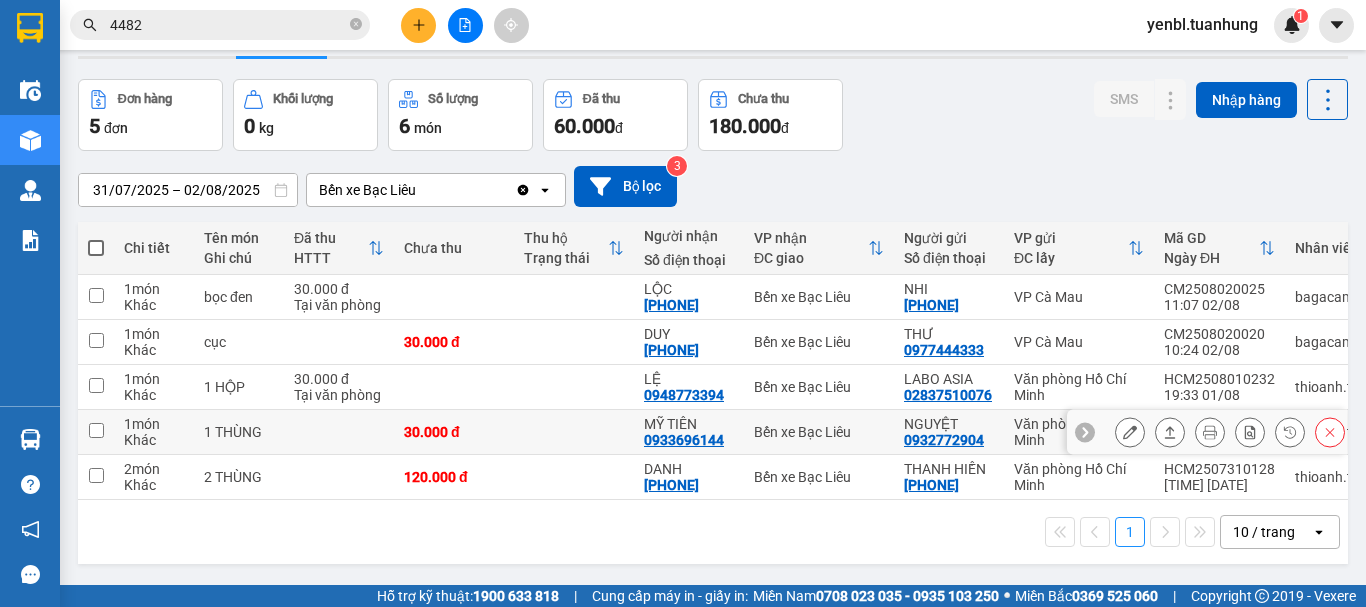 scroll, scrollTop: 92, scrollLeft: 0, axis: vertical 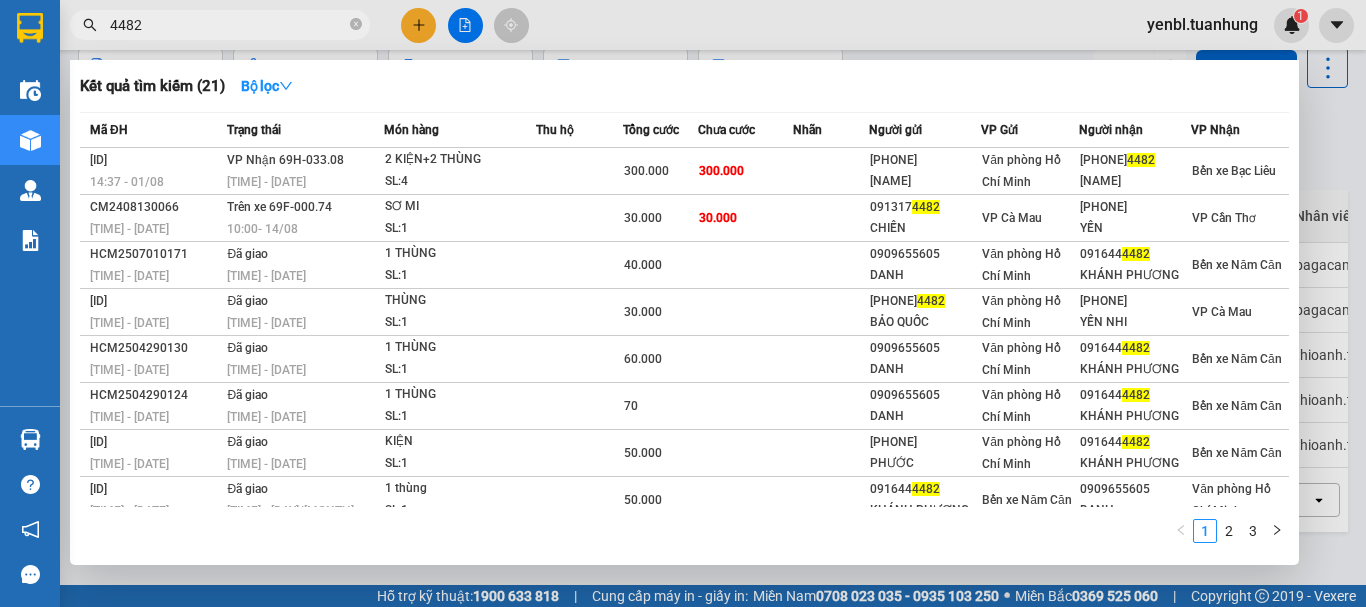 click on "4482" at bounding box center (220, 25) 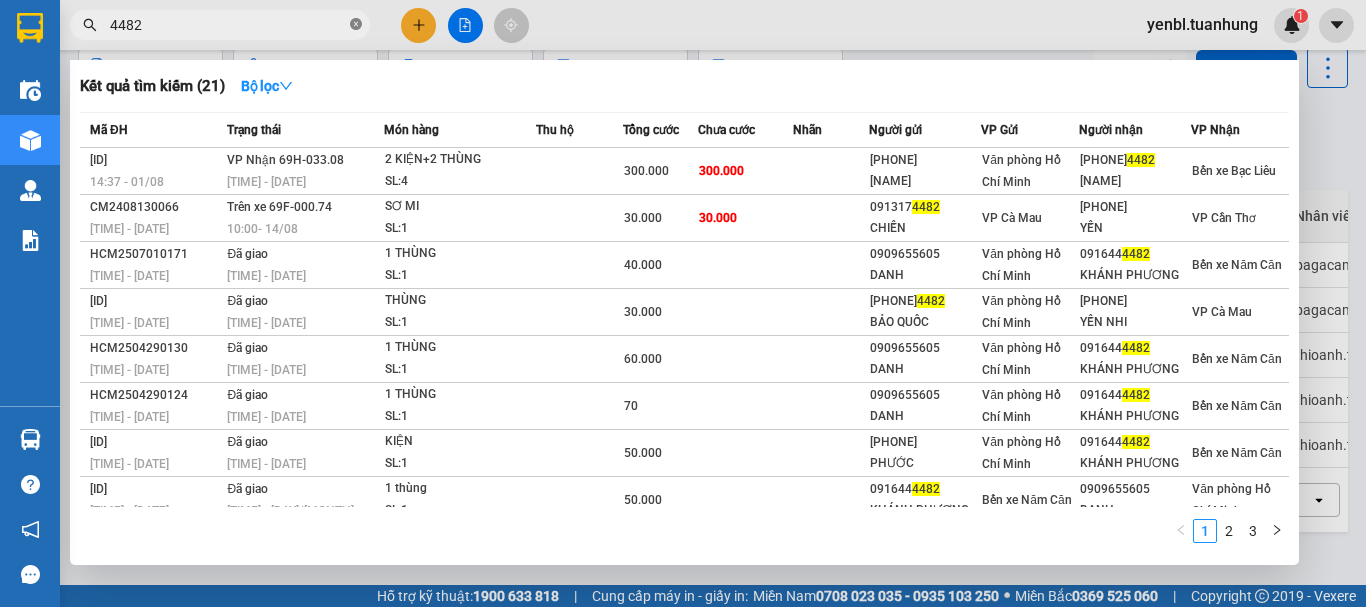 click 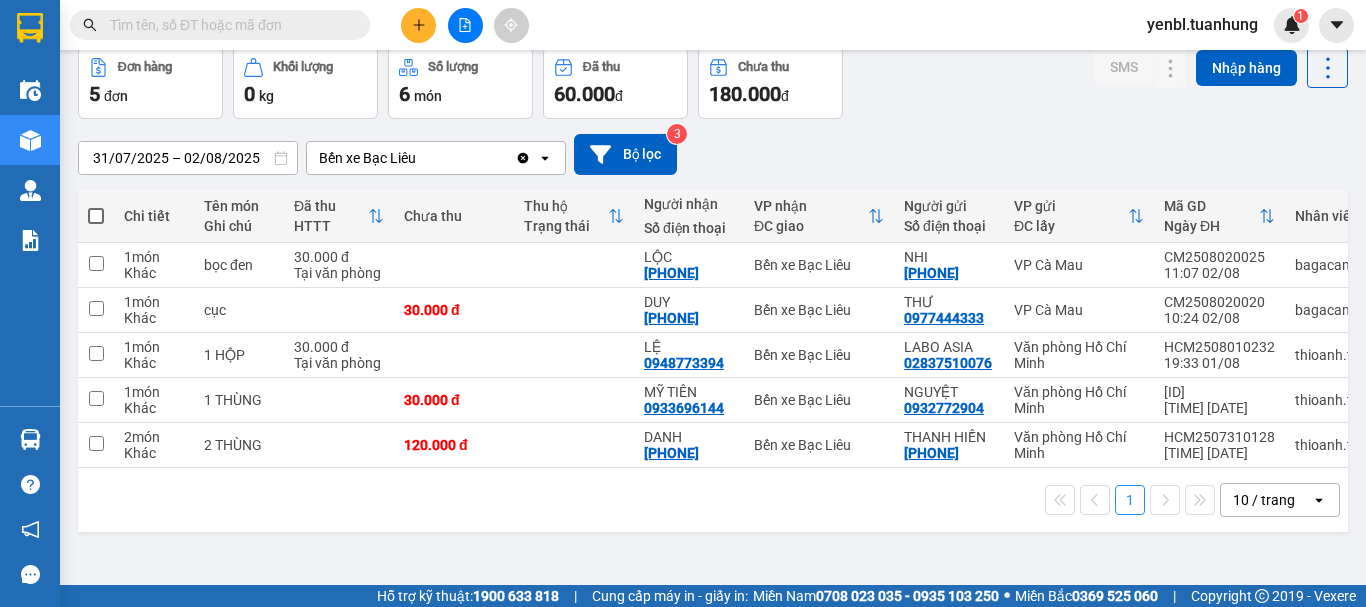 click at bounding box center [228, 25] 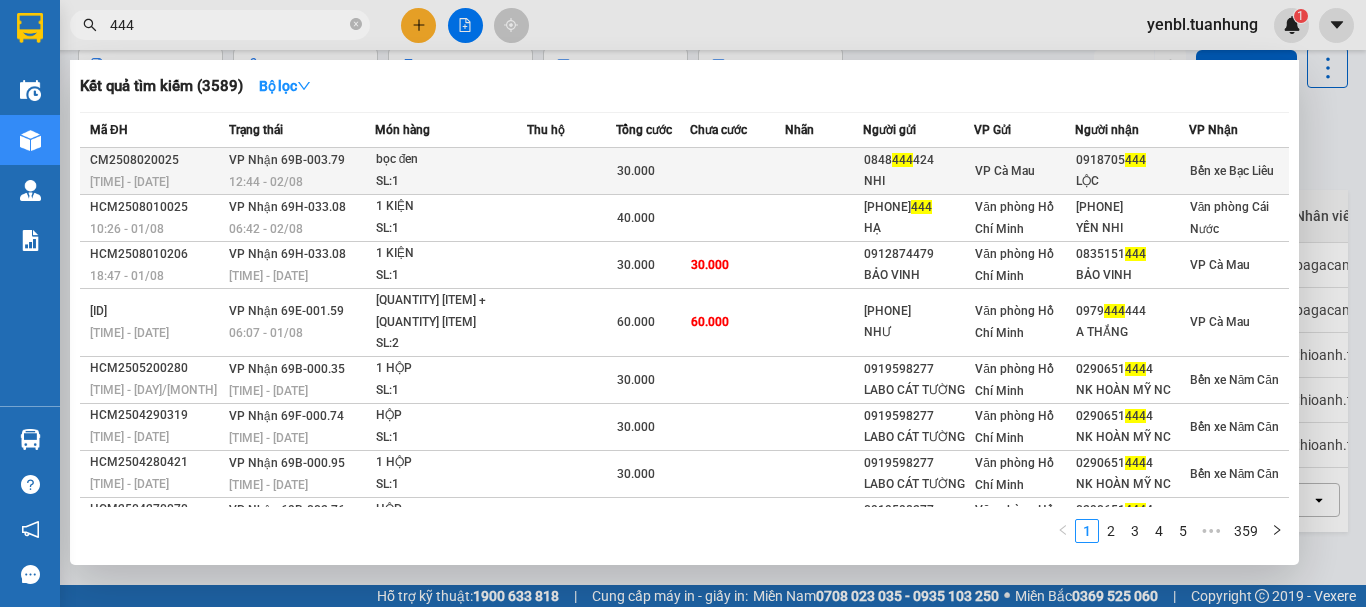type on "444" 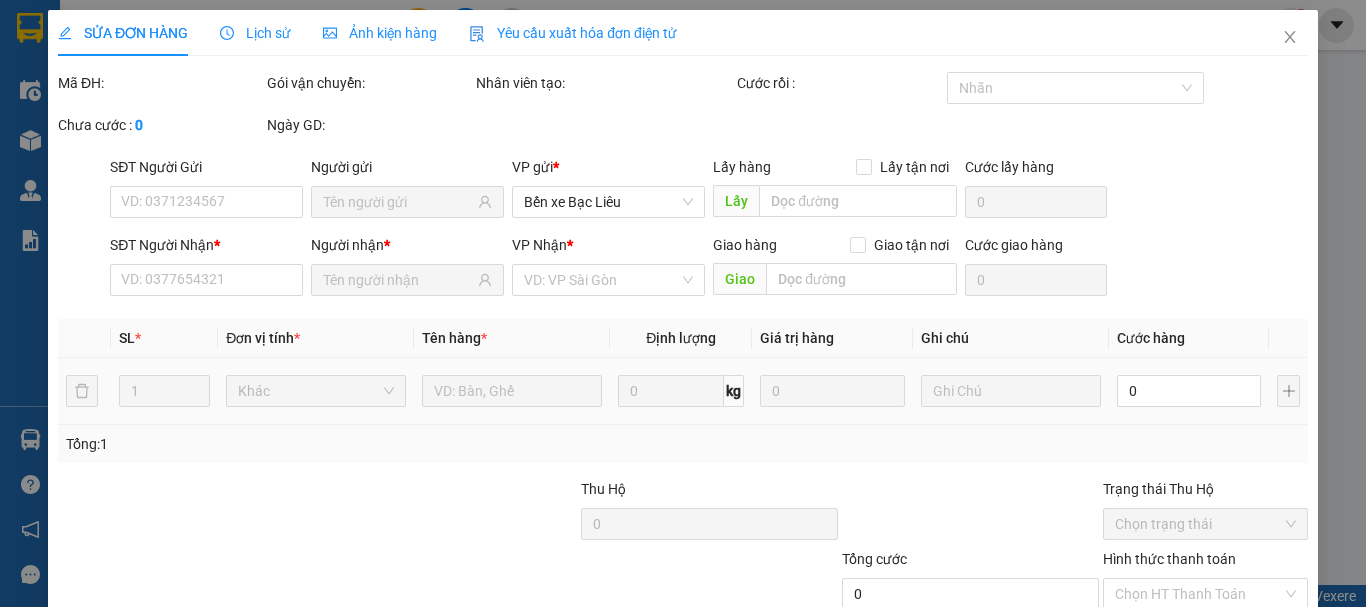 type on "[PHONE]" 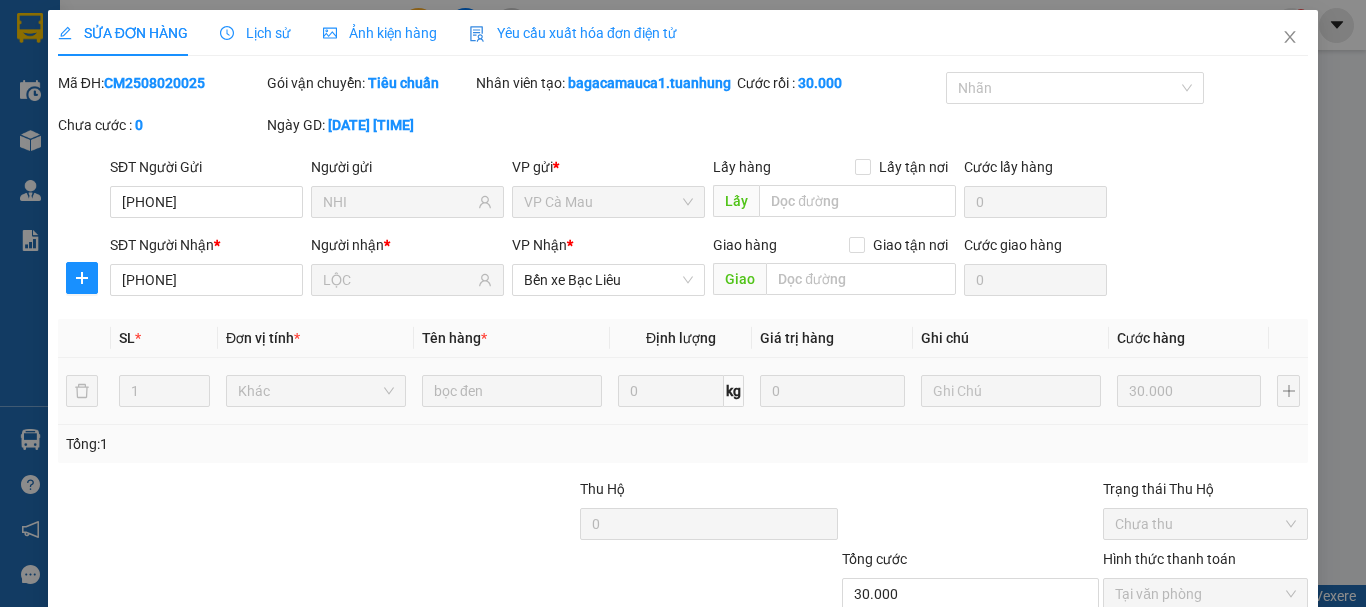 scroll, scrollTop: 0, scrollLeft: 0, axis: both 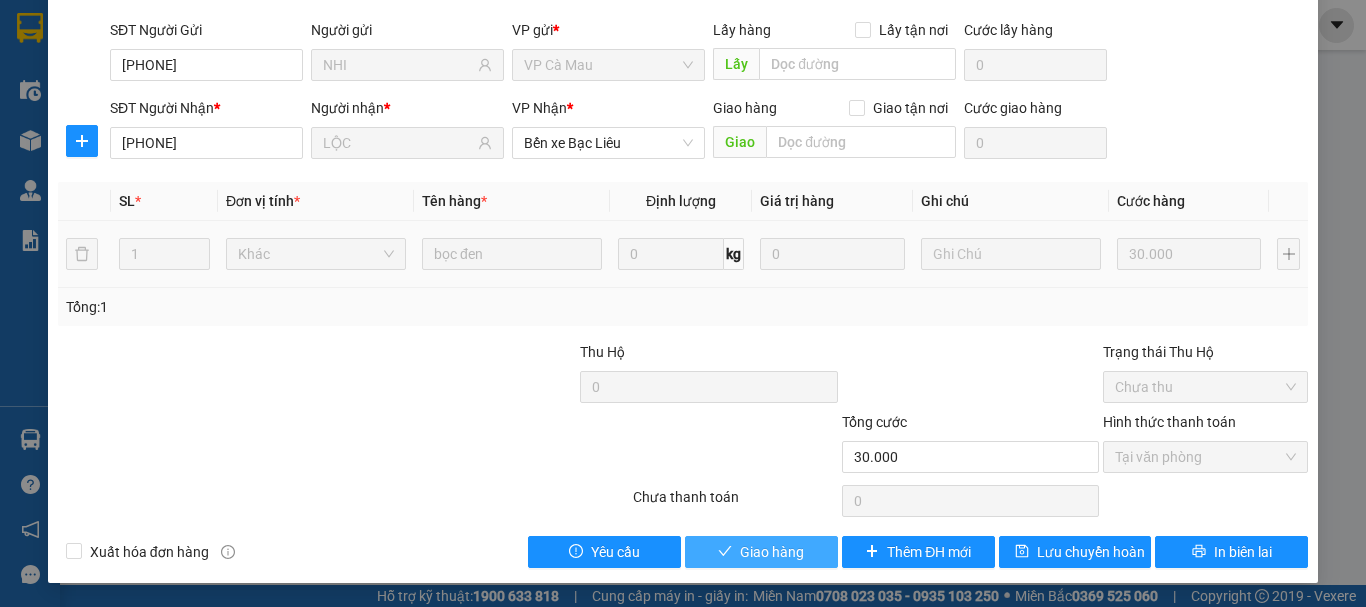 click on "Giao hàng" at bounding box center (772, 552) 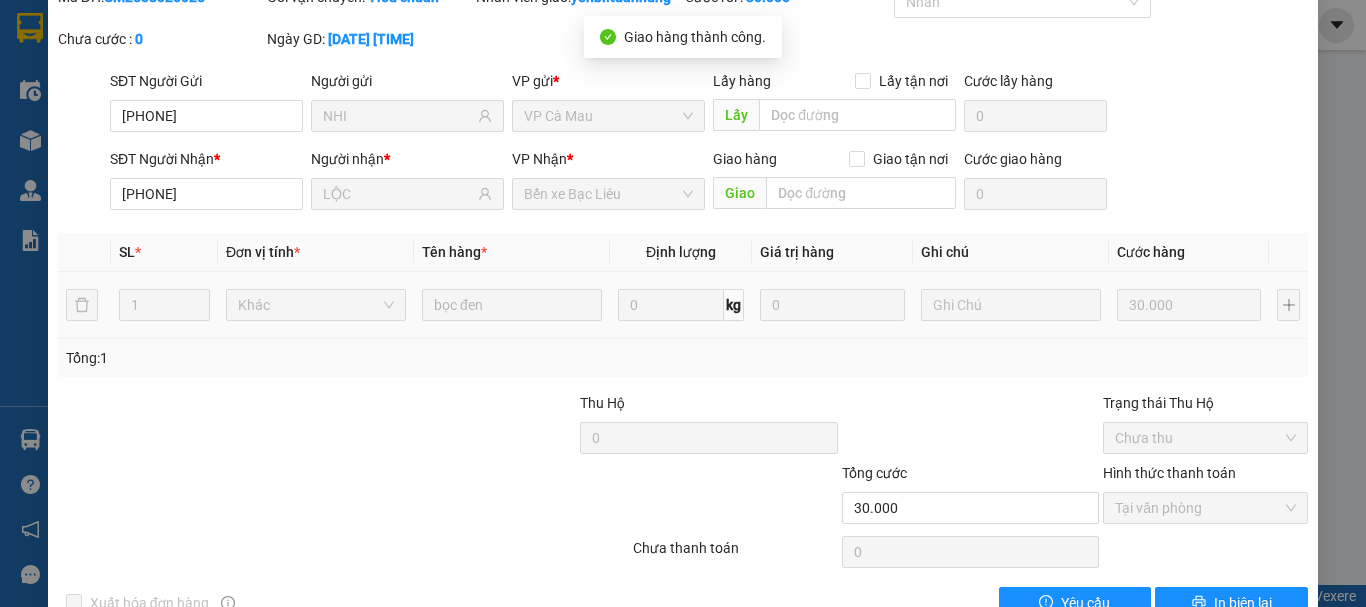 scroll, scrollTop: 0, scrollLeft: 0, axis: both 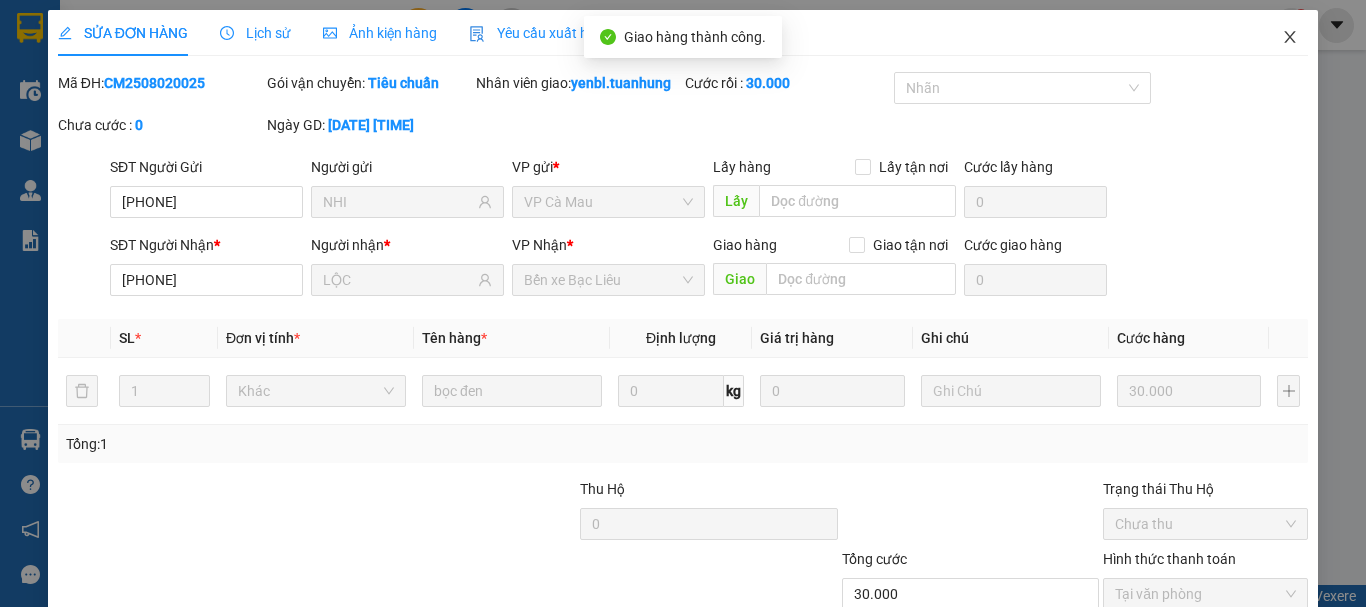 click at bounding box center [1290, 38] 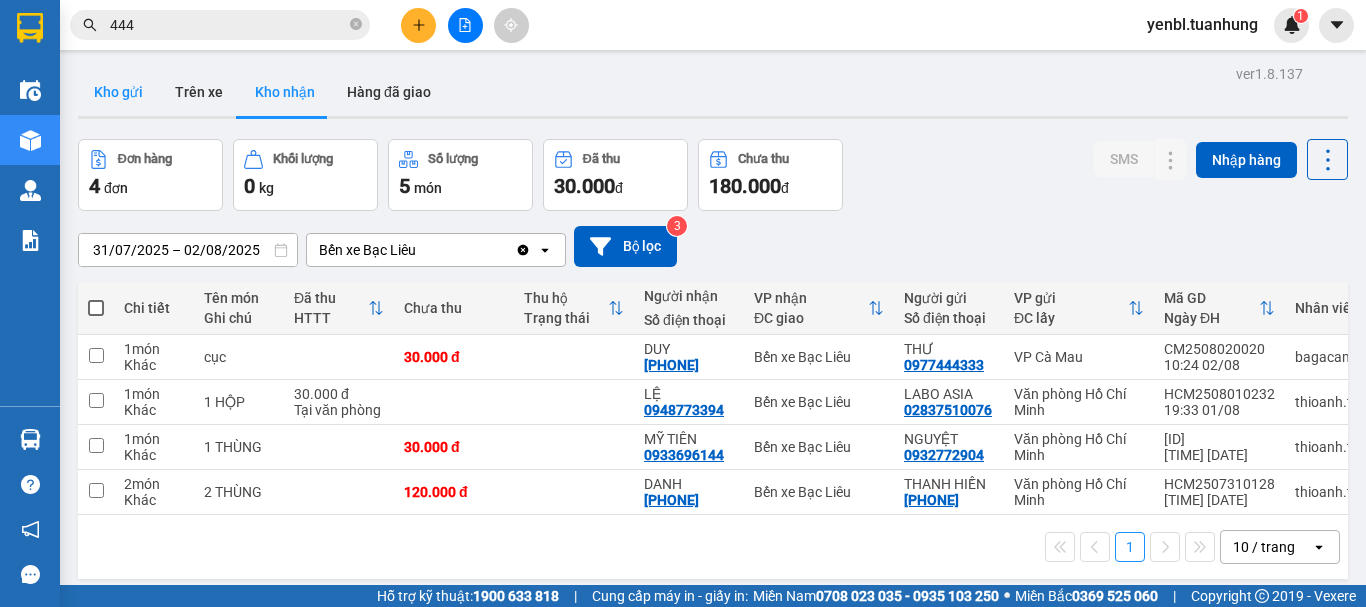 click on "Kho gửi" at bounding box center [118, 92] 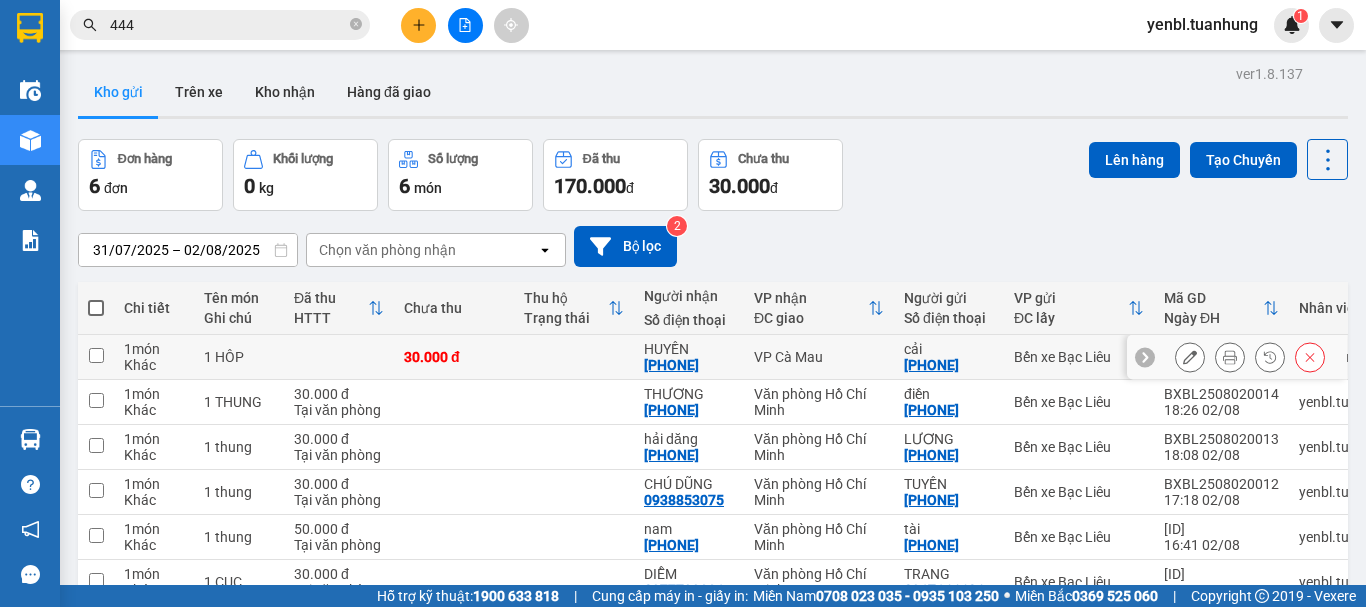 click at bounding box center [96, 355] 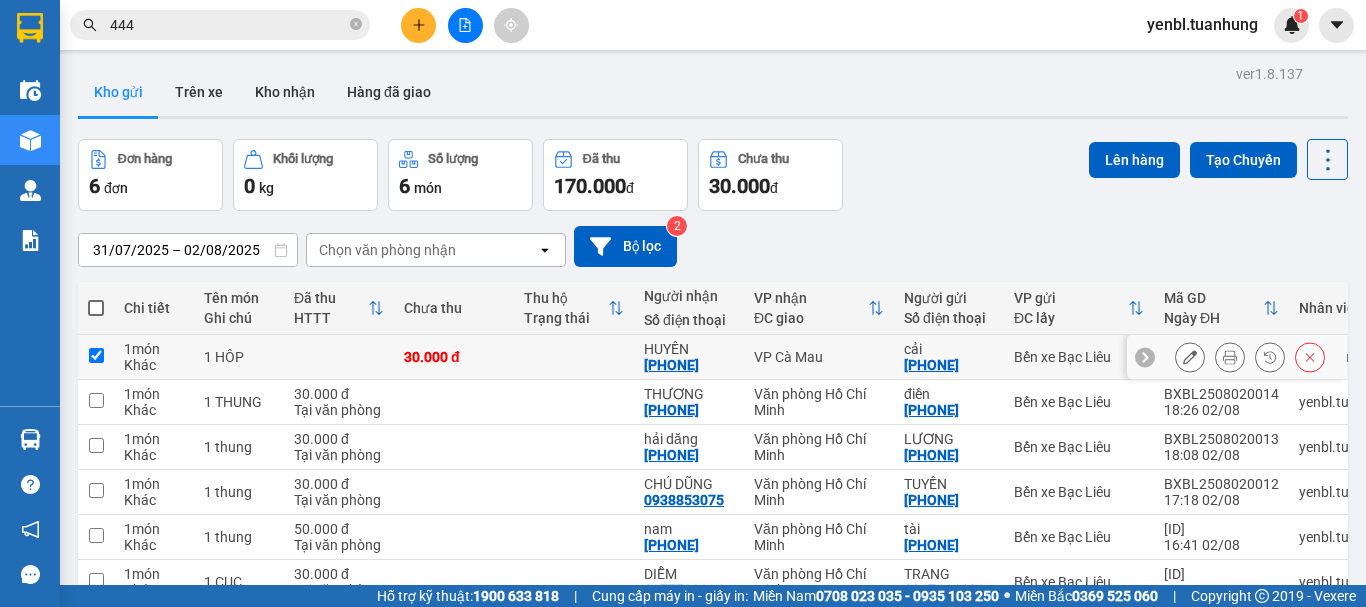 checkbox on "true" 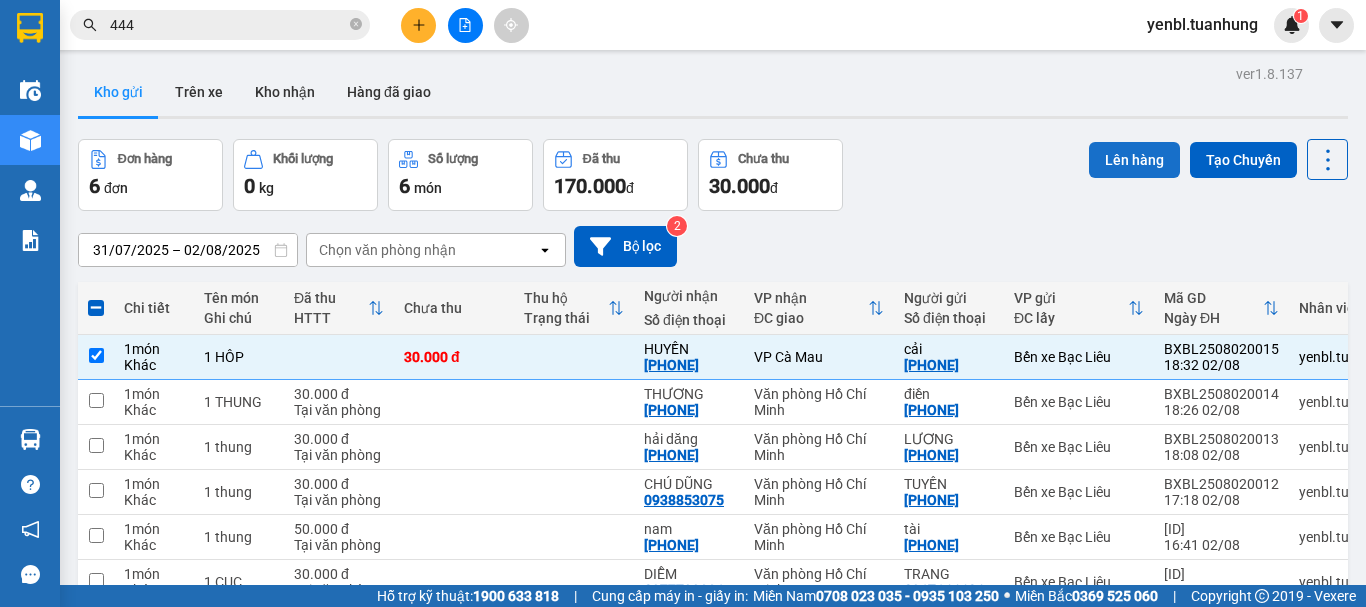 click on "Lên hàng" at bounding box center (1134, 160) 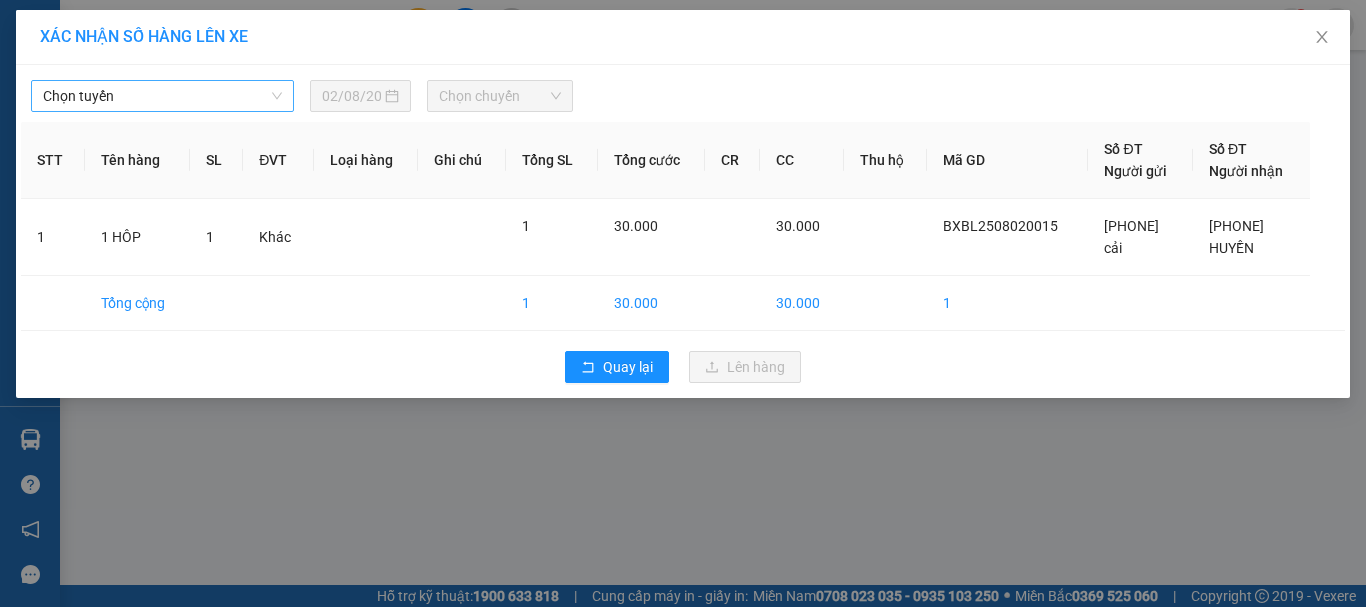 click on "Chọn tuyến" at bounding box center [162, 96] 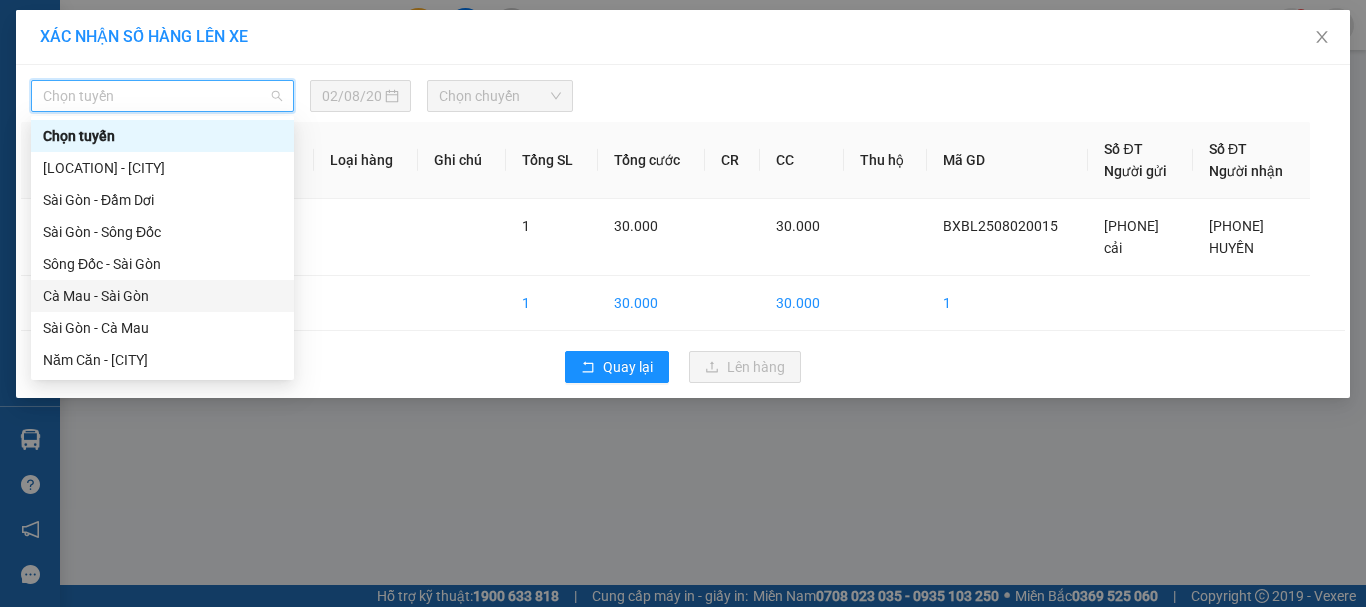 drag, startPoint x: 86, startPoint y: 294, endPoint x: 354, endPoint y: 147, distance: 305.66812 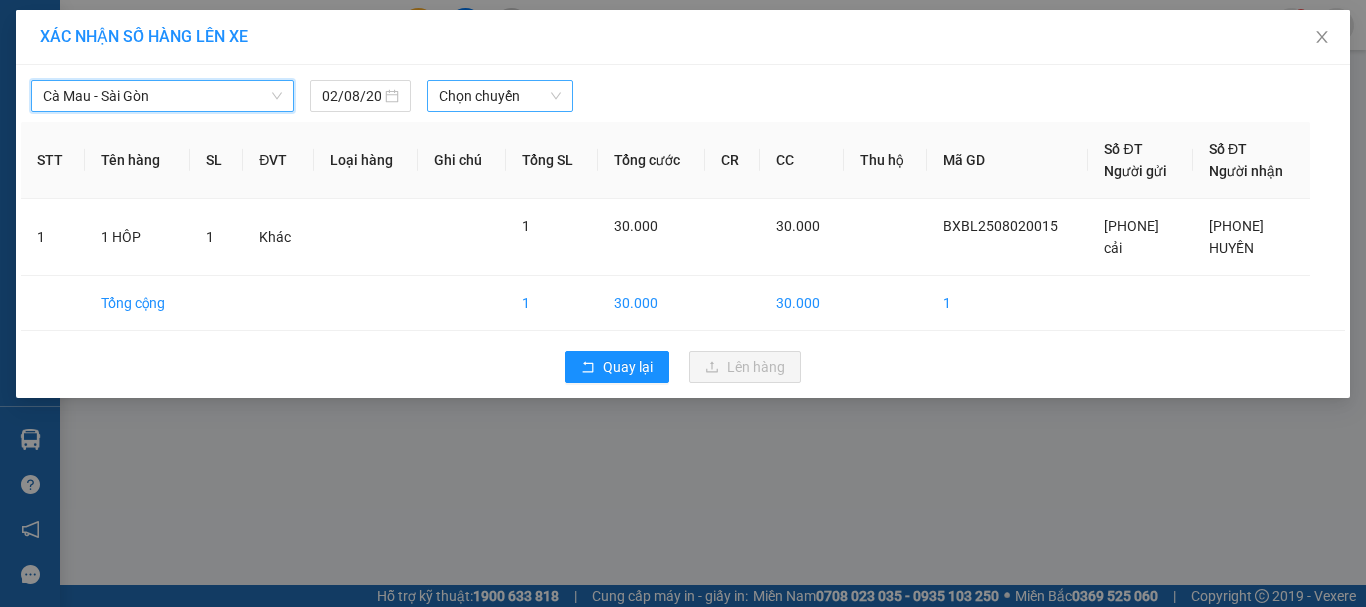 click on "Chọn chuyến" at bounding box center (500, 96) 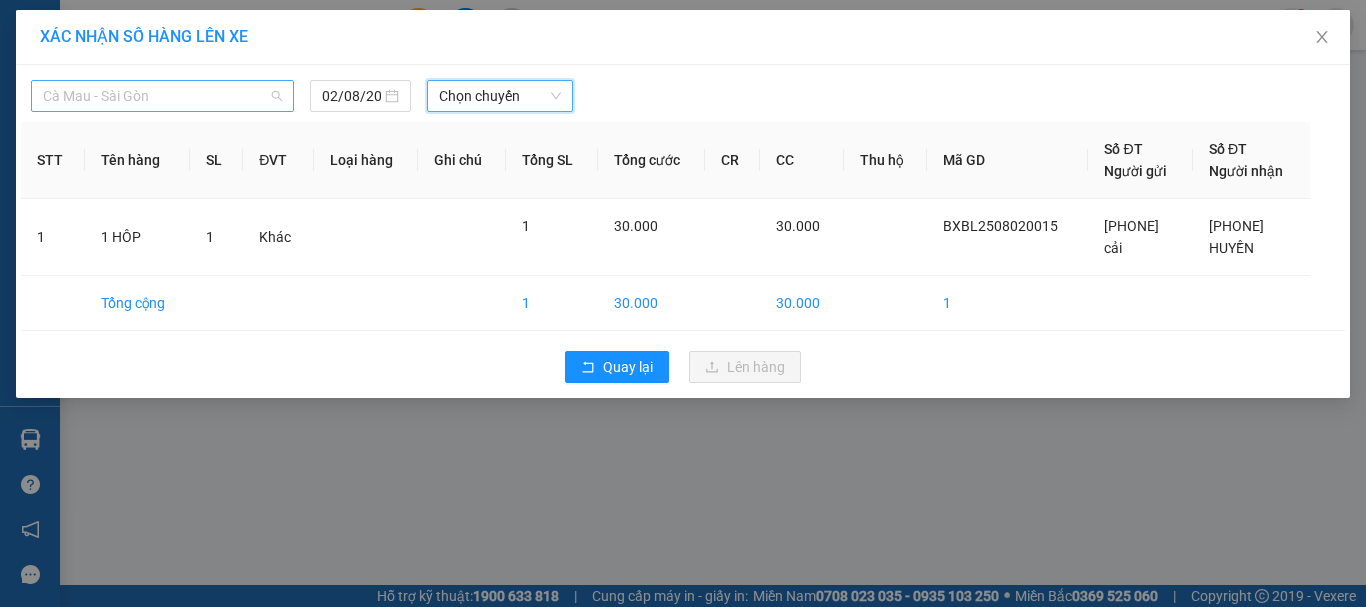 click on "Cà Mau - Sài Gòn" at bounding box center (162, 96) 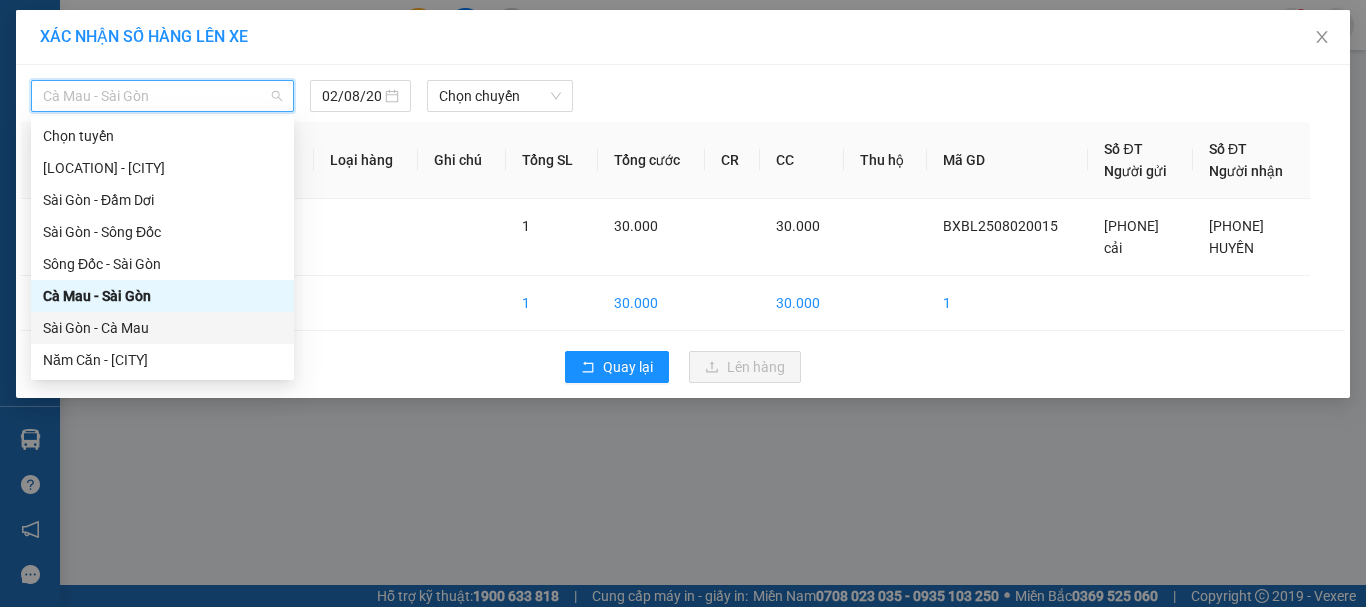 click on "Sài Gòn - Cà Mau" at bounding box center [162, 328] 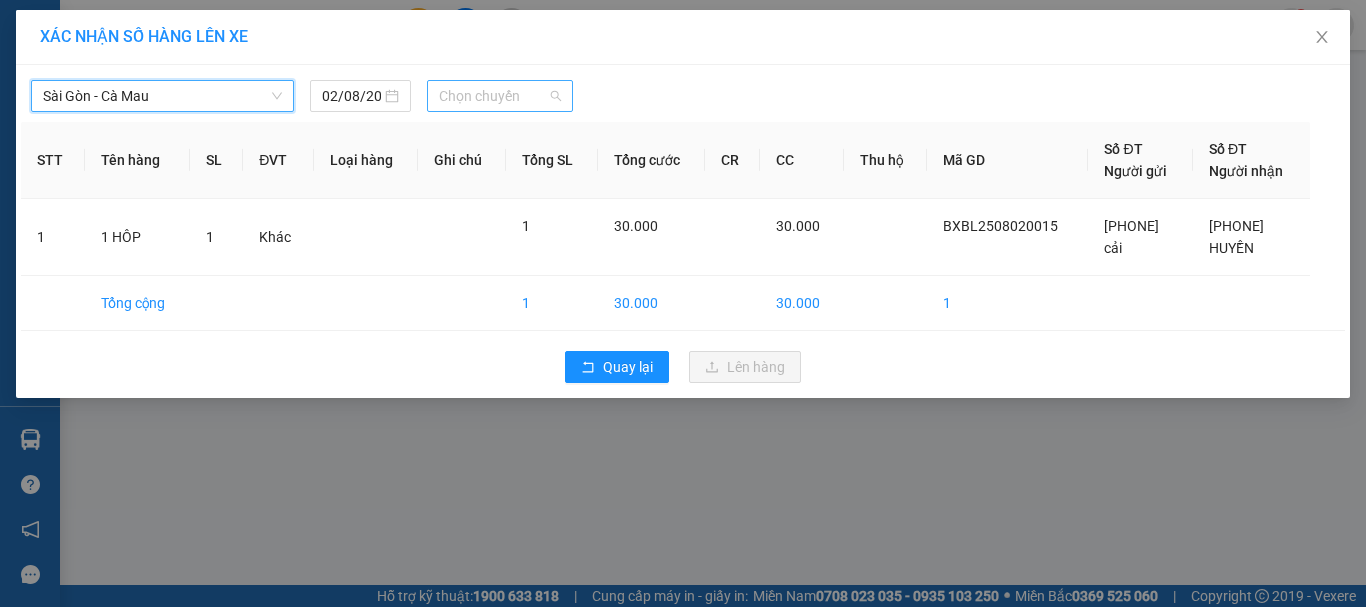 click on "Chọn chuyến" at bounding box center [500, 96] 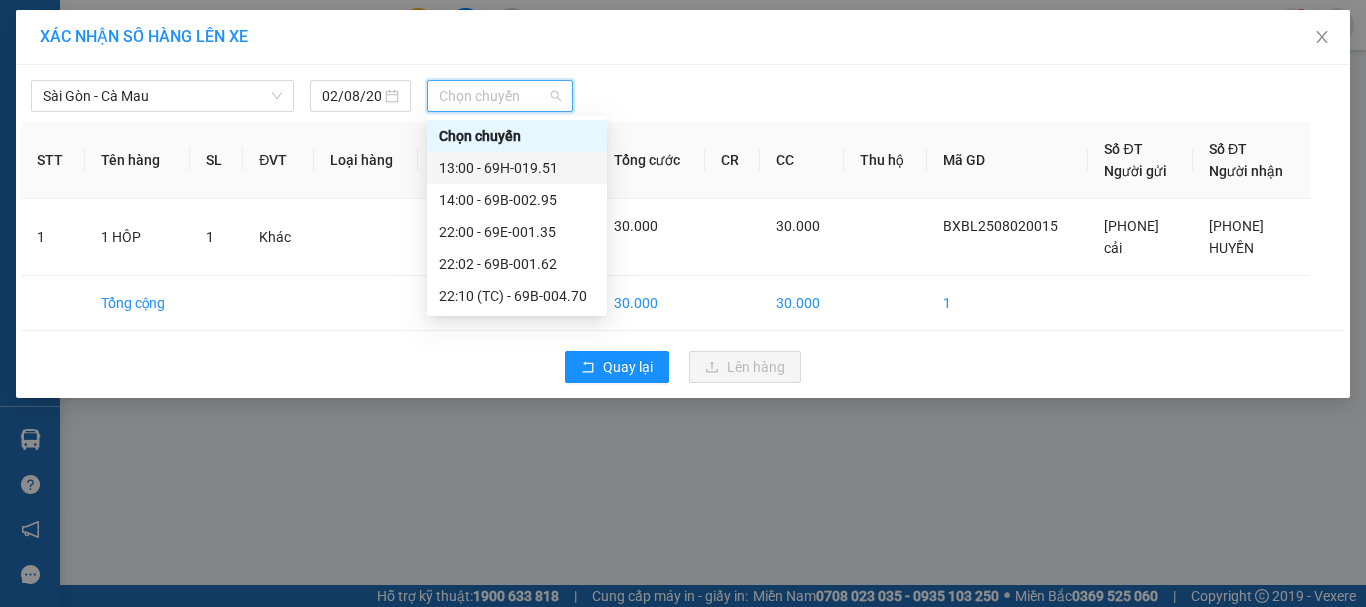 click on "[TIME] - [PLATE]" at bounding box center [517, 168] 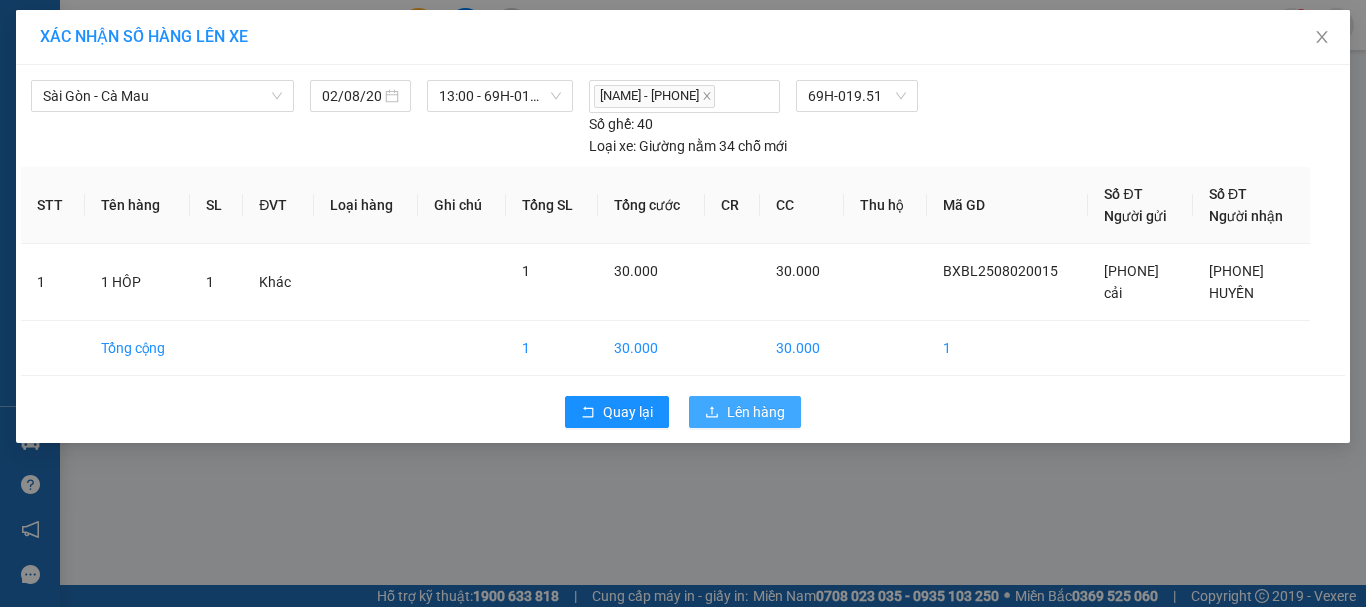 click on "Lên hàng" at bounding box center (756, 412) 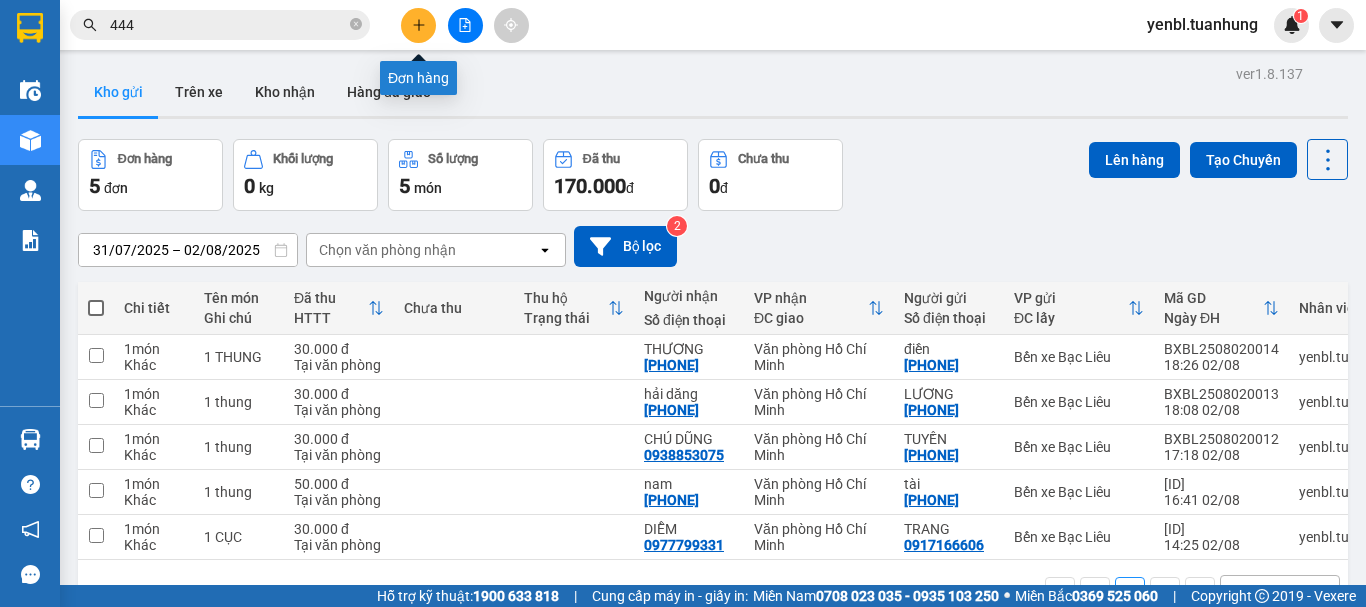 click 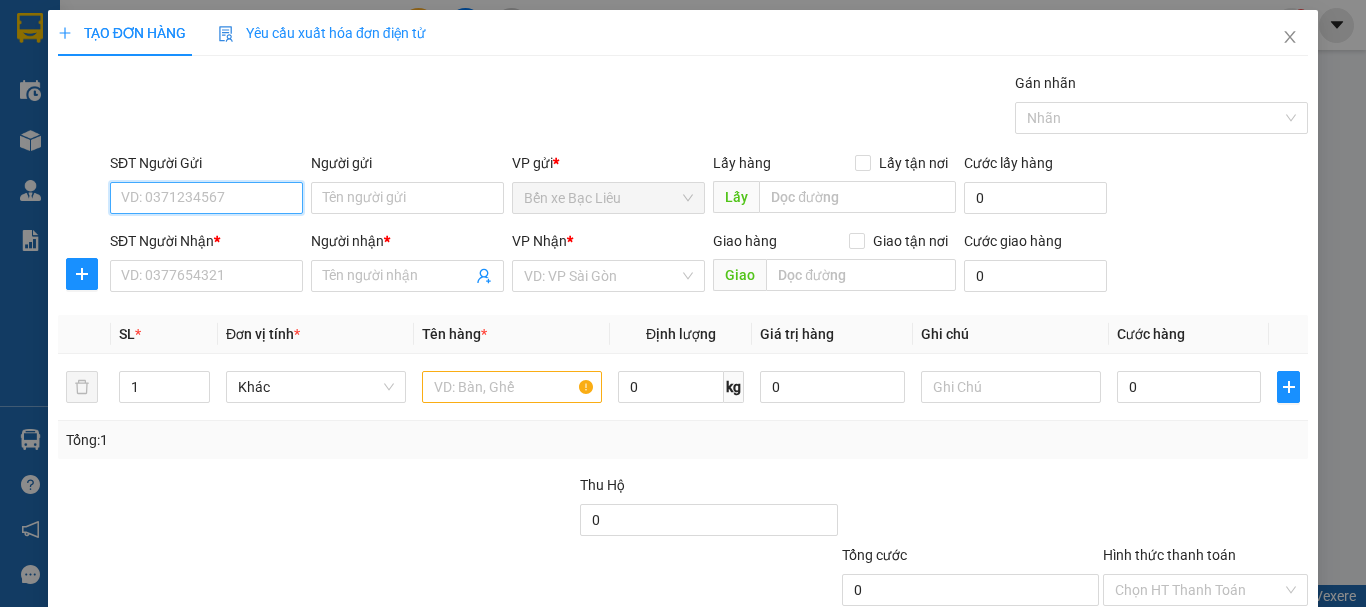 click on "SĐT Người Gửi" at bounding box center (206, 198) 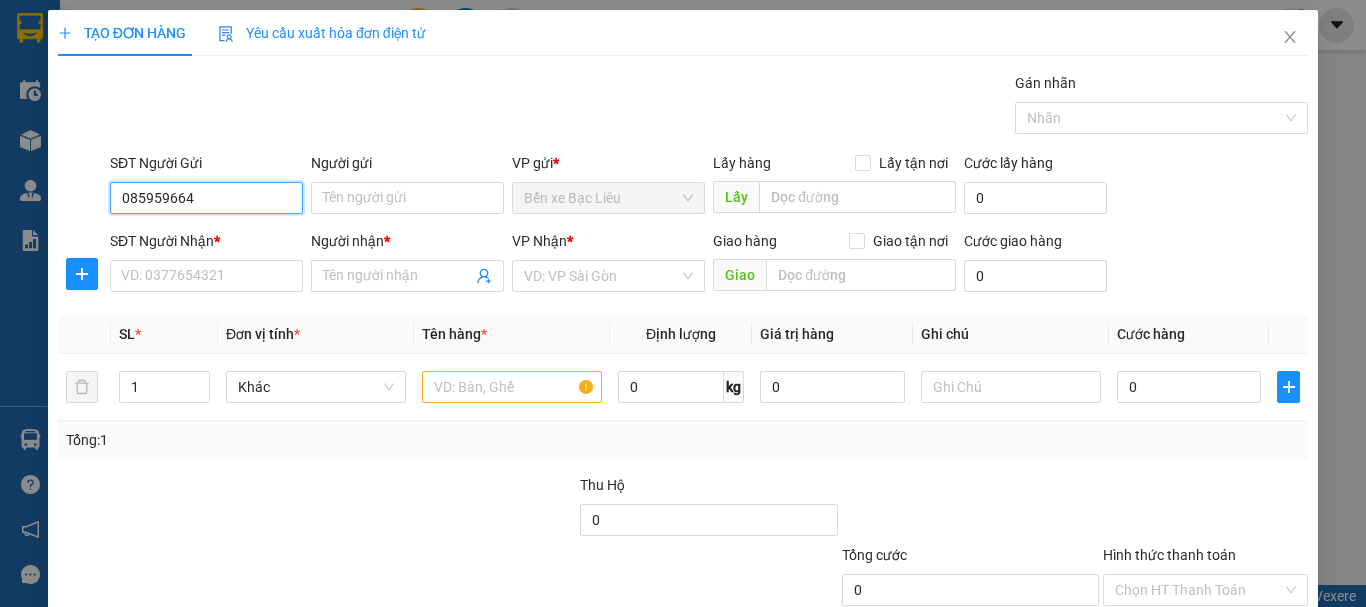 type on "0859596643" 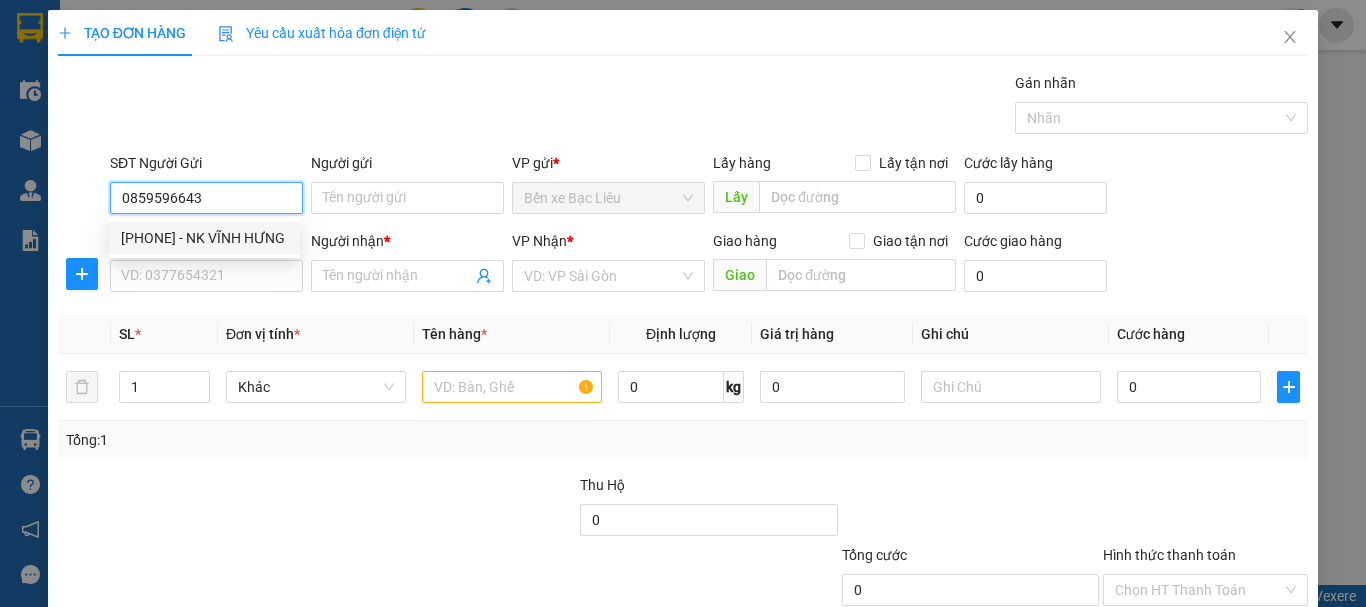 click on "[PHONE] - NK VĨNH HƯNG" at bounding box center (204, 238) 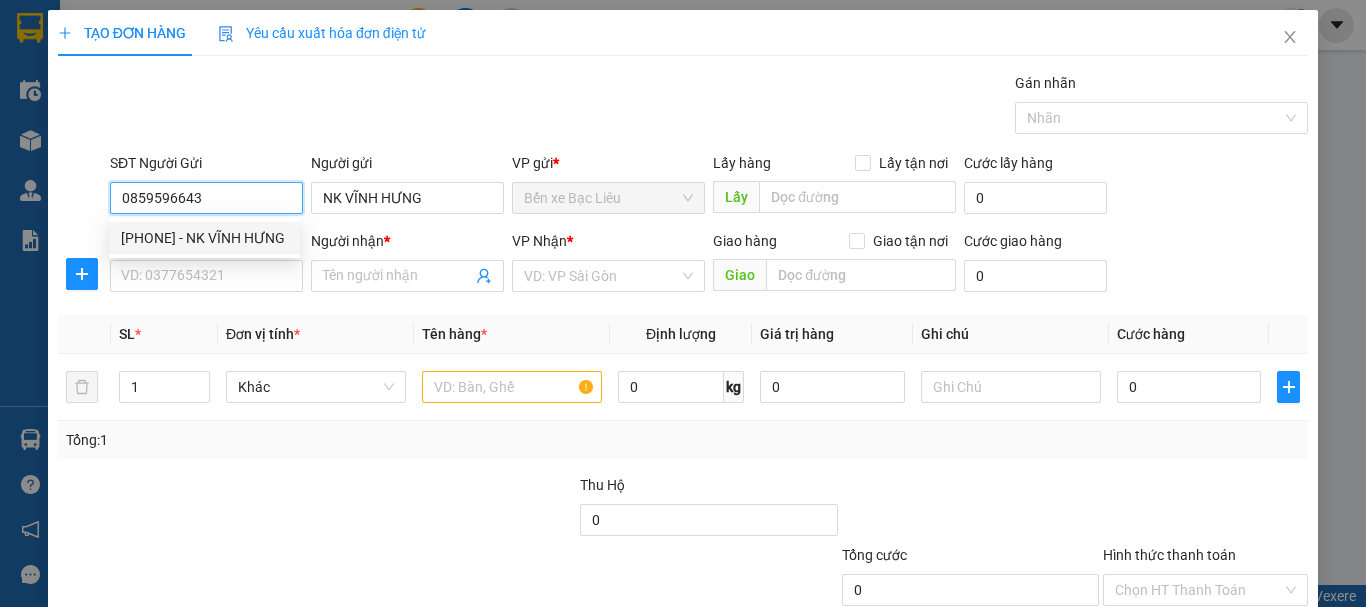 type on "0859596643" 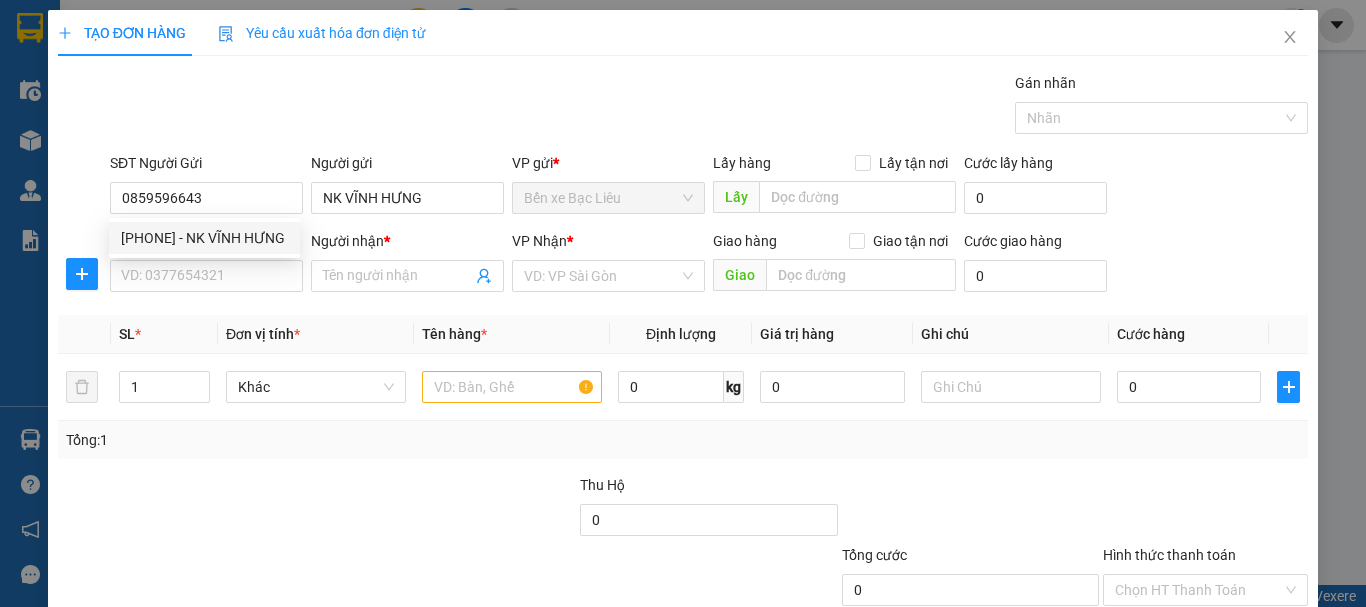 click on "SĐT Người Nhận  * VD: 0377654321" at bounding box center (206, 265) 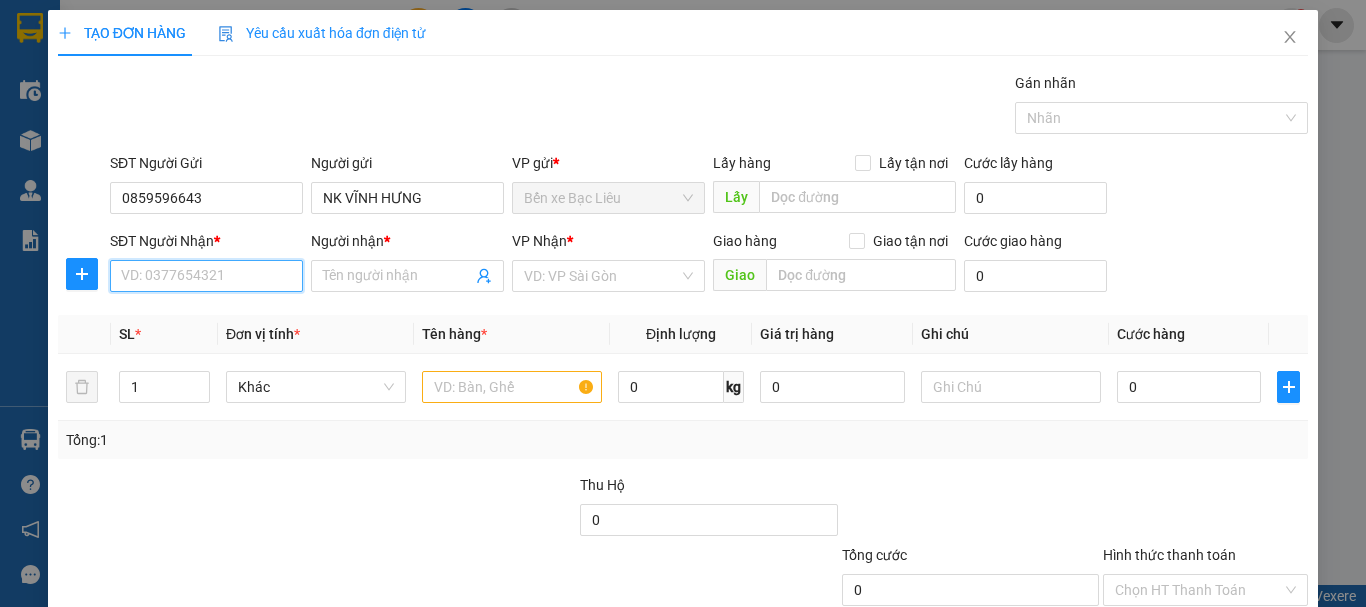 click on "SĐT Người Nhận  *" at bounding box center [206, 276] 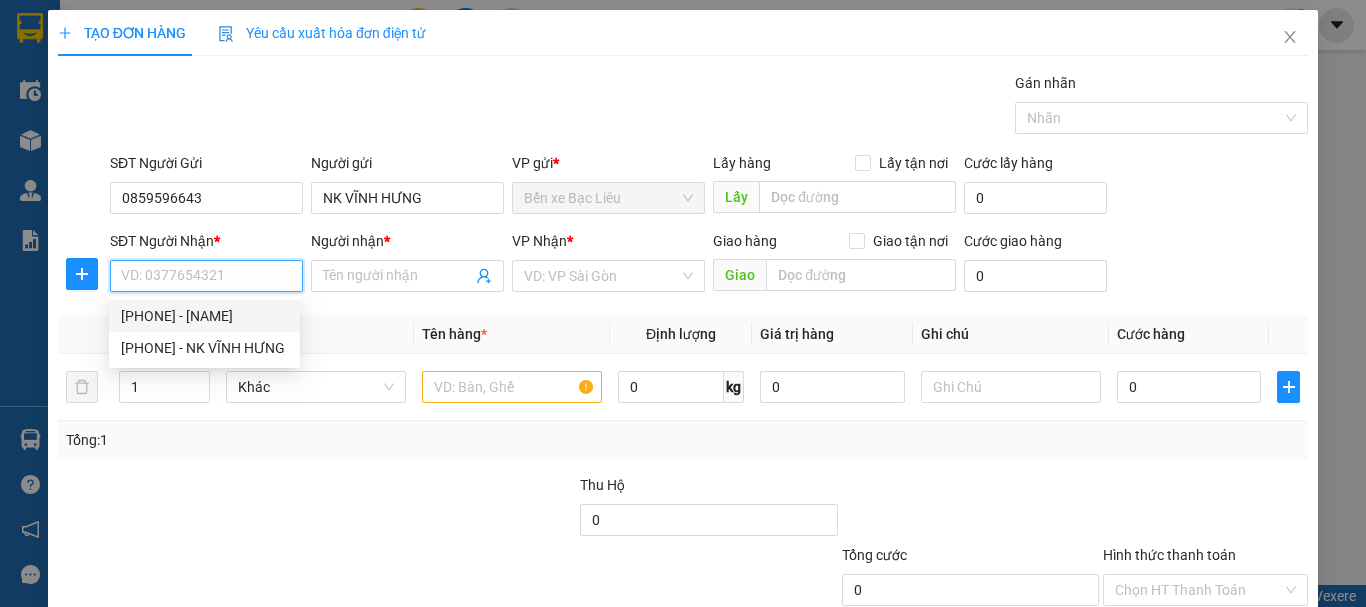 click on "[PHONE] - [NAME]" at bounding box center [204, 316] 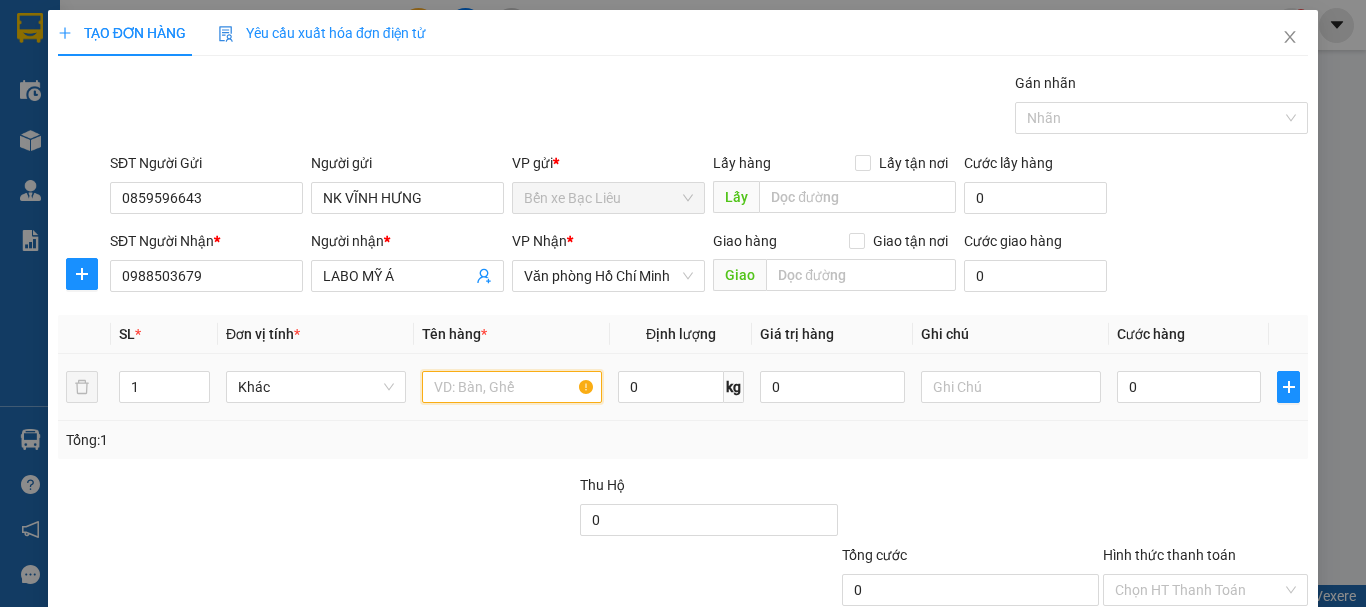 click at bounding box center (512, 387) 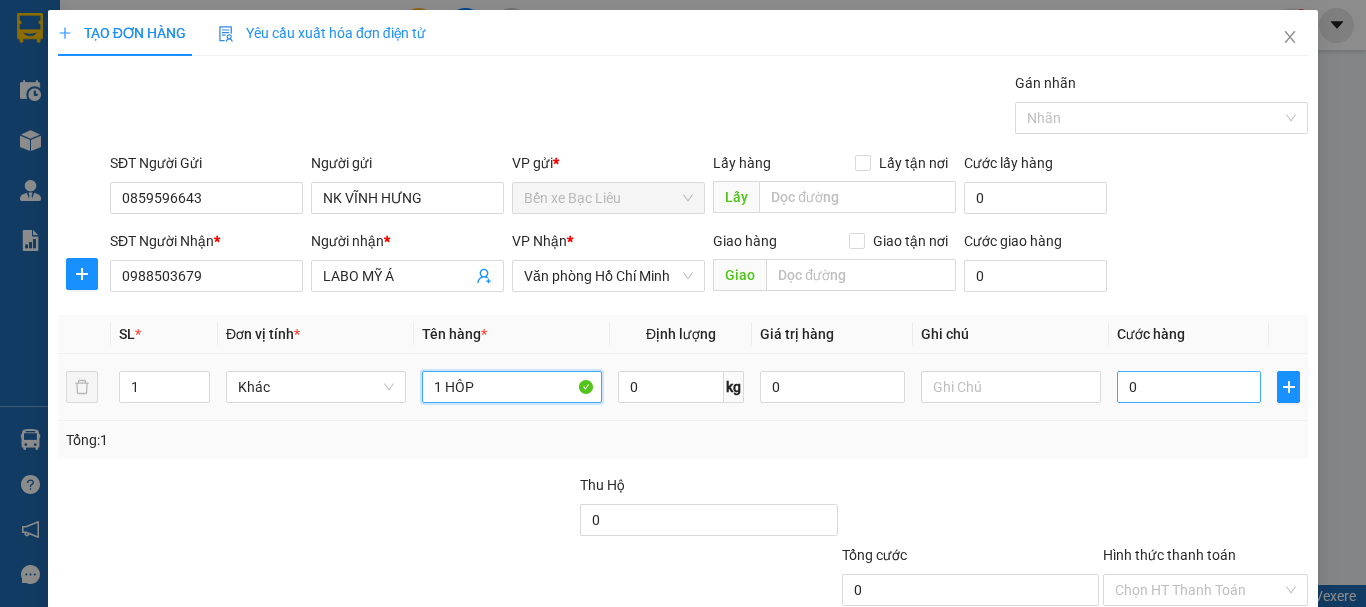 type on "1 HÔP" 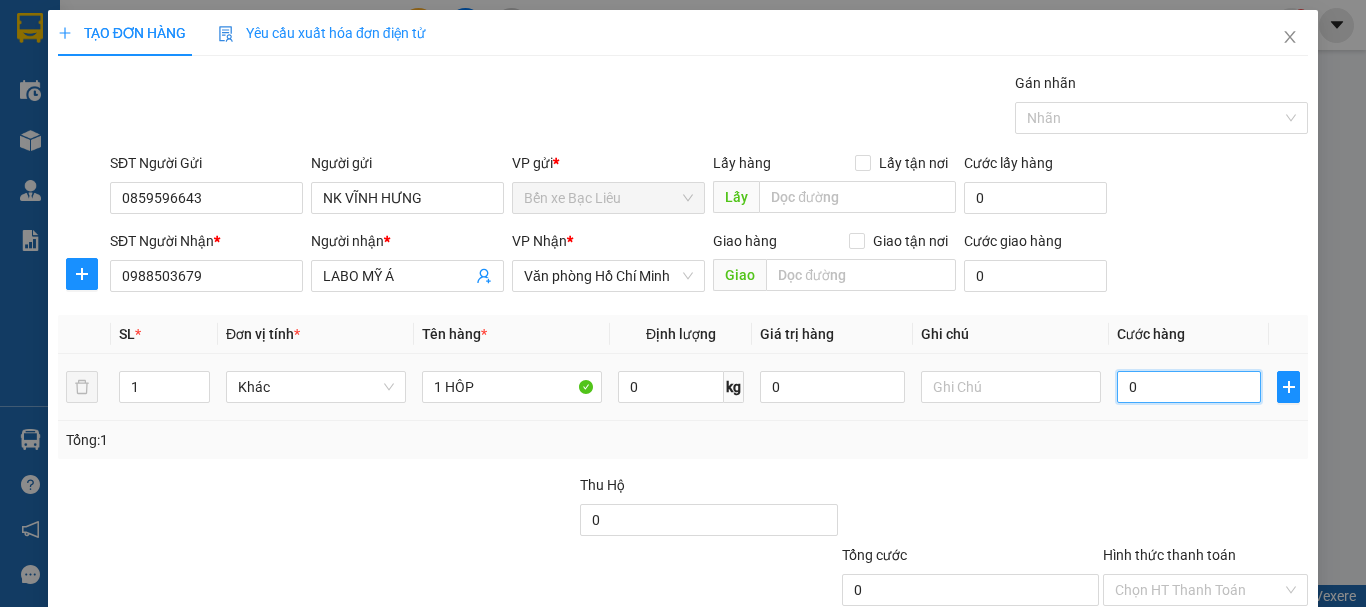 click on "0" at bounding box center [1189, 387] 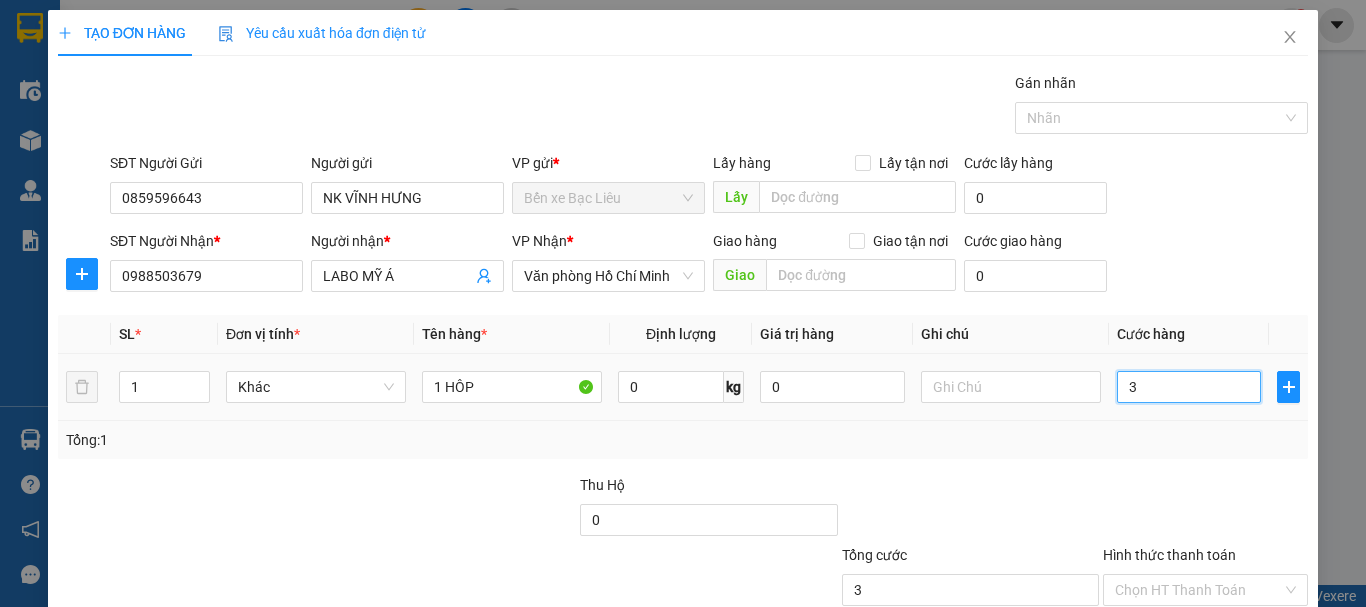 type on "30" 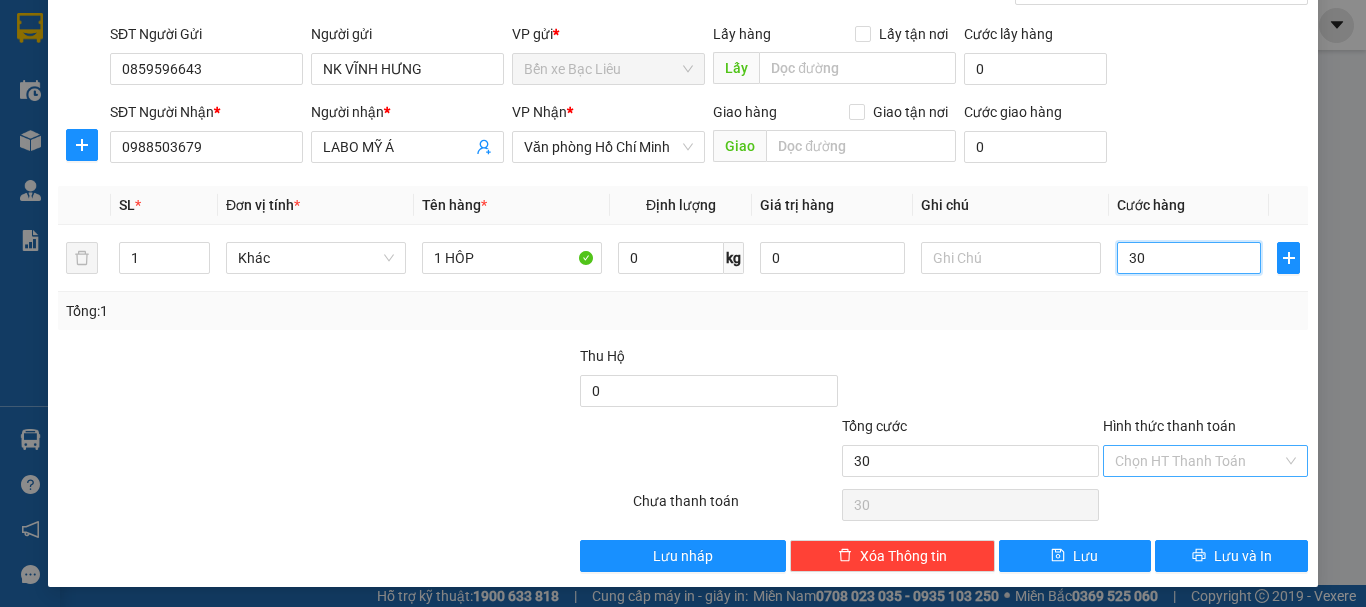 scroll, scrollTop: 133, scrollLeft: 0, axis: vertical 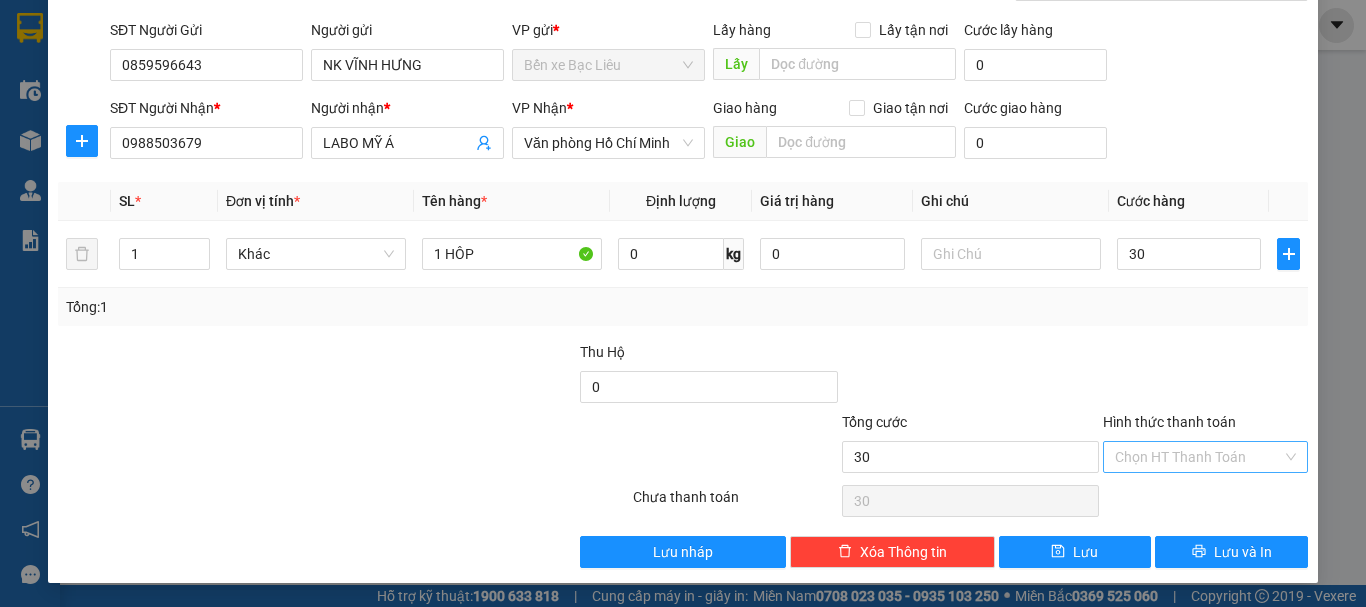 type on "30.000" 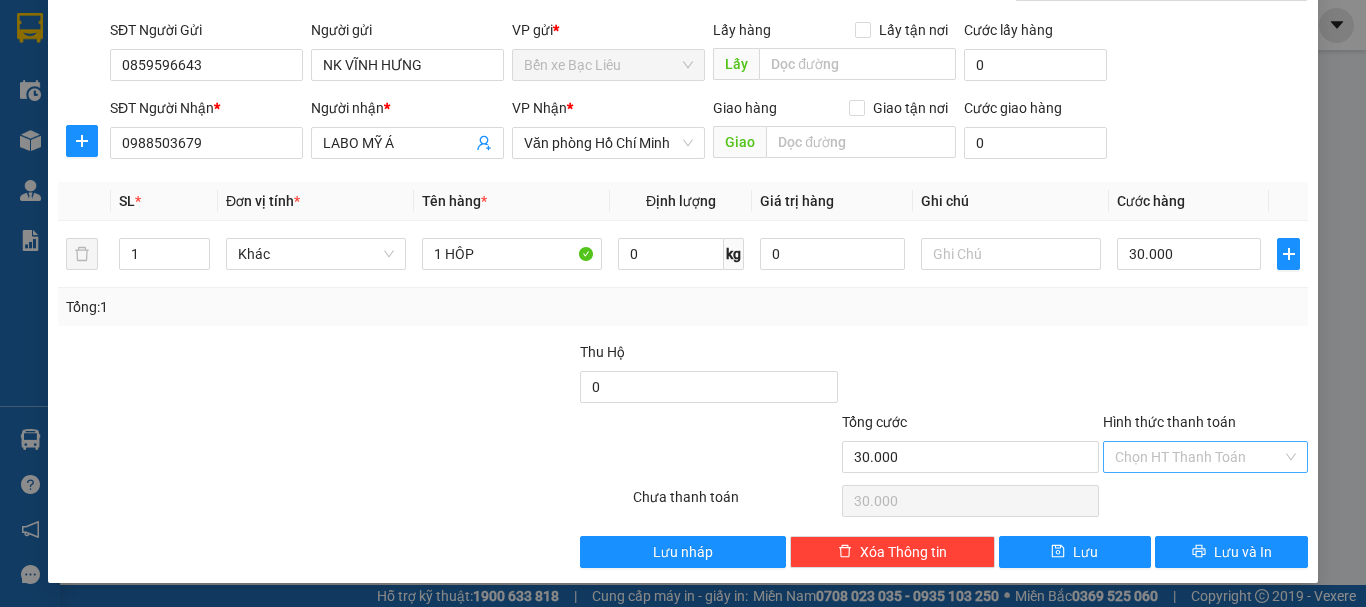 click on "Hình thức thanh toán" at bounding box center [1198, 457] 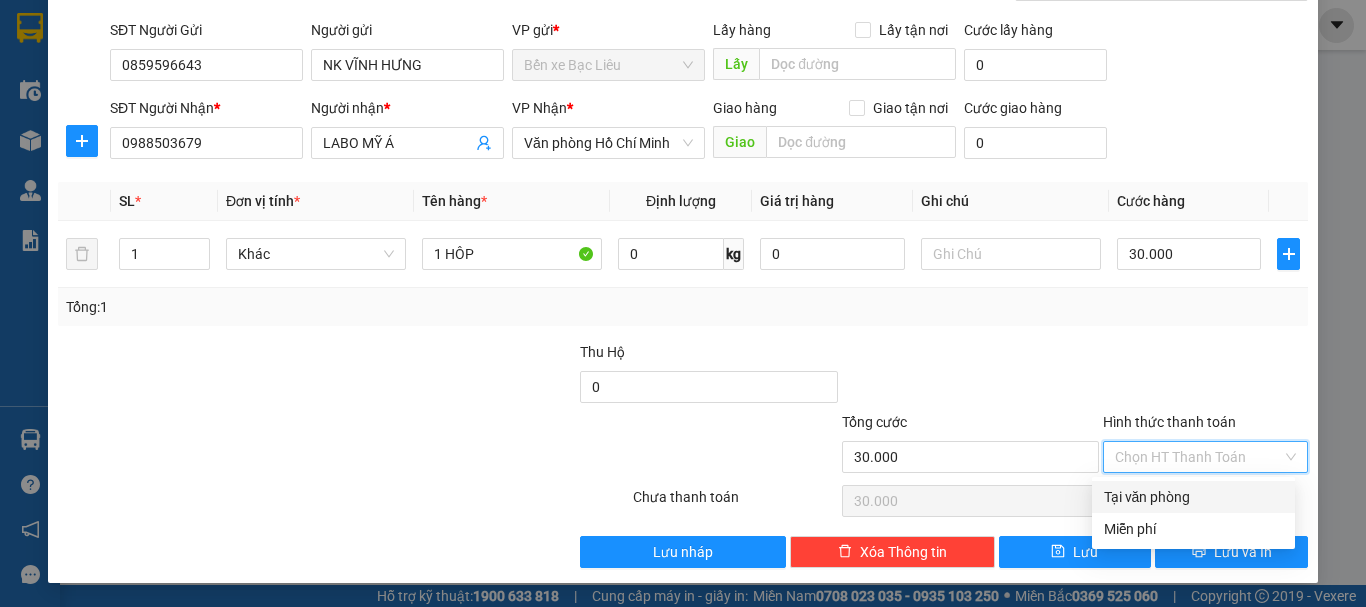 click on "Tại văn phòng" at bounding box center (1193, 497) 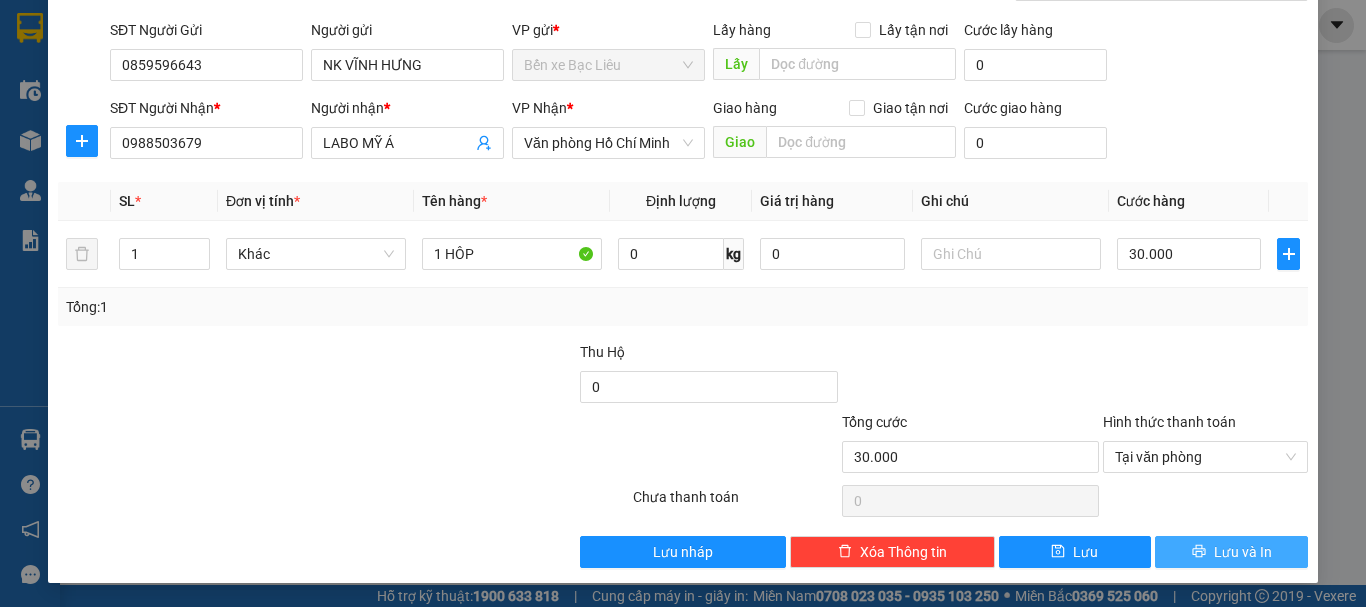 click on "Lưu và In" at bounding box center [1231, 552] 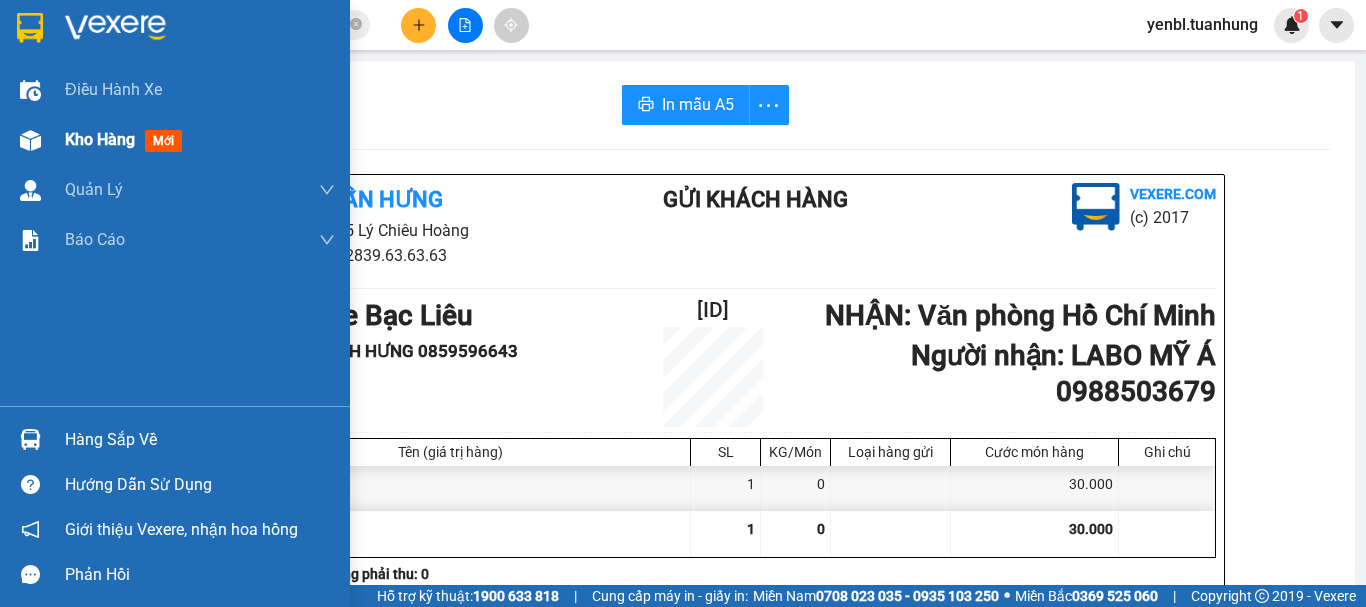 click on "Kho hàng" at bounding box center (100, 139) 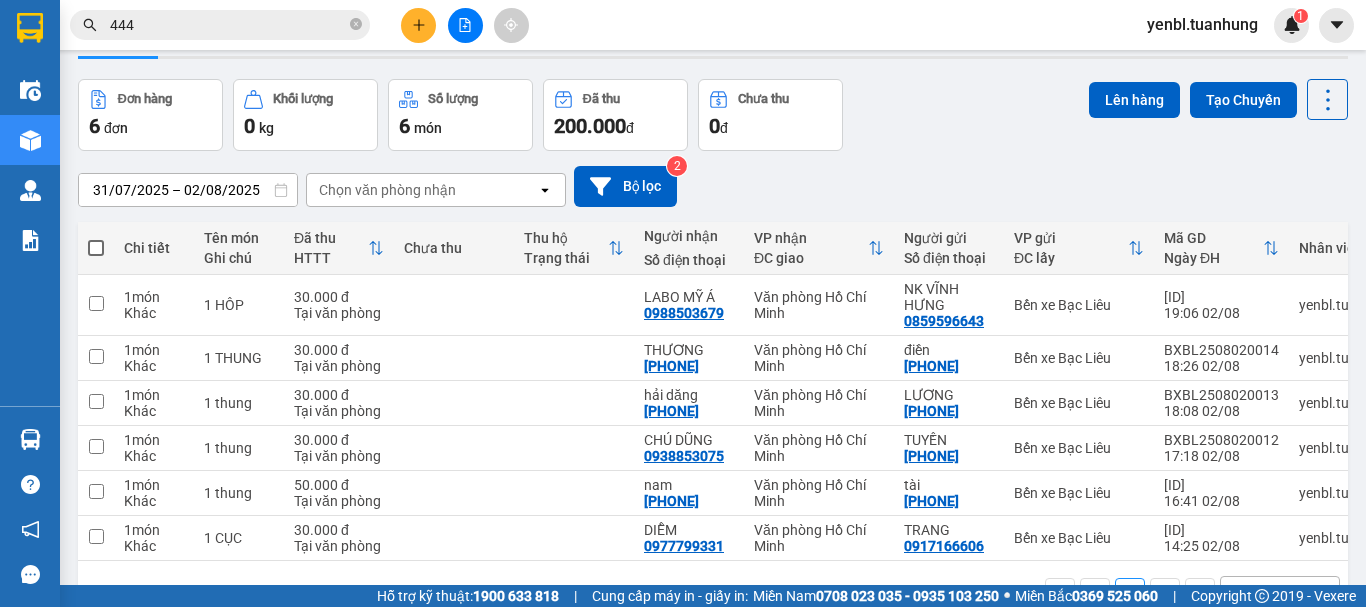 scroll, scrollTop: 0, scrollLeft: 0, axis: both 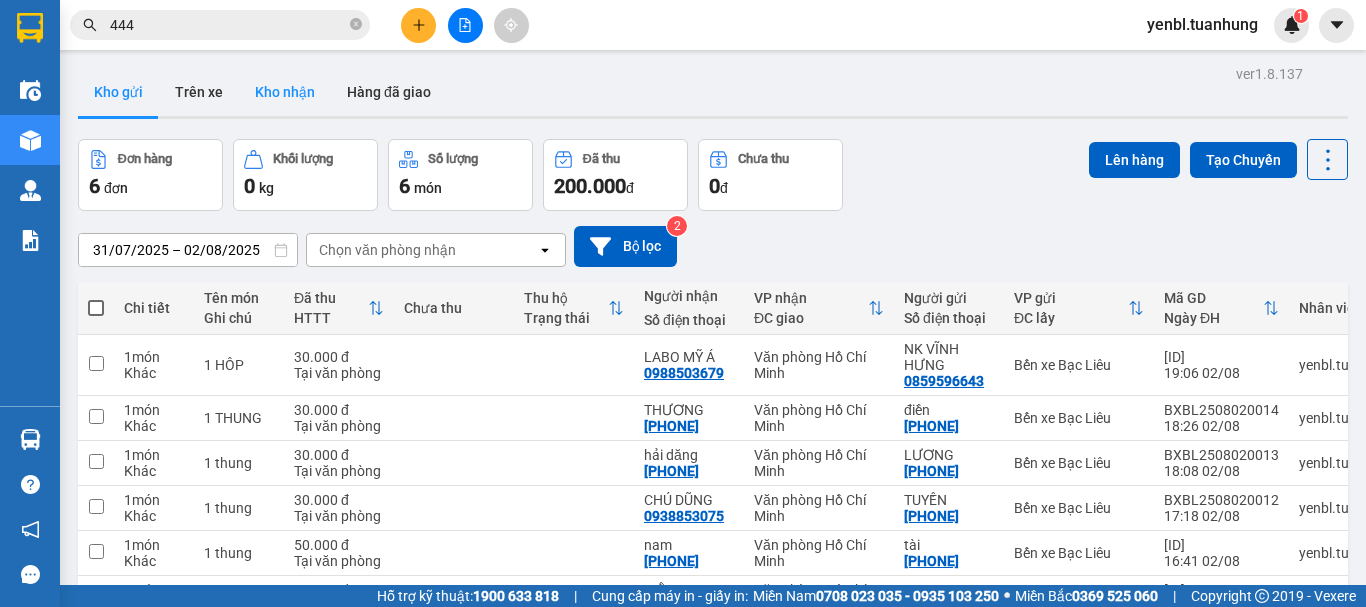 click on "Kho nhận" at bounding box center [285, 92] 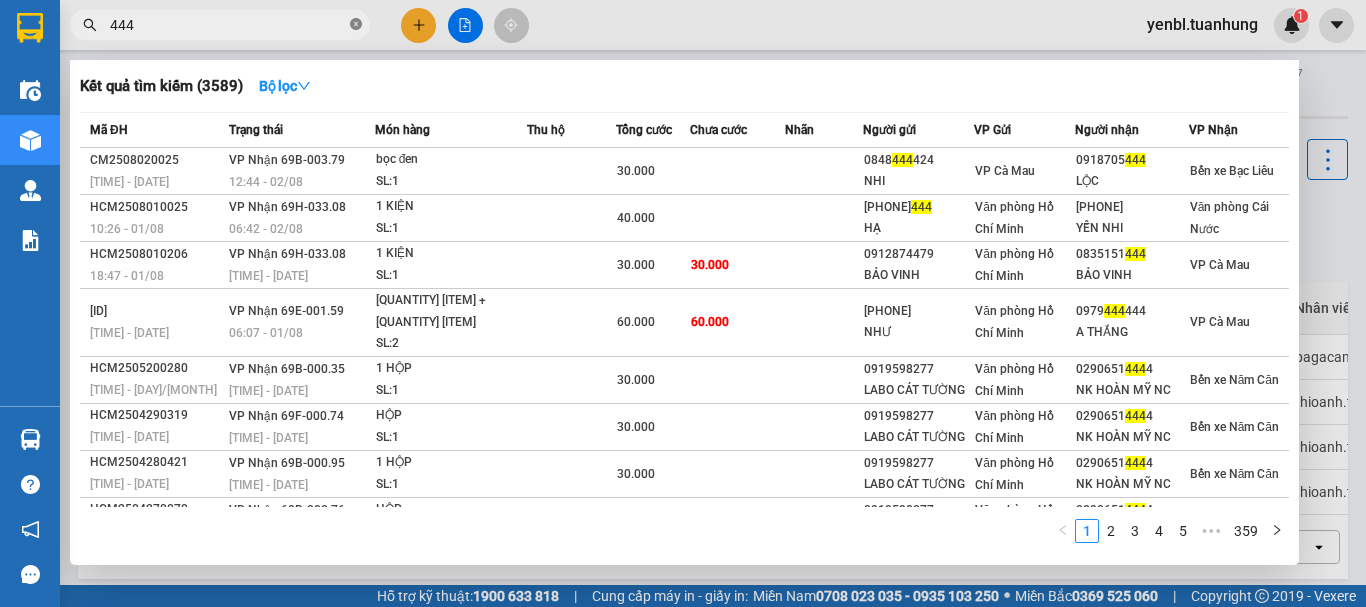 click 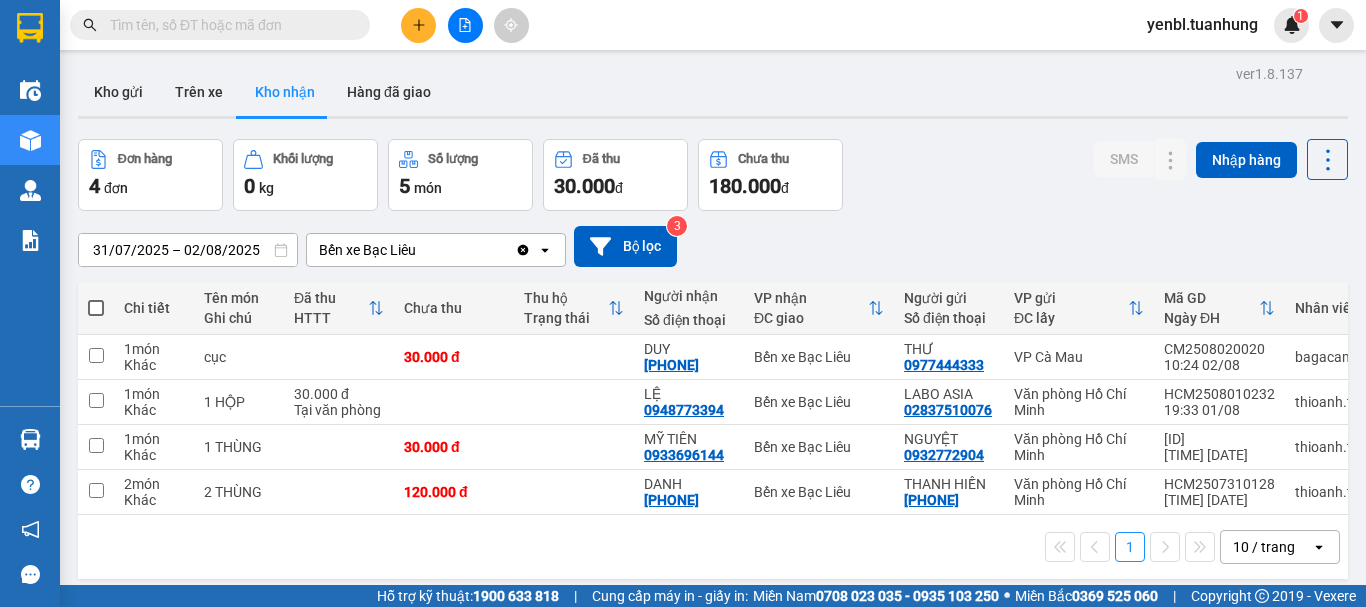 click at bounding box center (228, 25) 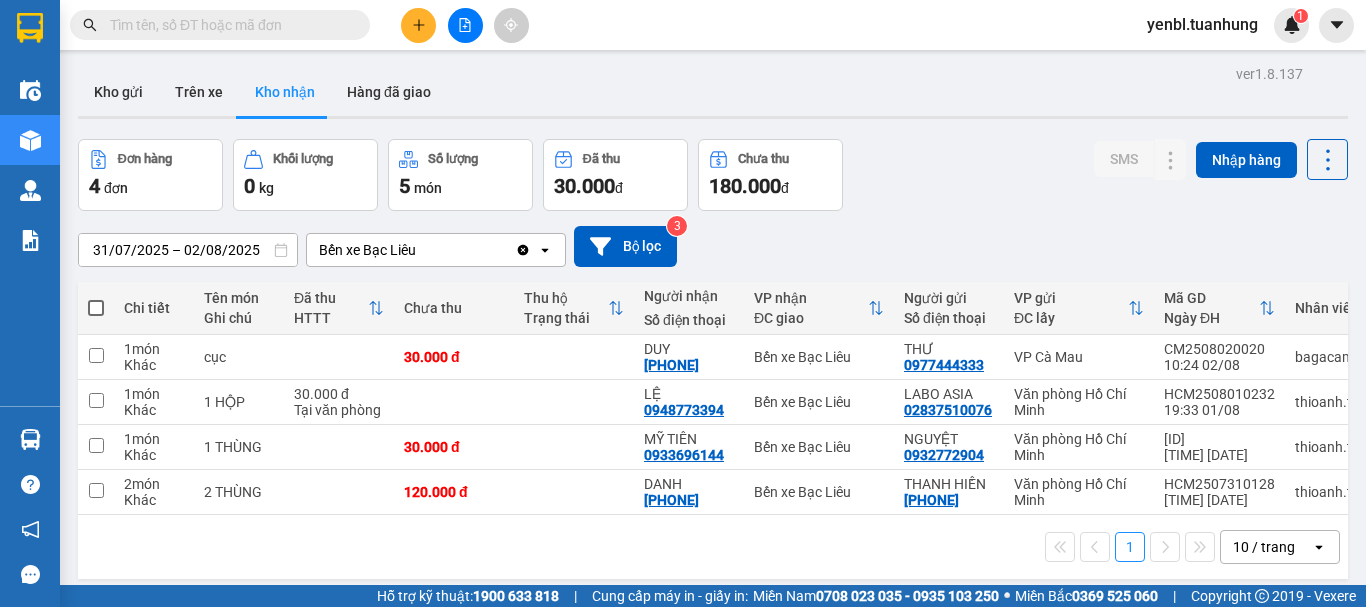 click at bounding box center [228, 25] 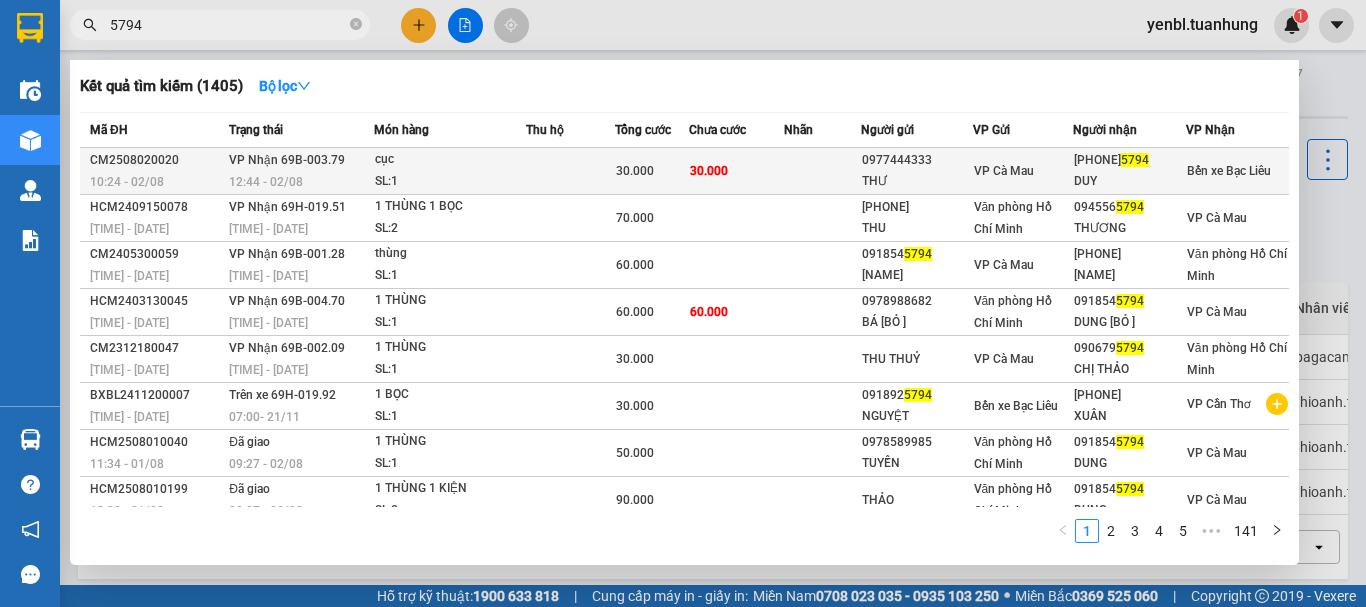 type on "5794" 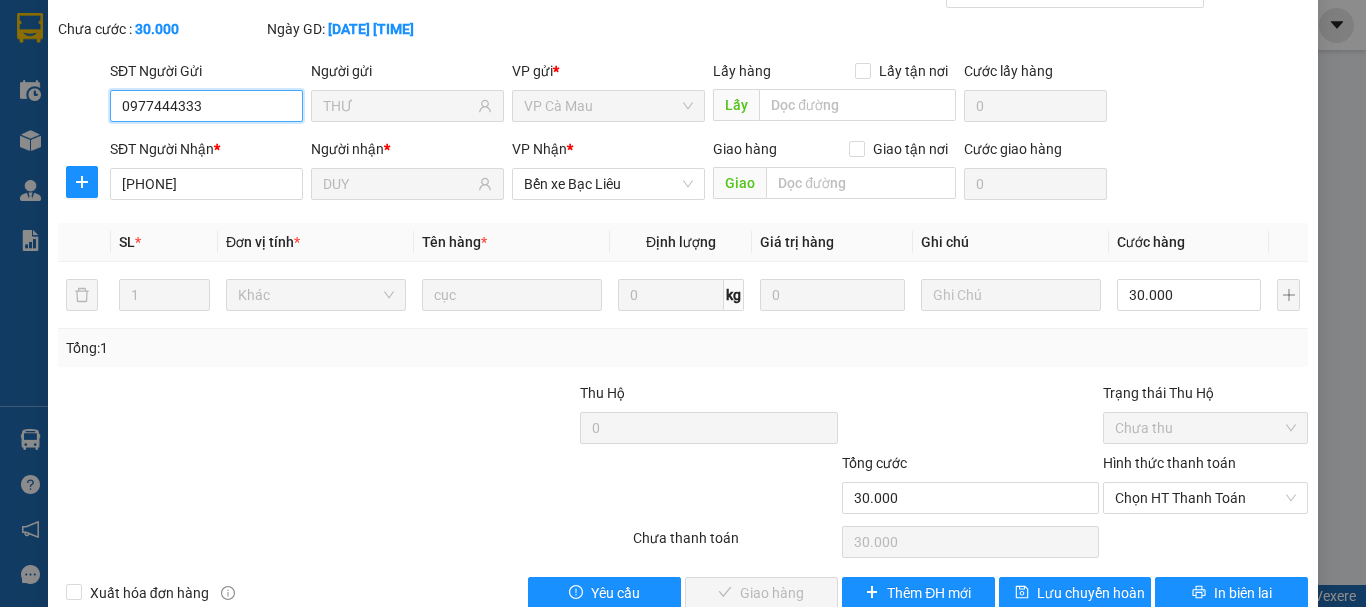 scroll, scrollTop: 159, scrollLeft: 0, axis: vertical 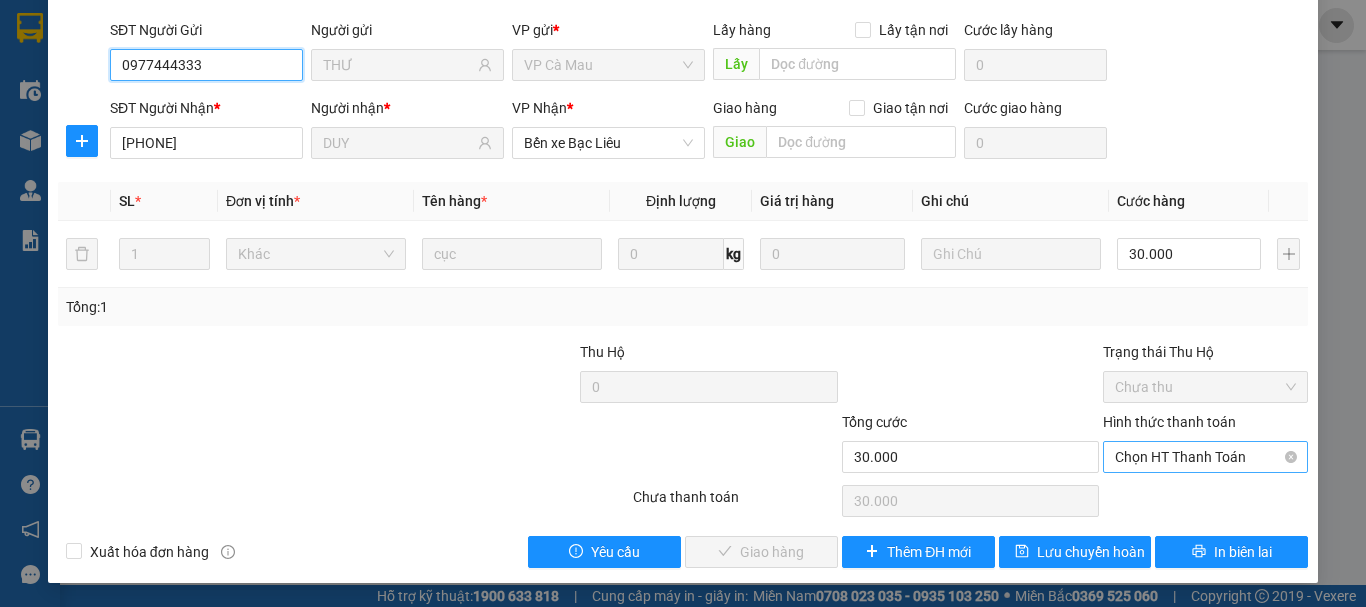 click on "Chọn HT Thanh Toán" at bounding box center [1205, 457] 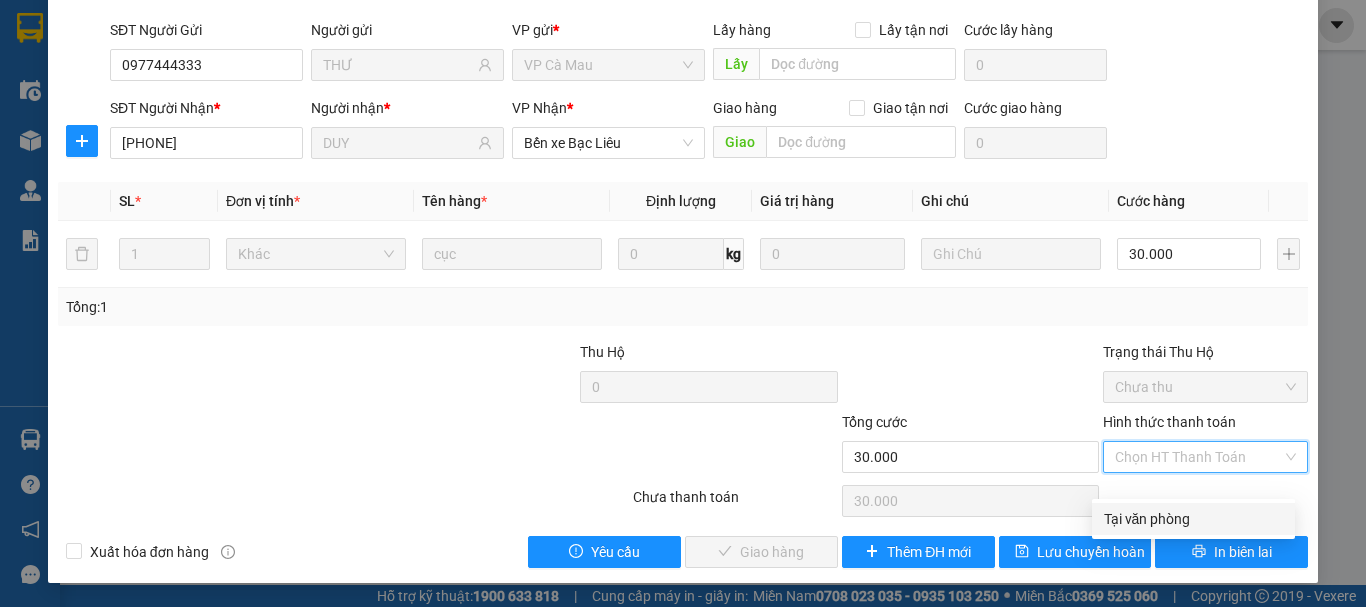 click on "Tại văn phòng" at bounding box center (1193, 519) 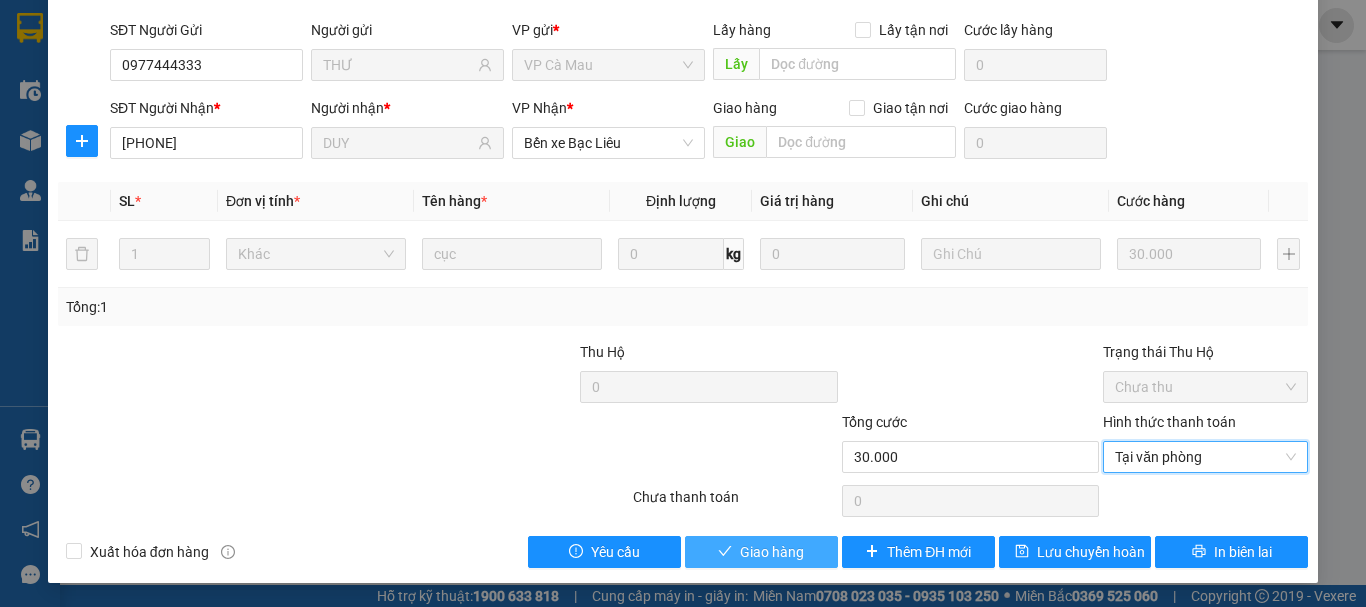 click on "Giao hàng" at bounding box center (772, 552) 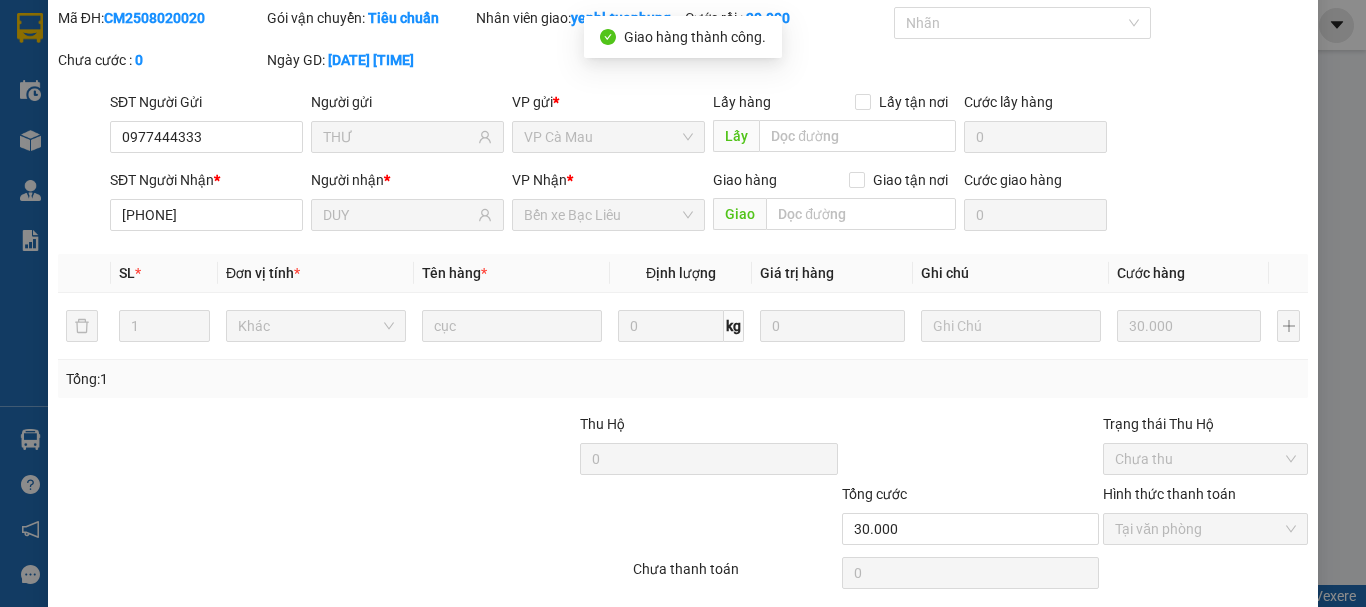 scroll, scrollTop: 0, scrollLeft: 0, axis: both 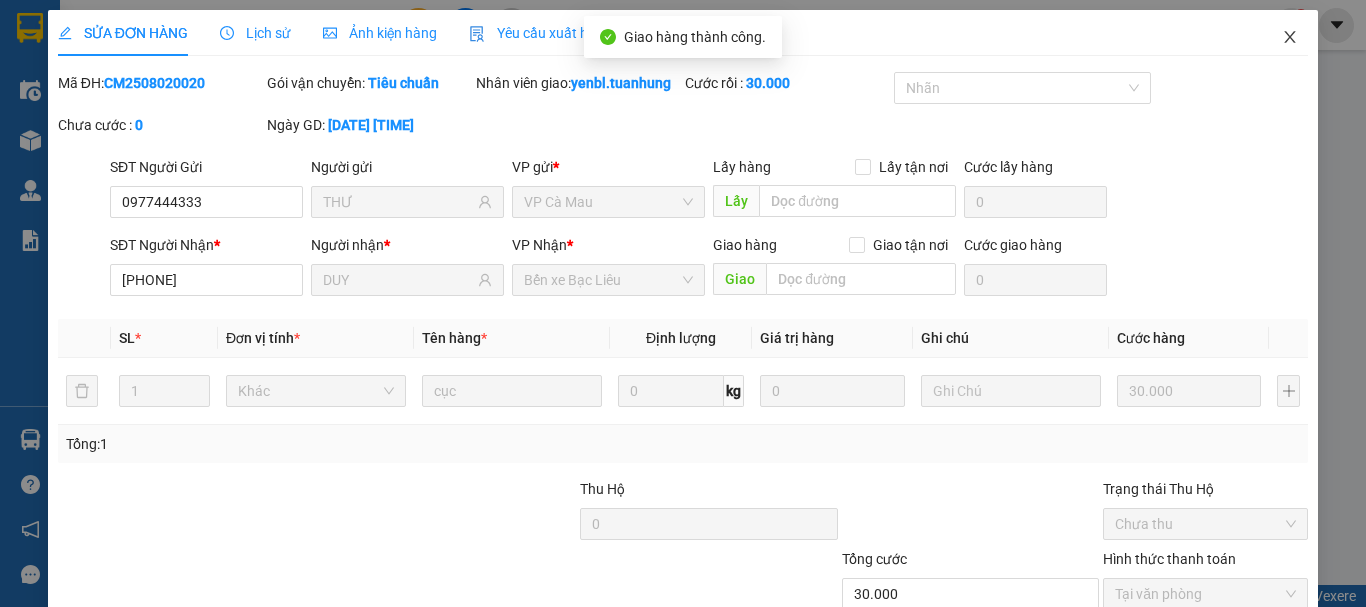 click 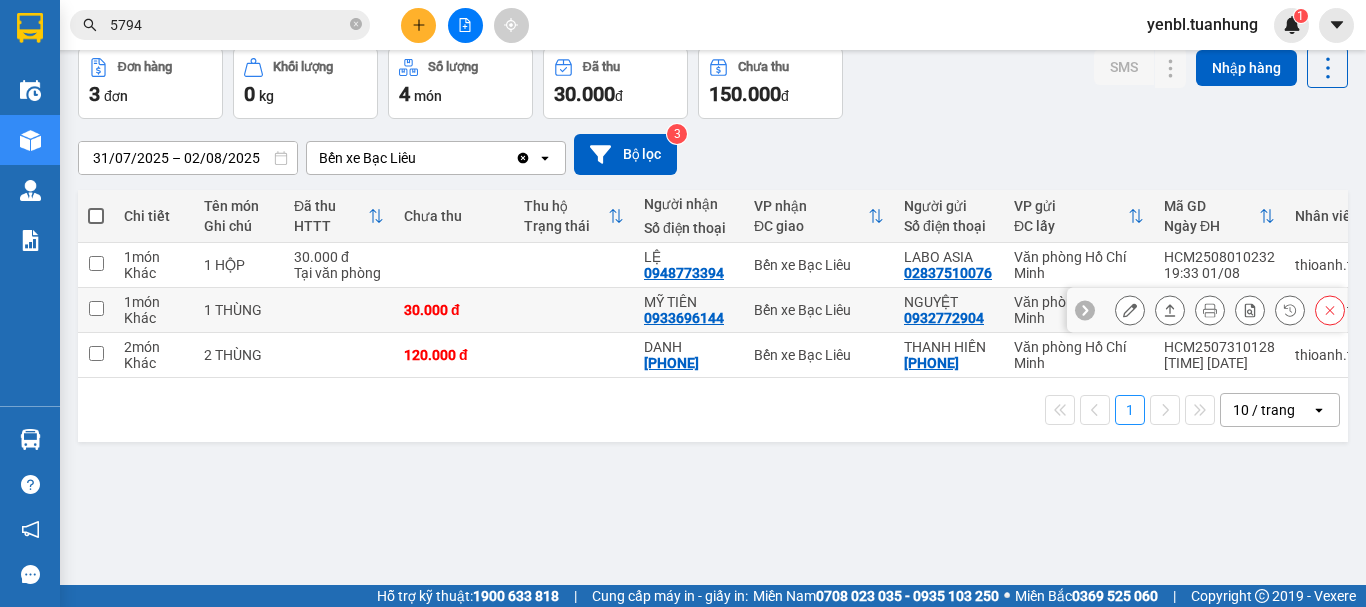 scroll, scrollTop: 0, scrollLeft: 0, axis: both 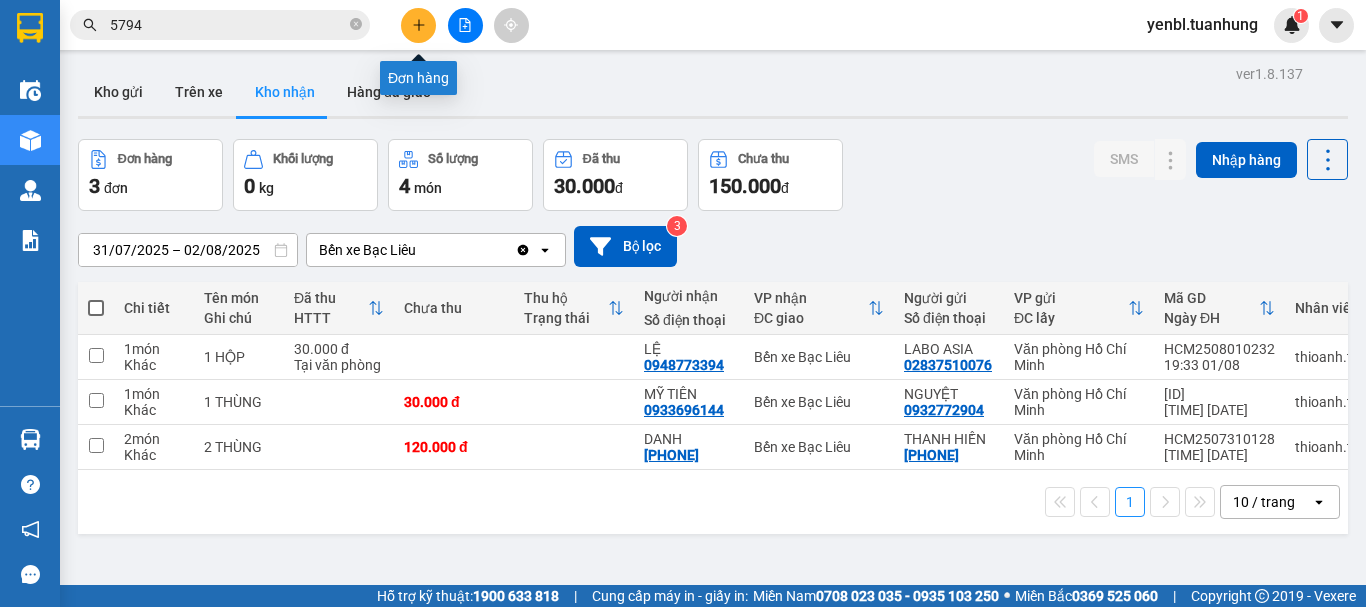 click at bounding box center [418, 25] 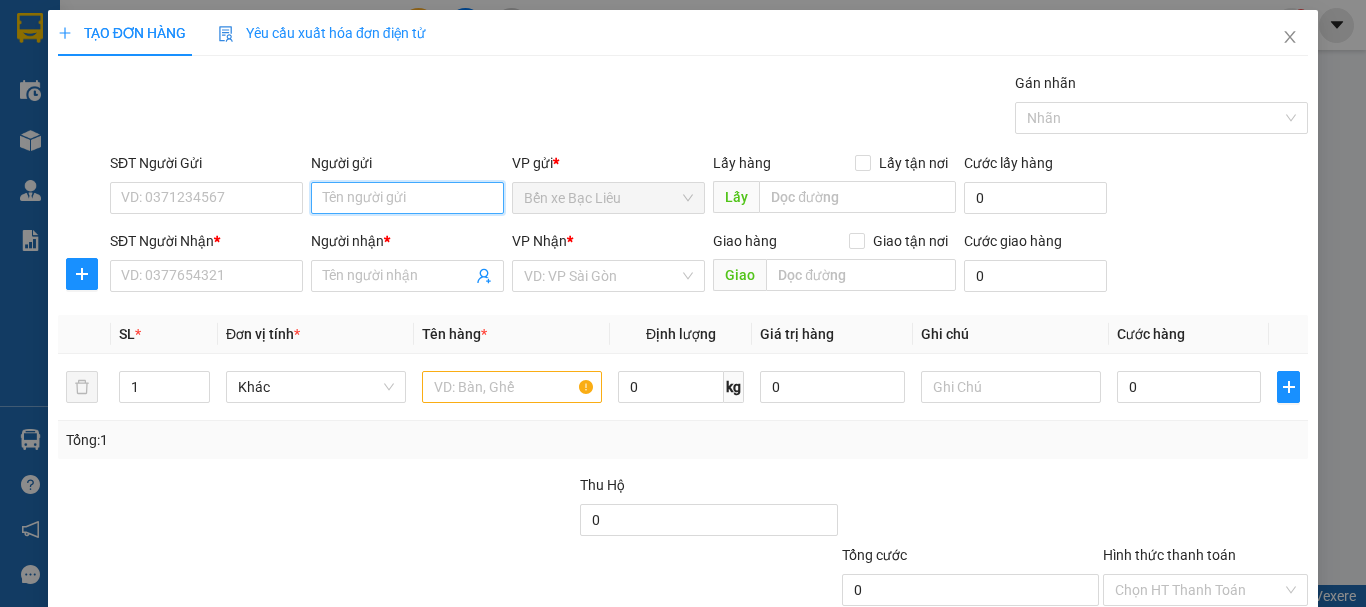 click on "Người gửi" at bounding box center (407, 198) 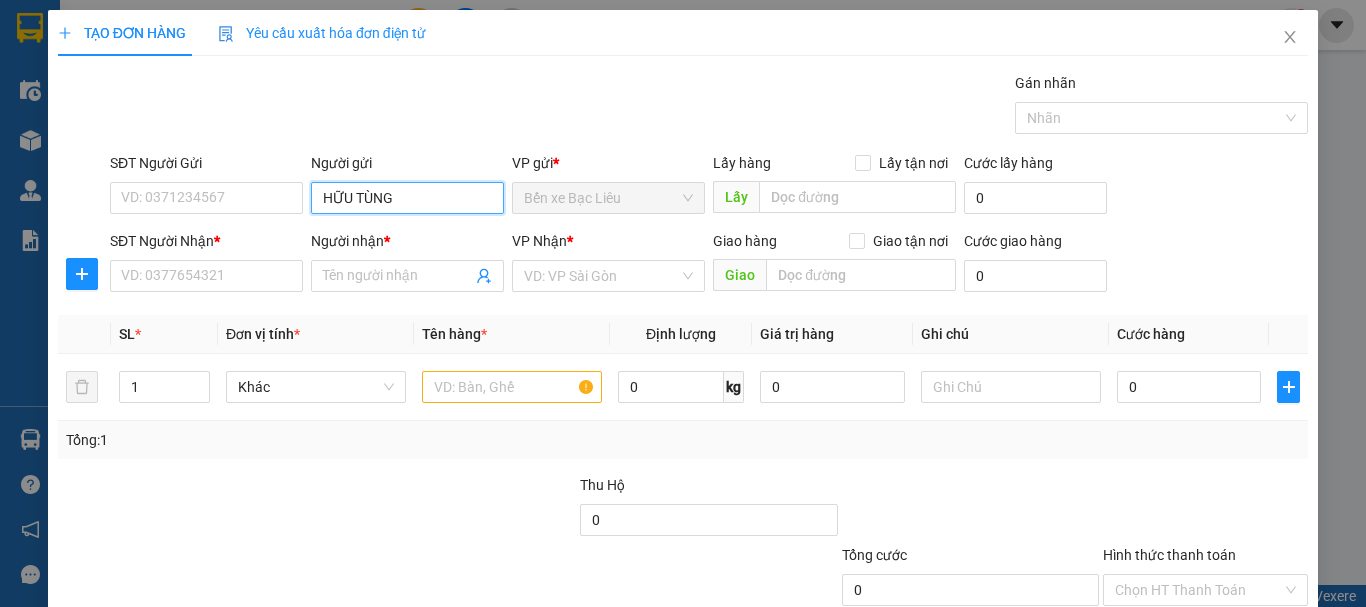 click on "HỮU TÙNG" at bounding box center [407, 198] 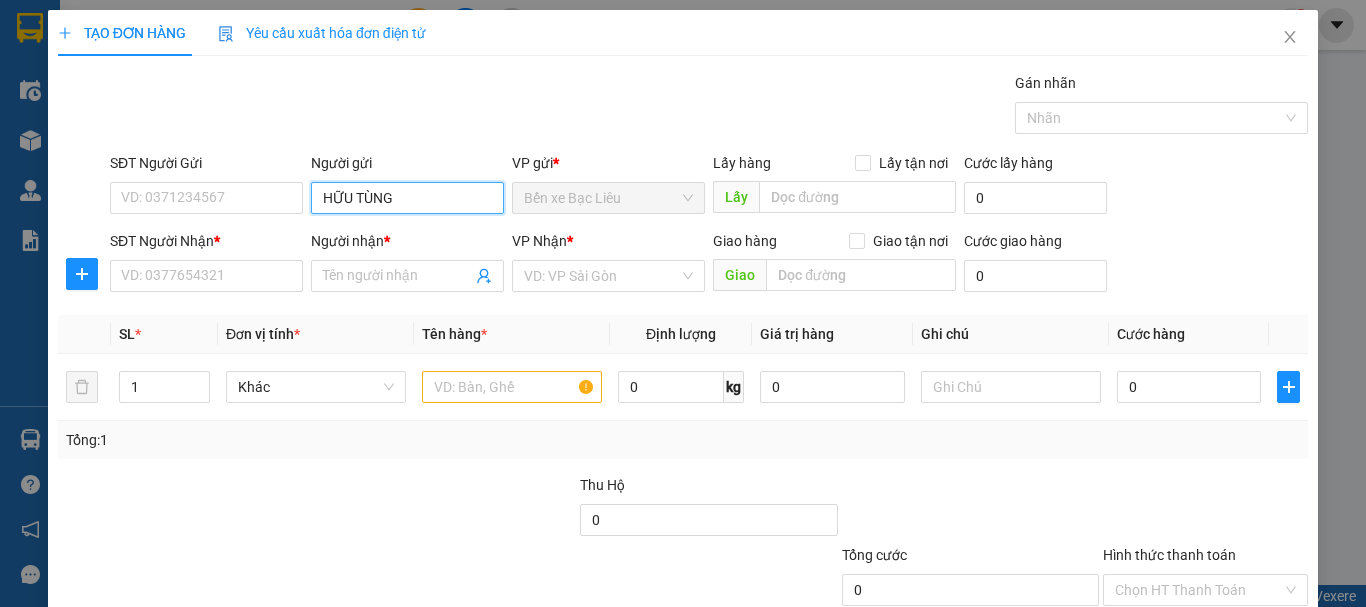 click on "HỮU TÙNG" at bounding box center [407, 198] 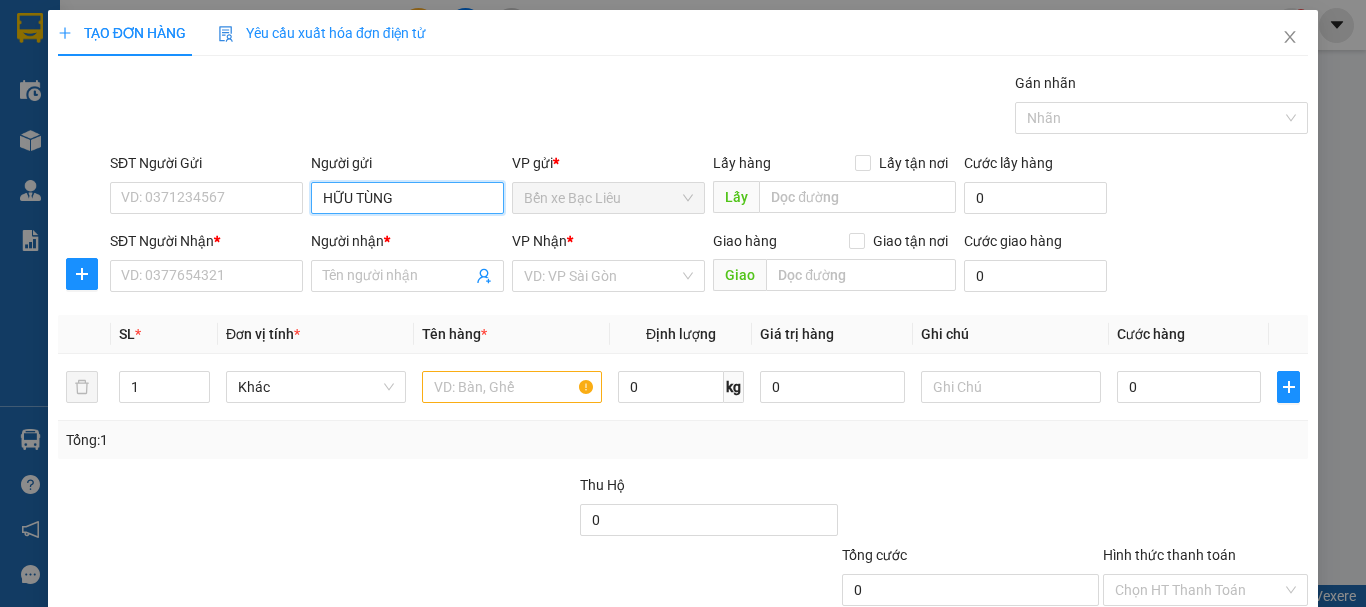 click on "HỮU TÙNG" at bounding box center [407, 198] 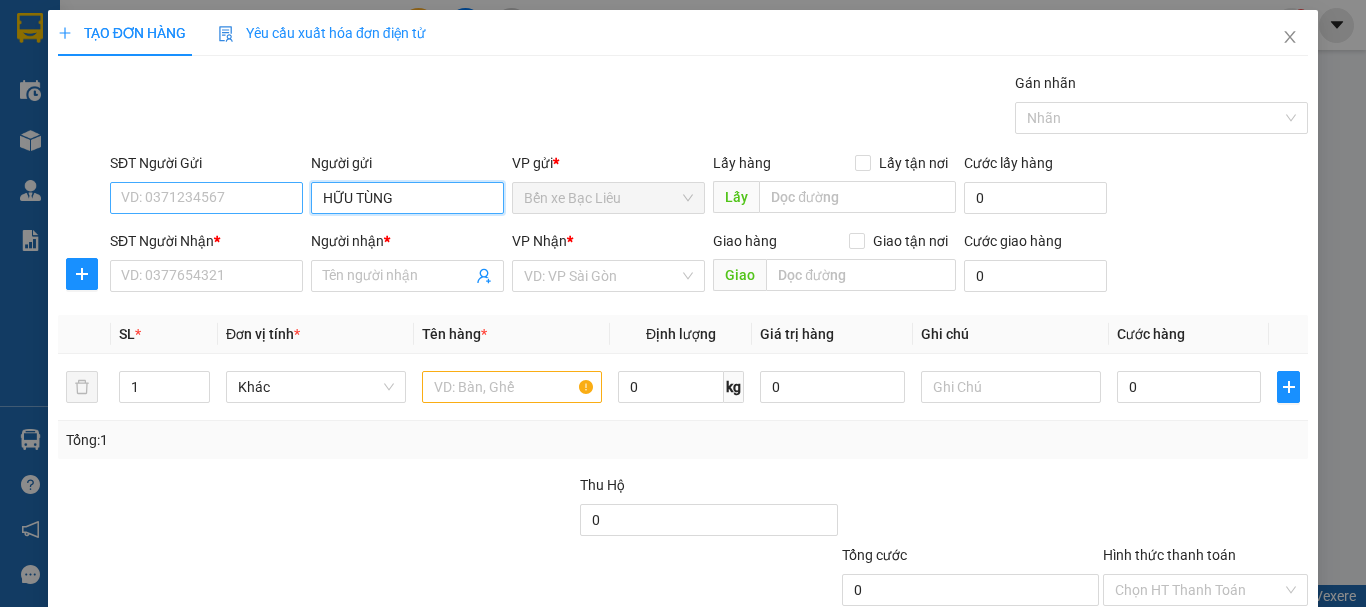 type on "HỮU TÙNG" 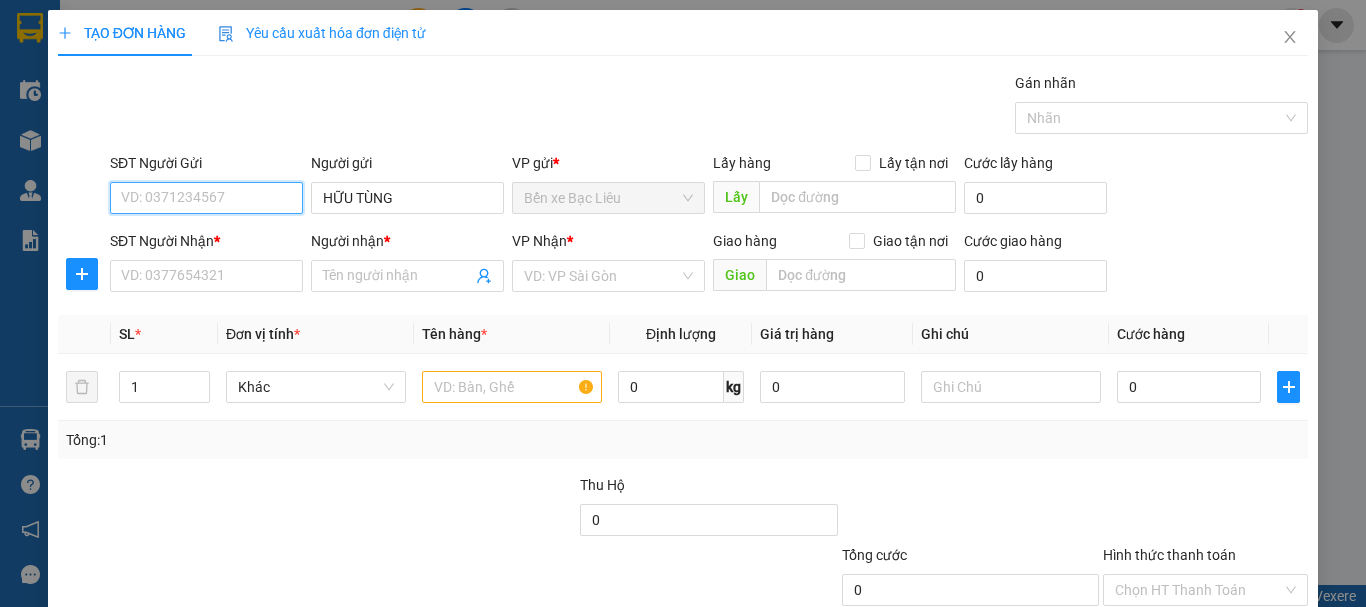 click on "SĐT Người Gửi" at bounding box center (206, 198) 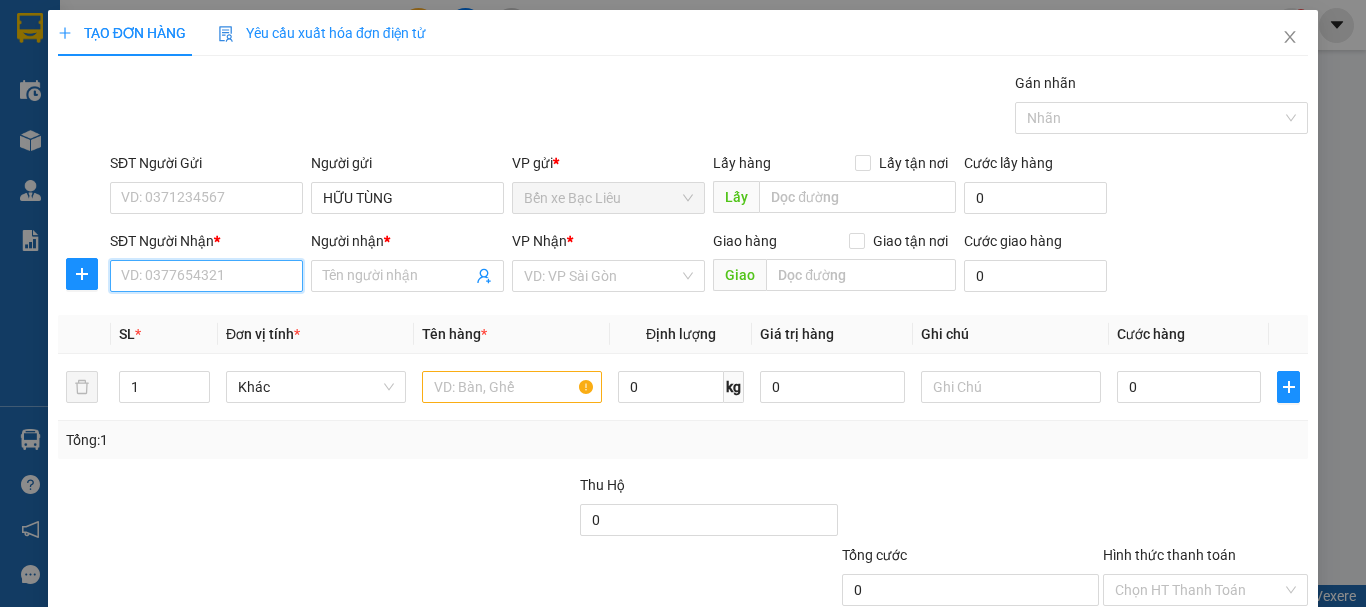 click on "SĐT Người Nhận  *" at bounding box center [206, 276] 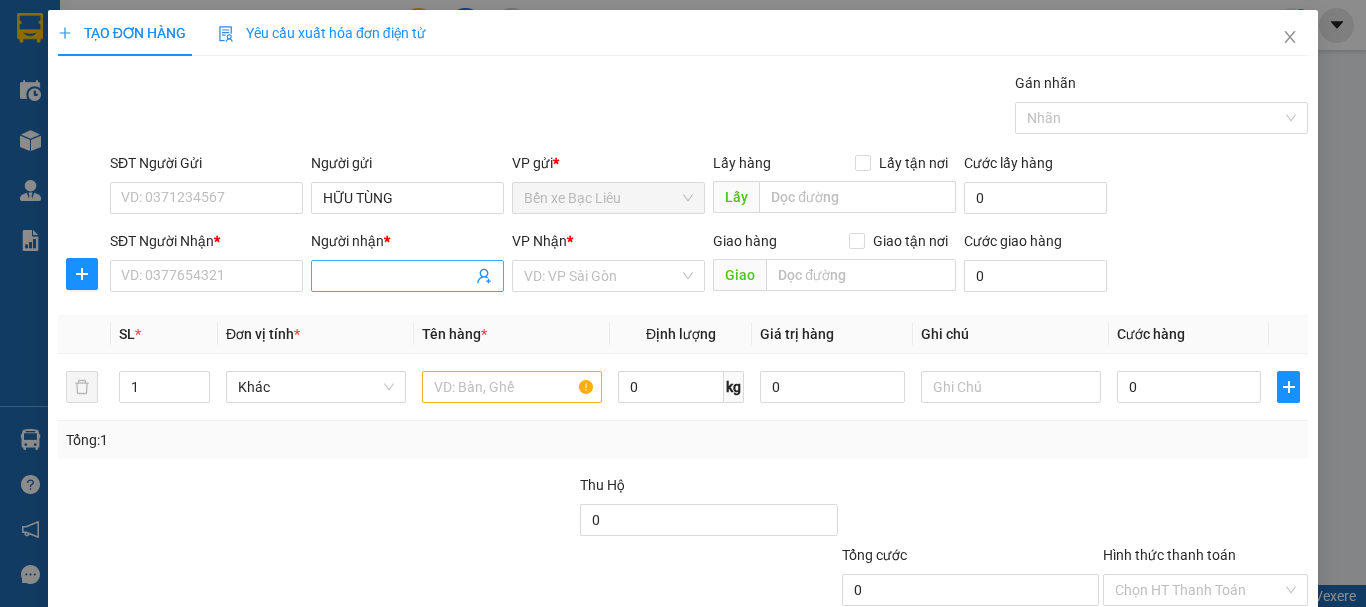 click on "Người nhận  *" at bounding box center (397, 276) 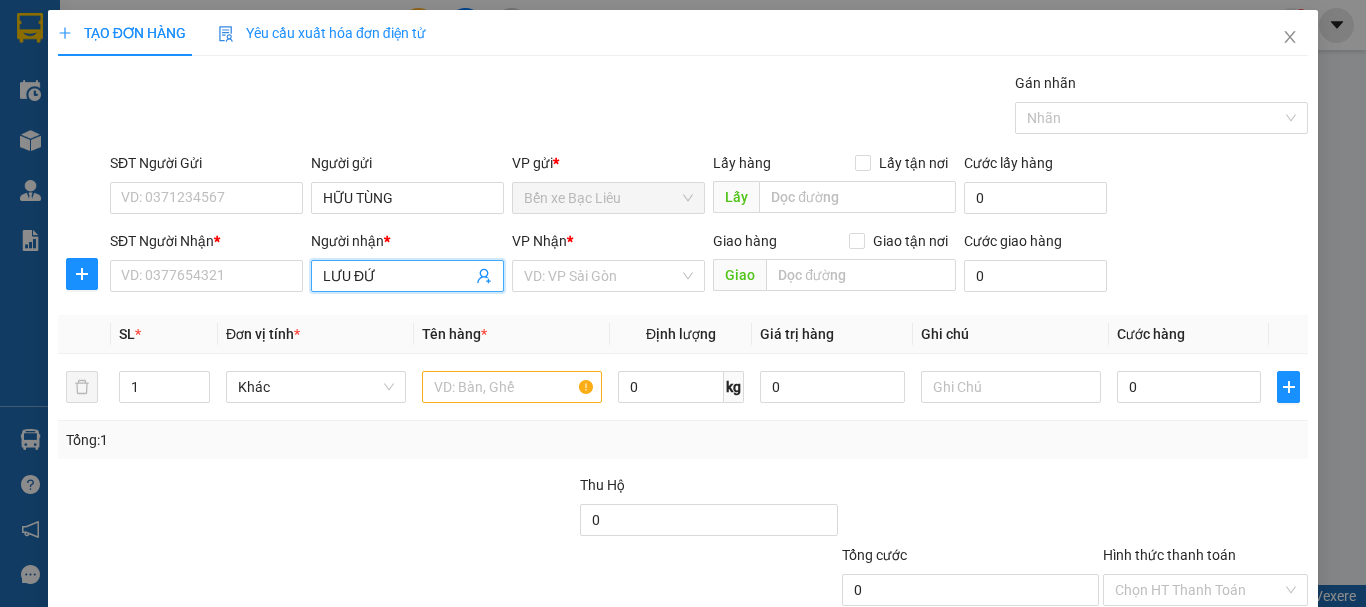 type on "[NAME]" 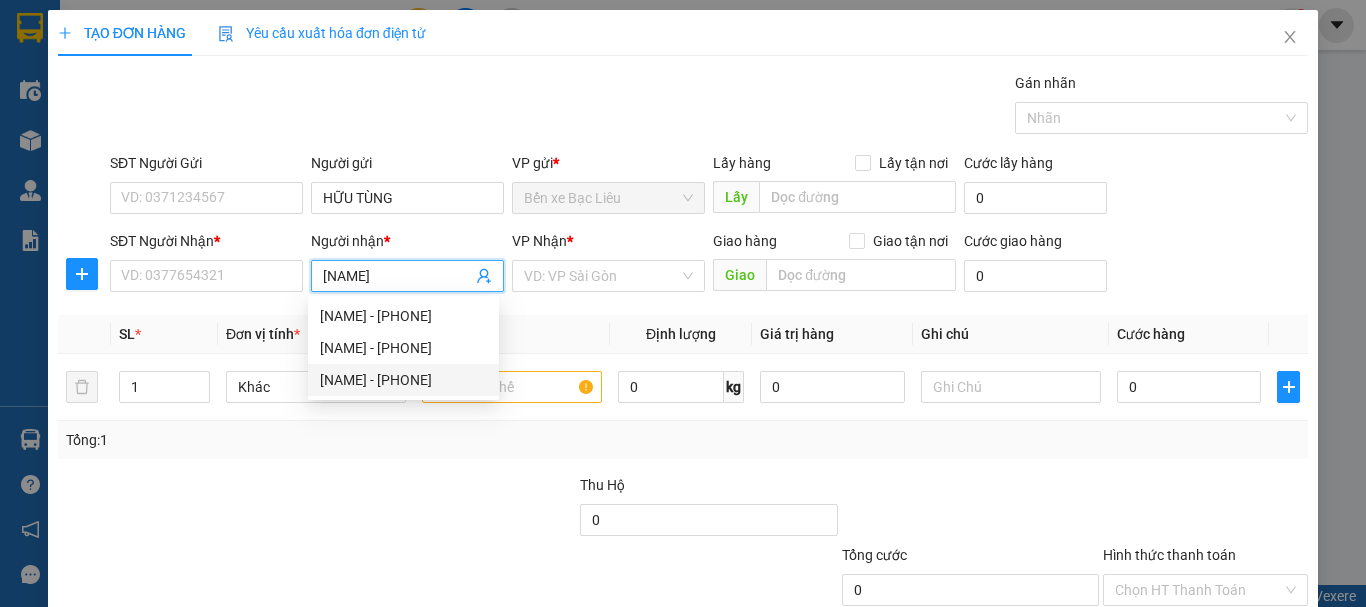 click on "[NAME] - [PHONE]" at bounding box center [403, 380] 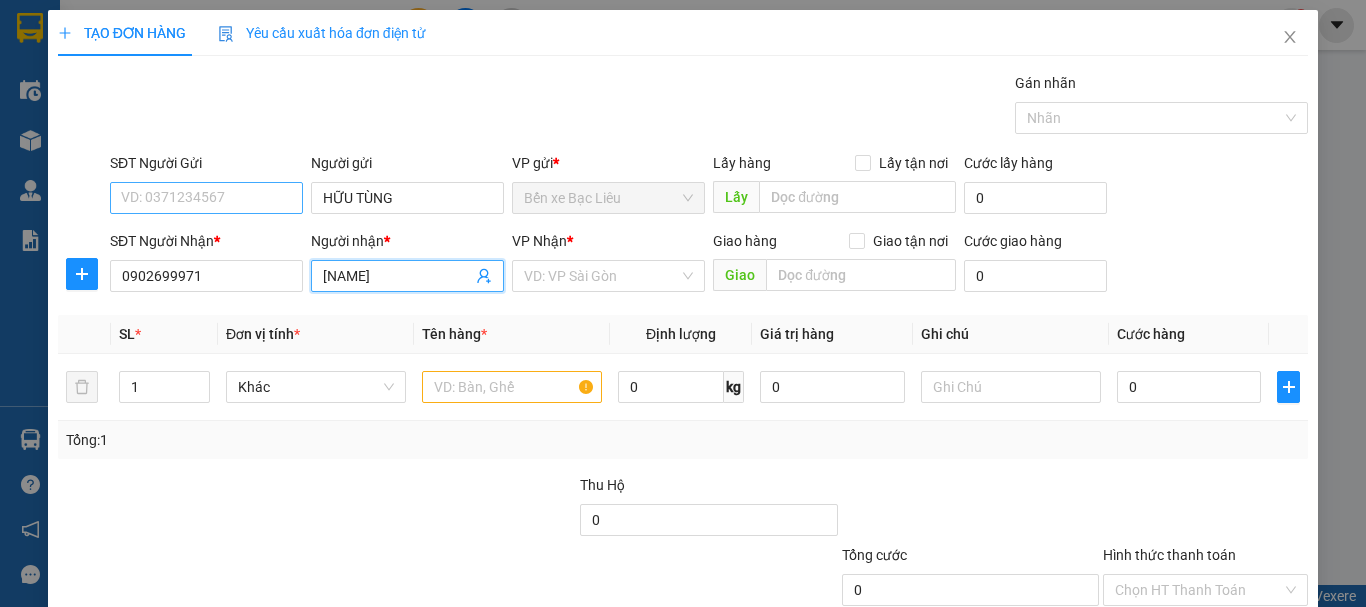type on "[NAME]" 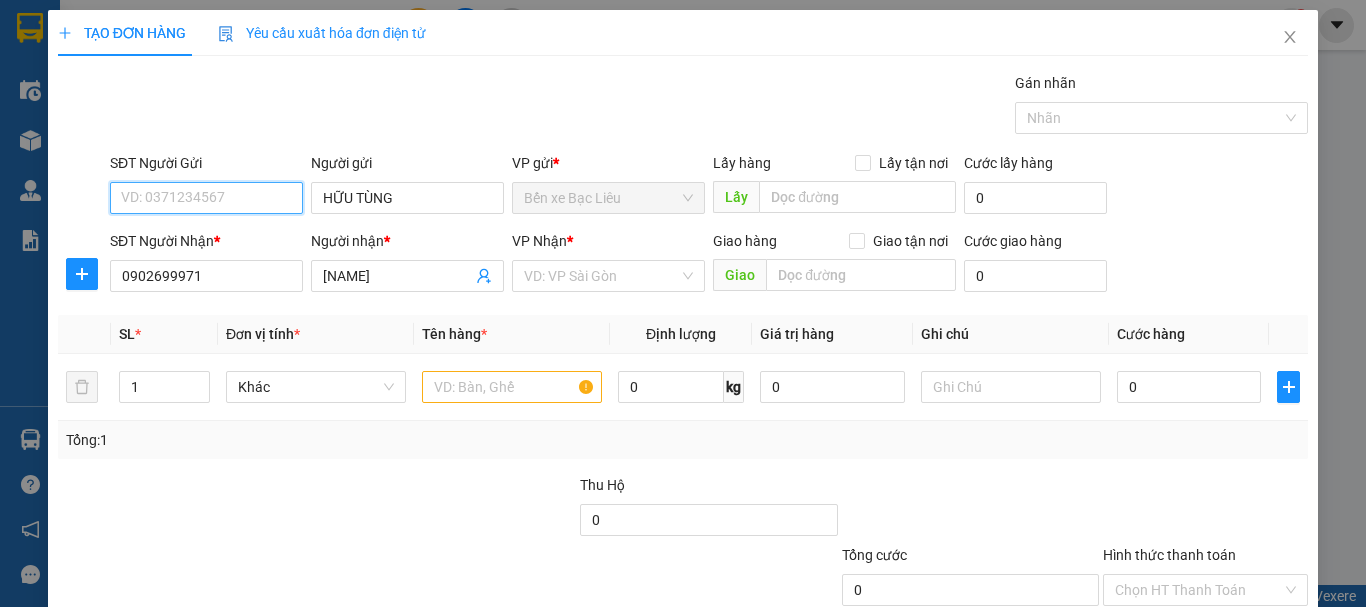 click on "SĐT Người Gửi" at bounding box center [206, 198] 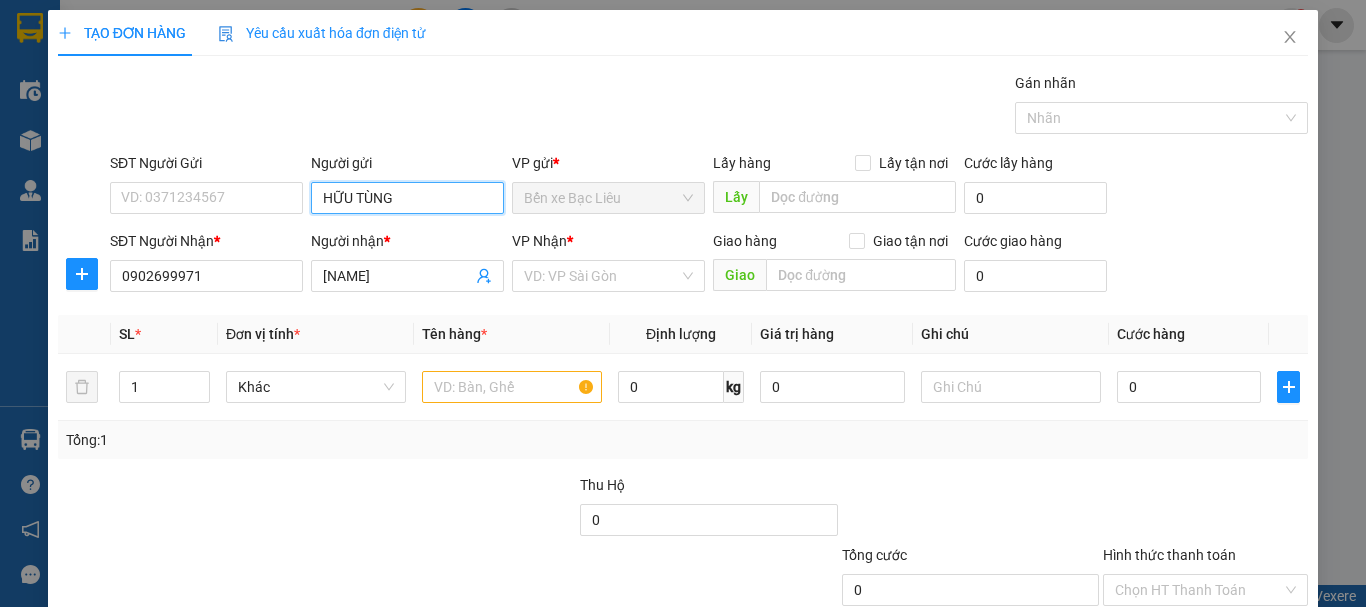 click on "HỮU TÙNG" at bounding box center [407, 198] 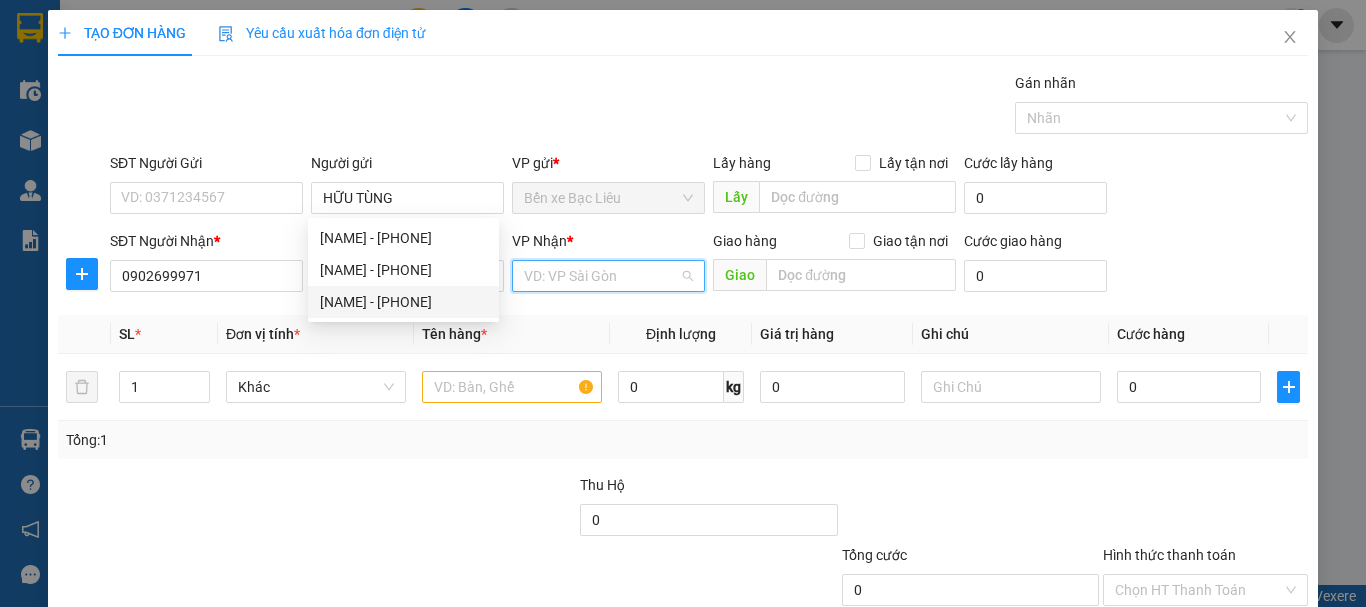 click at bounding box center [601, 276] 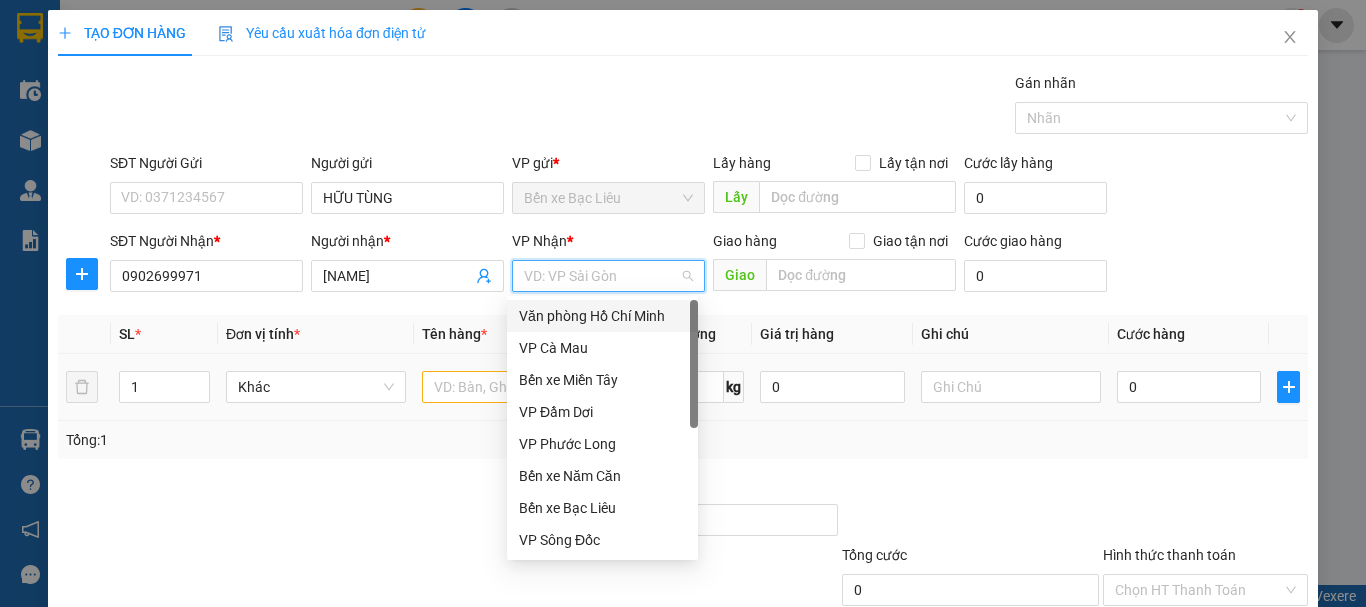 drag, startPoint x: 603, startPoint y: 316, endPoint x: 557, endPoint y: 360, distance: 63.655323 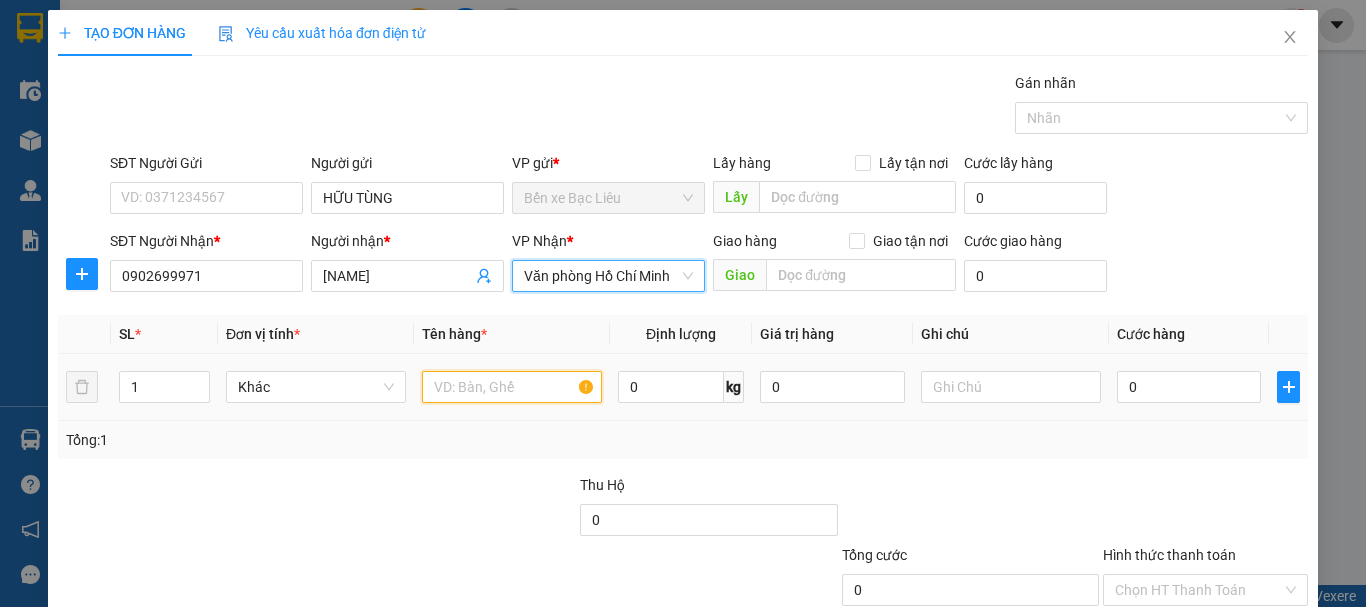 click at bounding box center [512, 387] 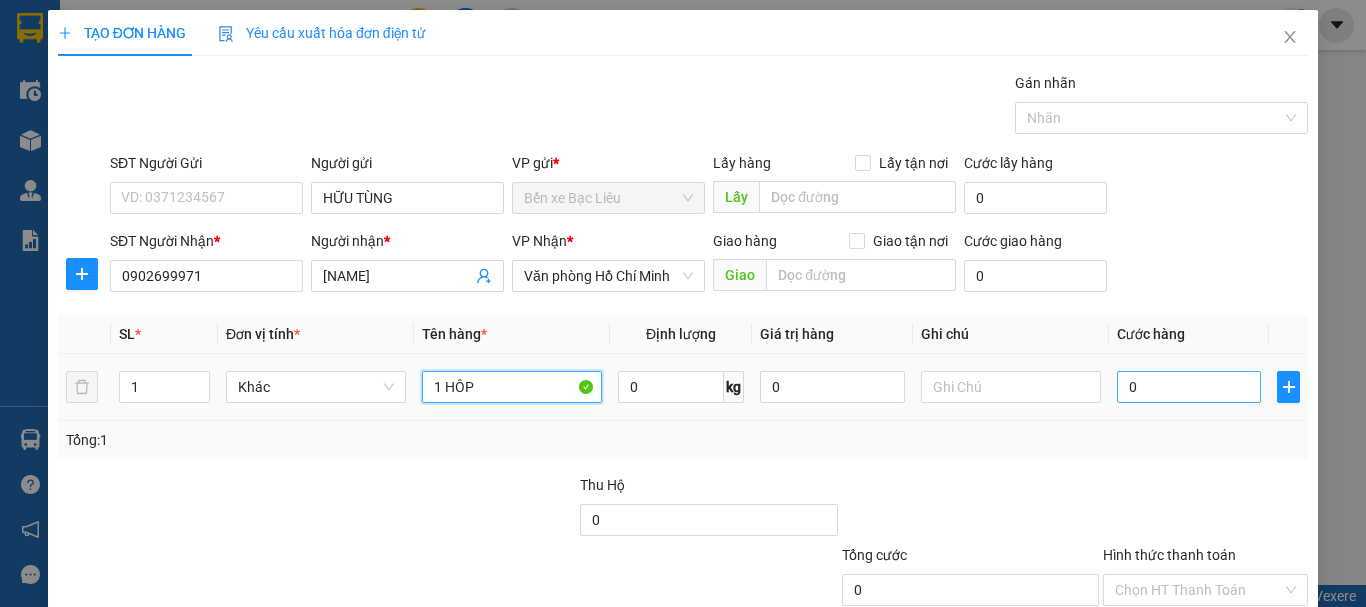 type on "1 HÔP" 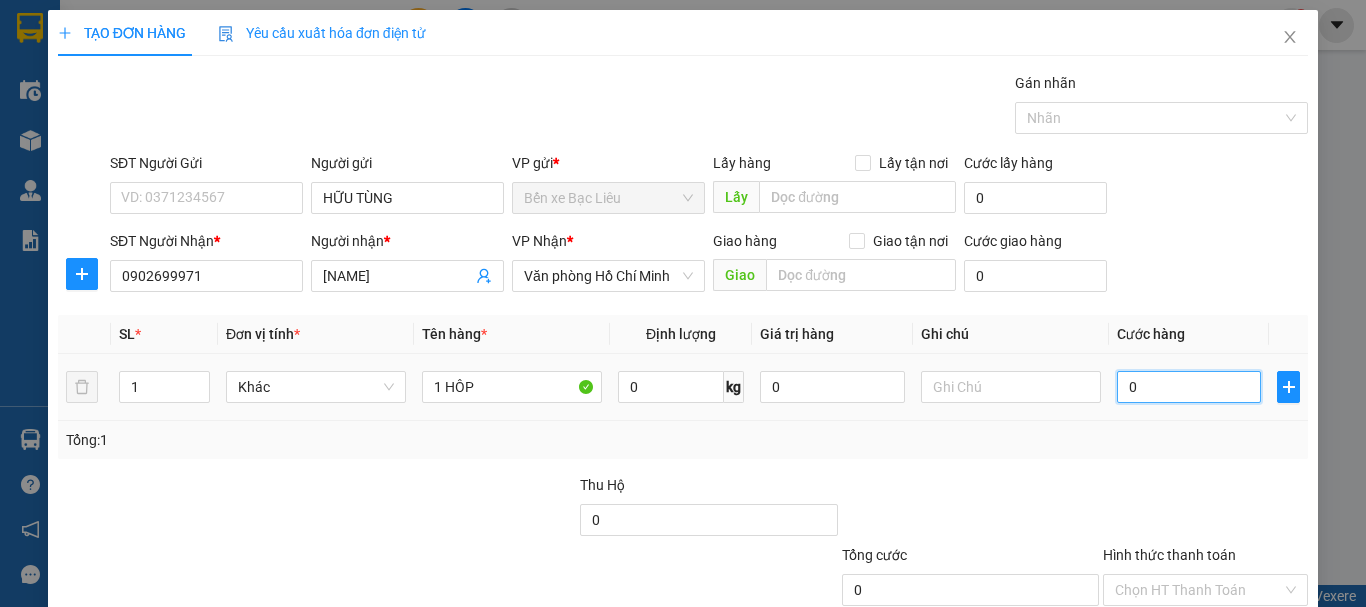 click on "0" at bounding box center [1189, 387] 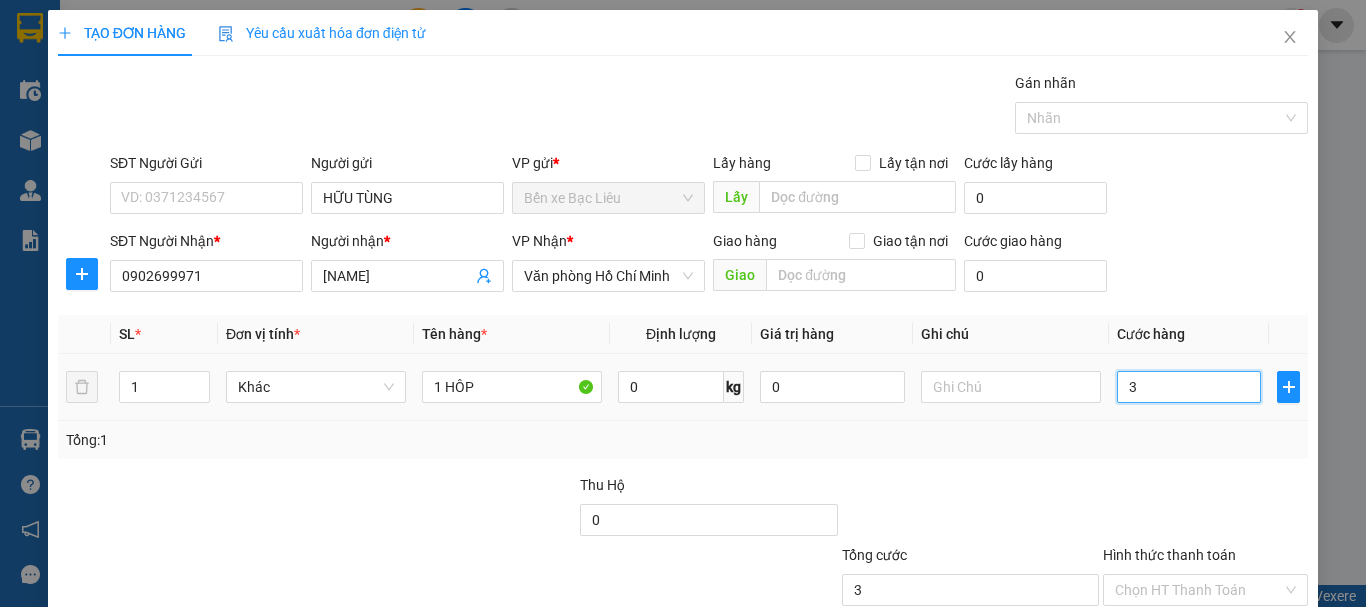 type on "30" 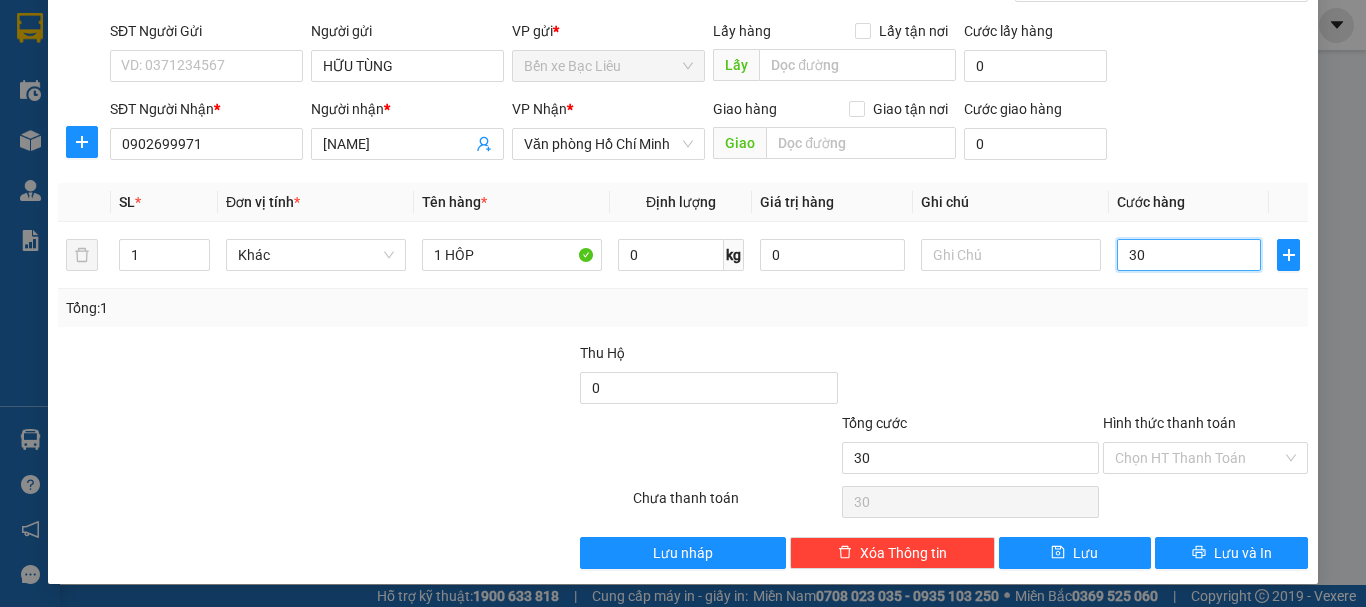 scroll, scrollTop: 133, scrollLeft: 0, axis: vertical 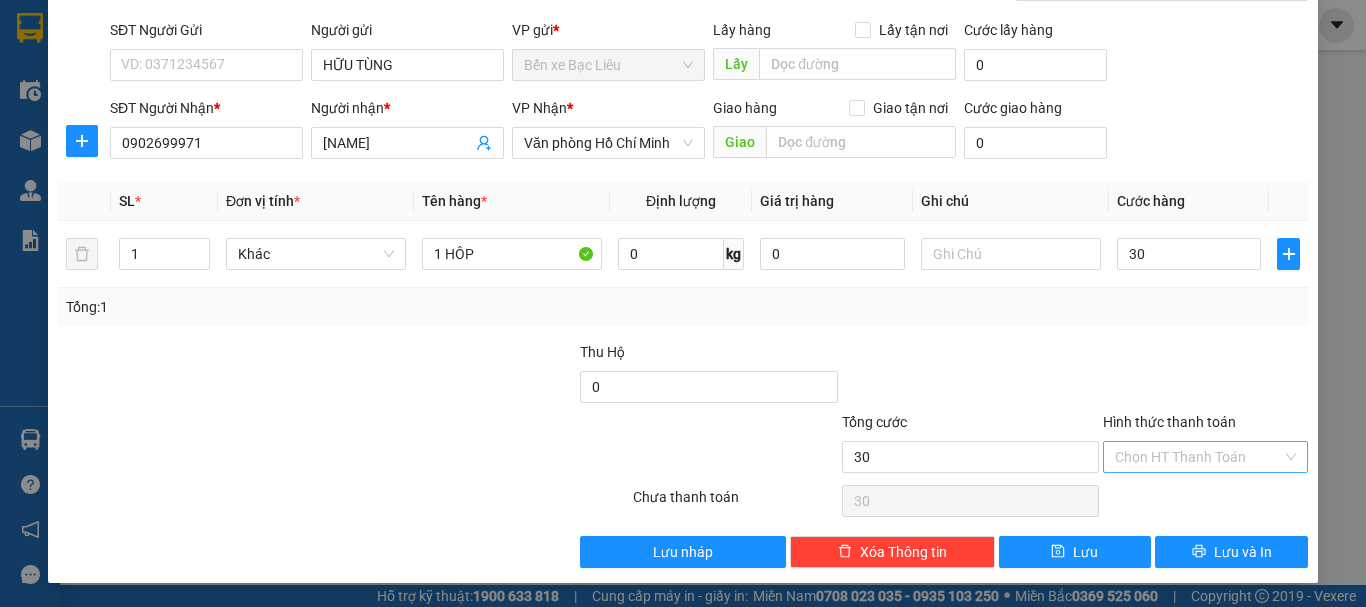 type on "30.000" 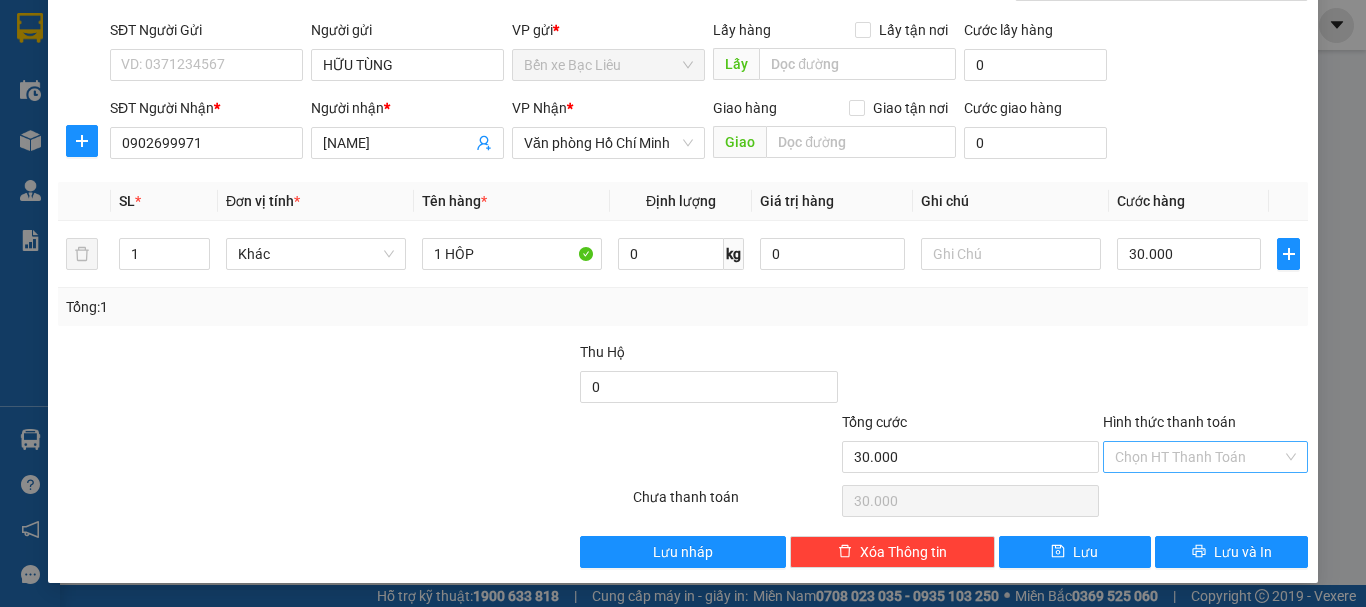 click on "Hình thức thanh toán" at bounding box center [1198, 457] 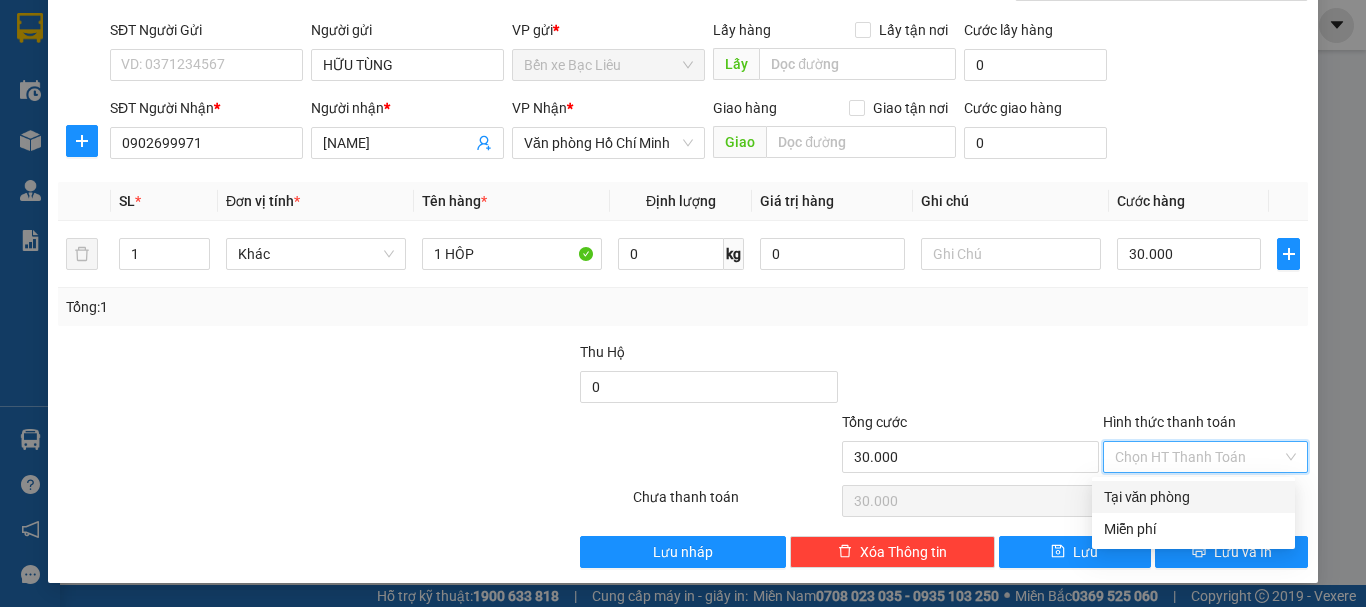 click on "Tại văn phòng" at bounding box center (1193, 497) 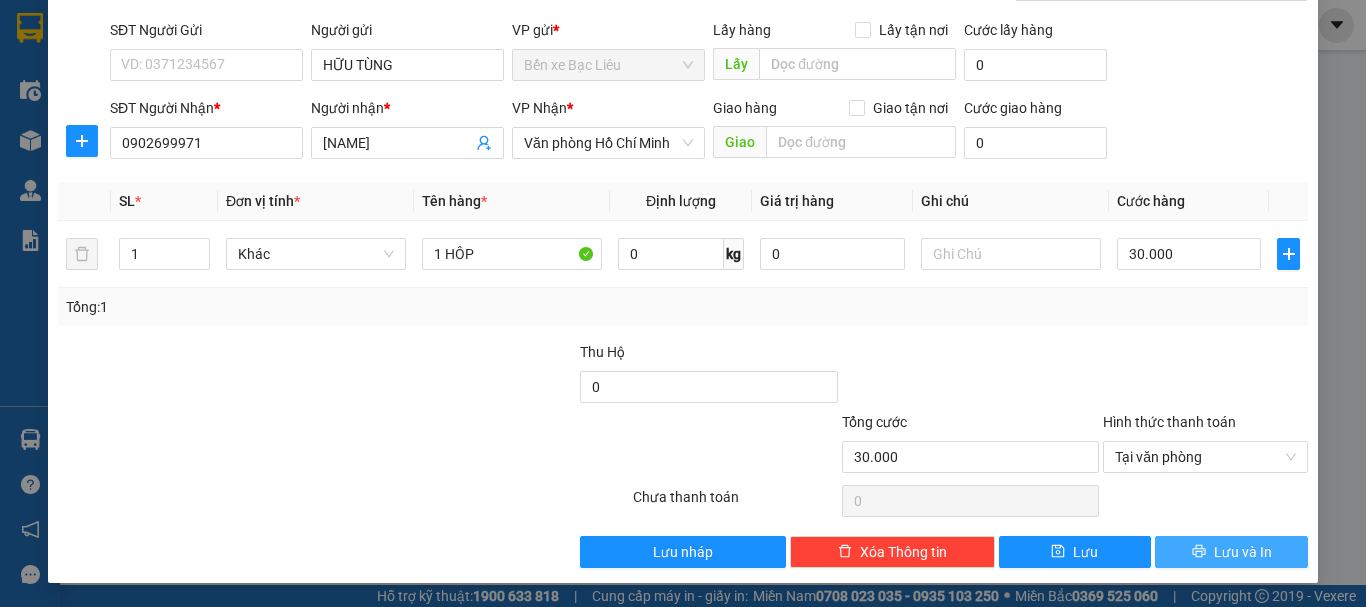 click on "Lưu và In" at bounding box center [1231, 552] 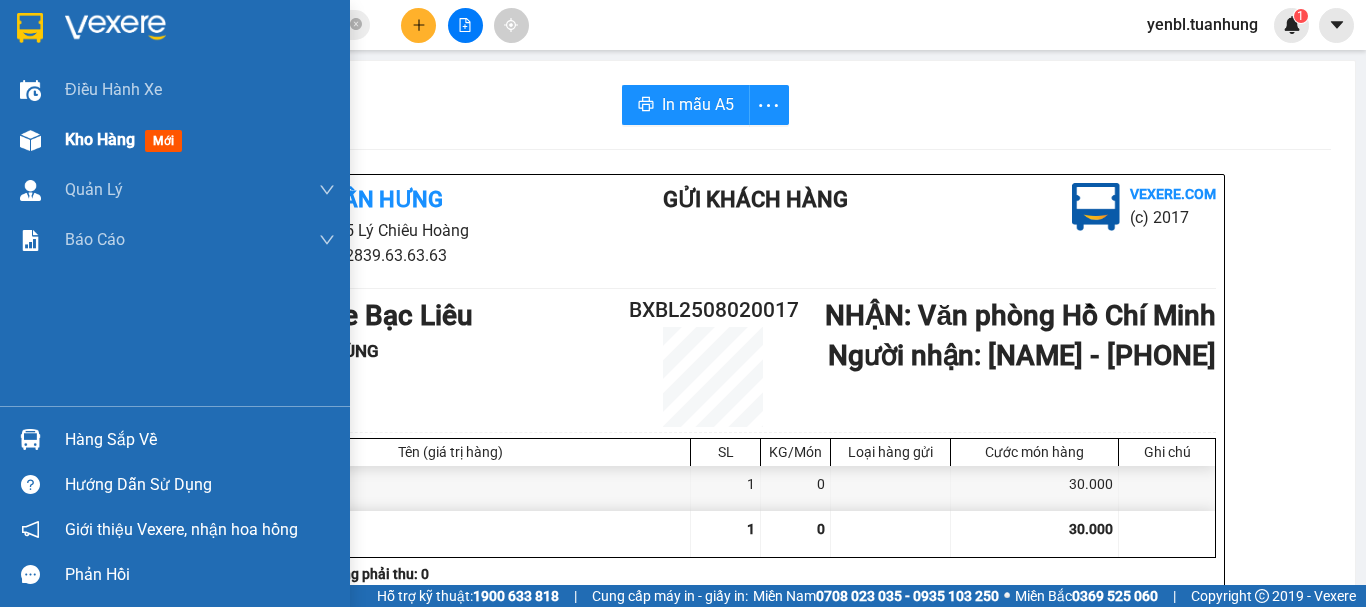 click on "mới" at bounding box center [163, 141] 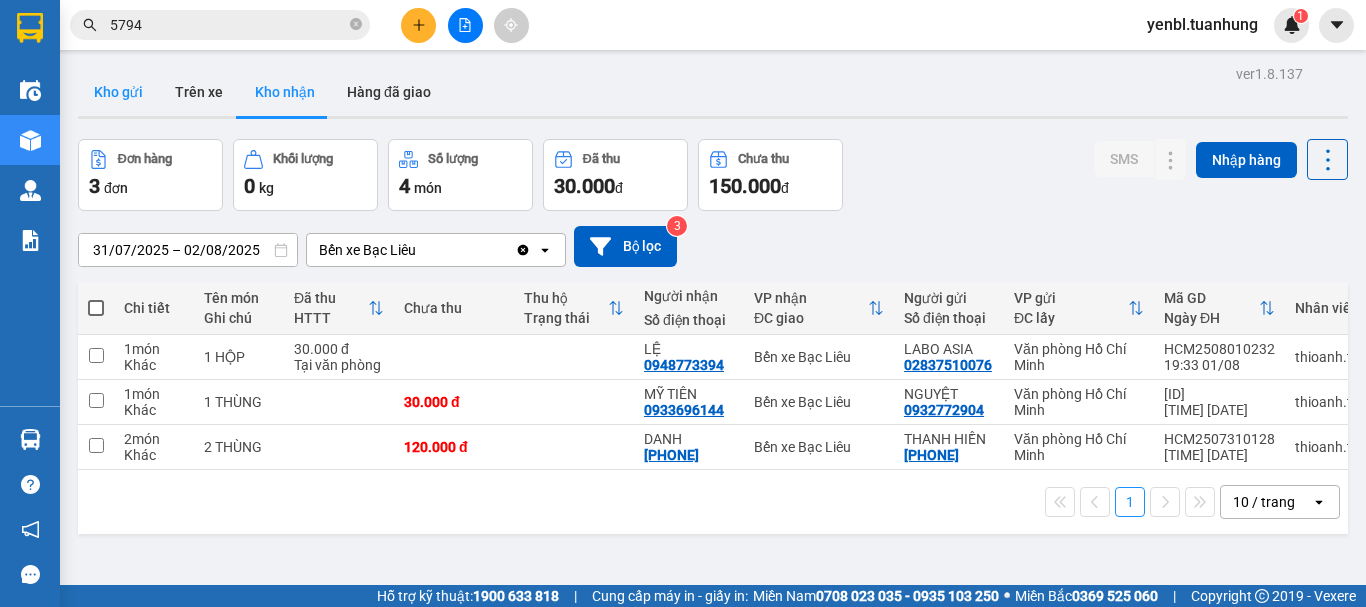drag, startPoint x: 117, startPoint y: 98, endPoint x: 116, endPoint y: 109, distance: 11.045361 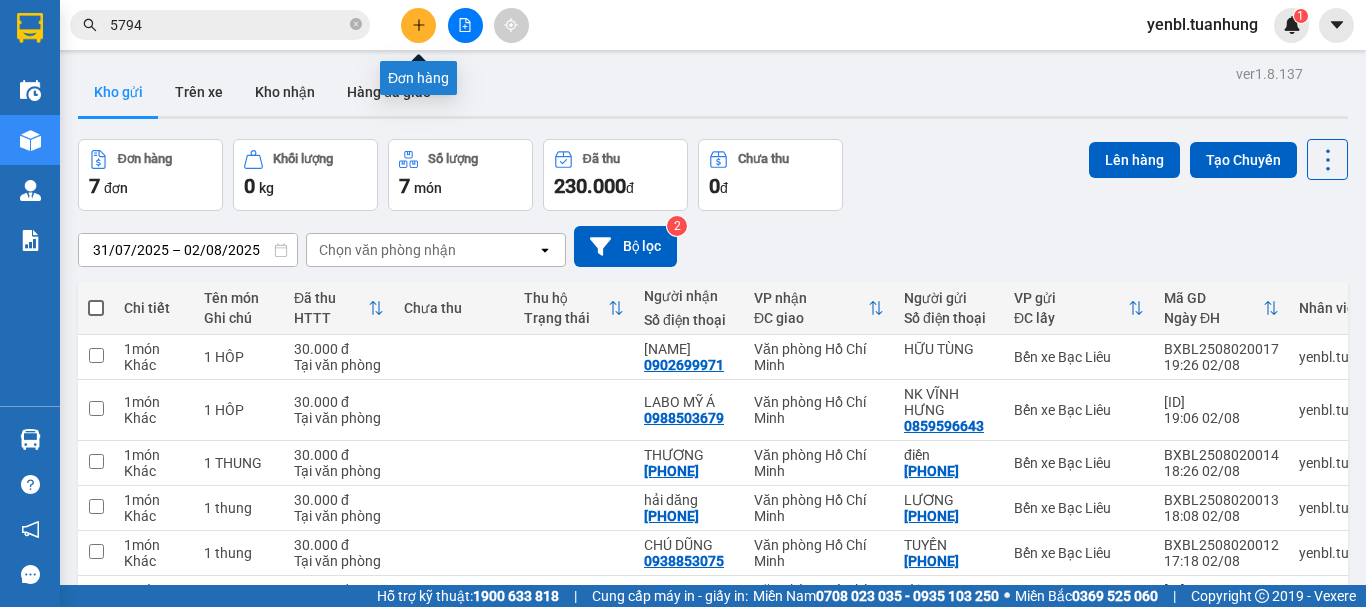 click at bounding box center [418, 25] 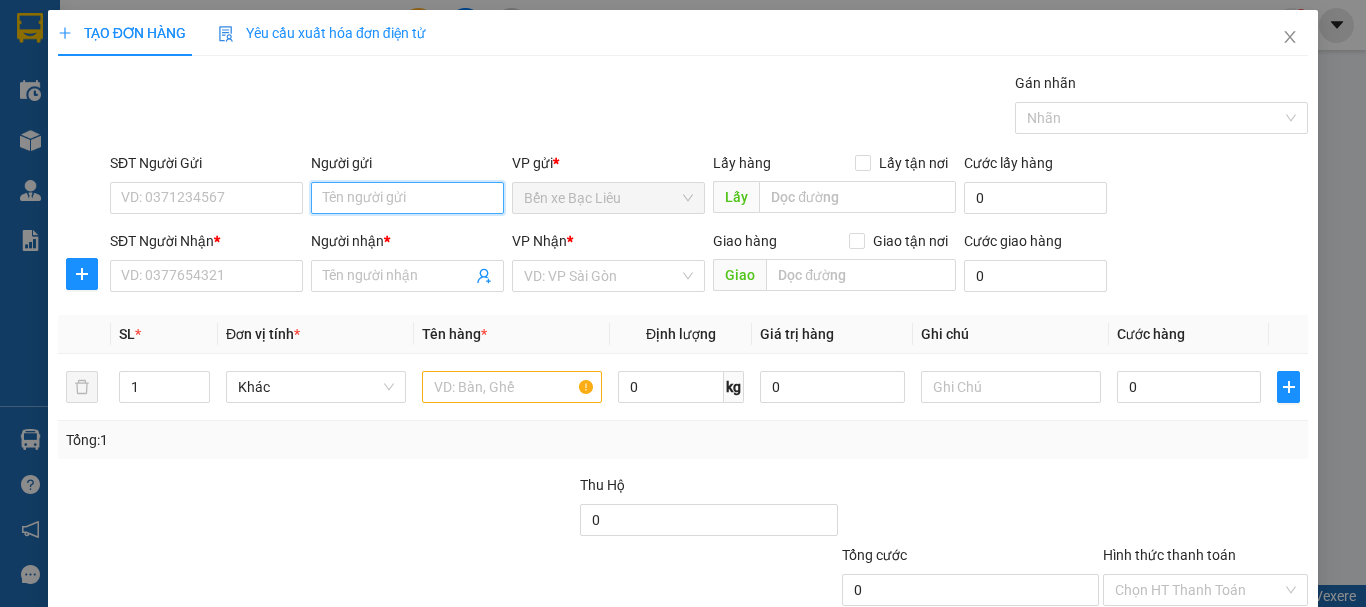 click on "Người gửi" at bounding box center [407, 198] 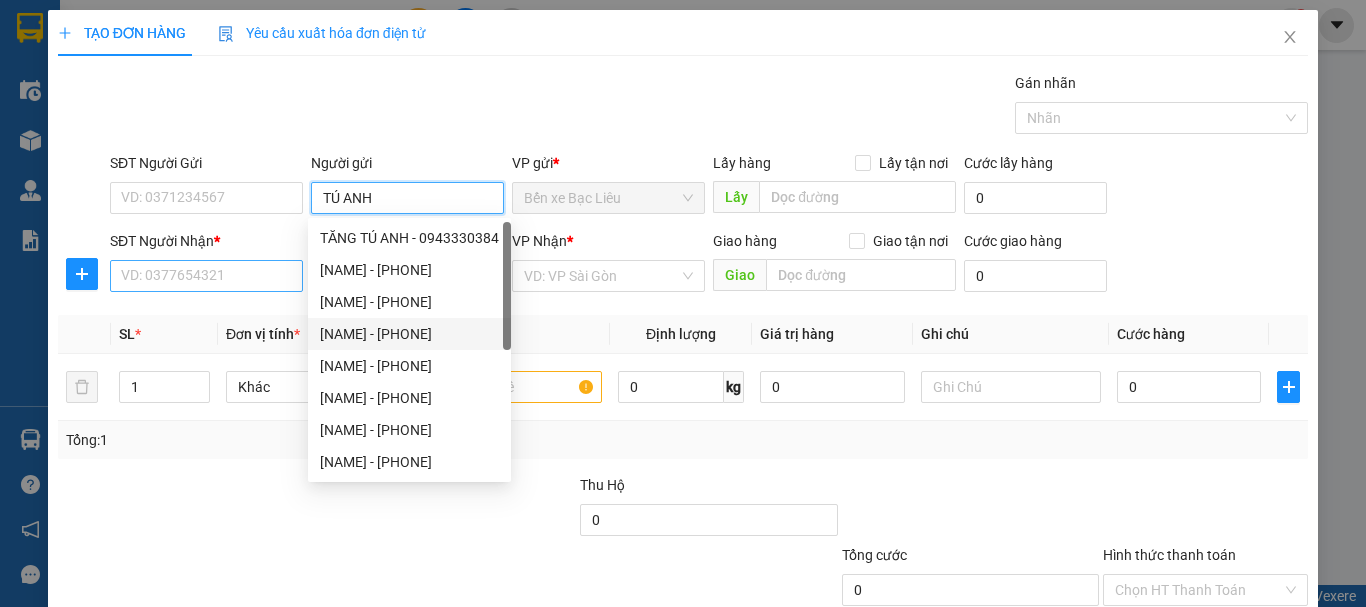 type on "TÚ ANH" 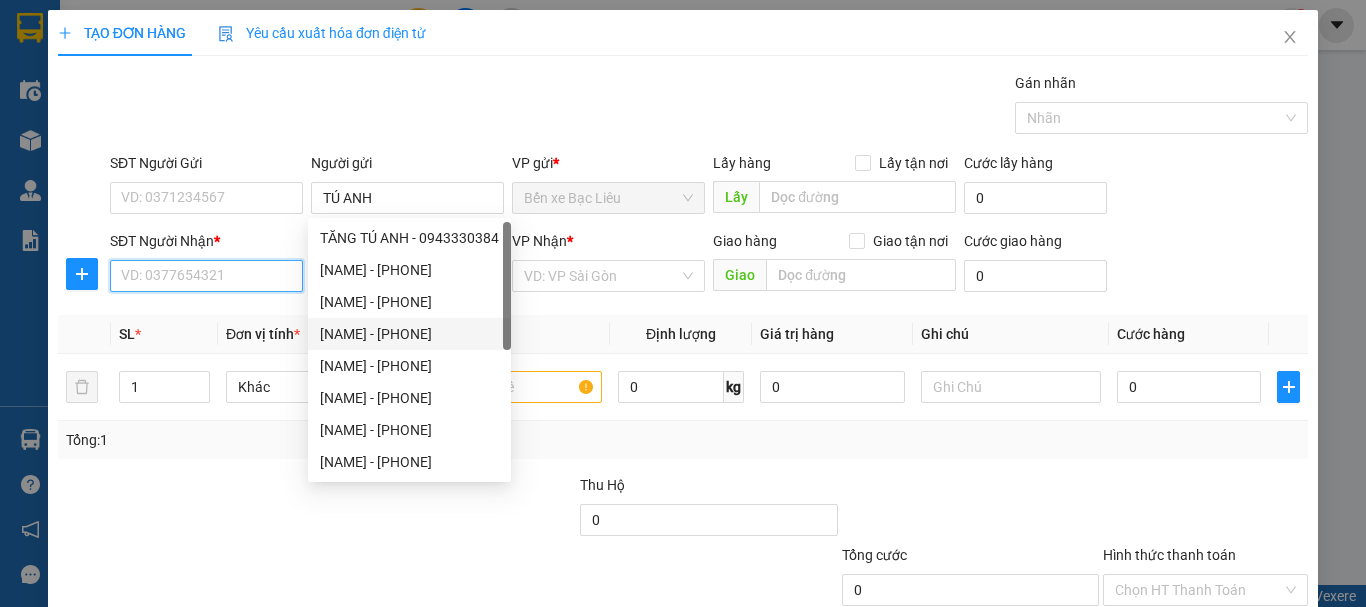 click on "SĐT Người Nhận  *" at bounding box center [206, 276] 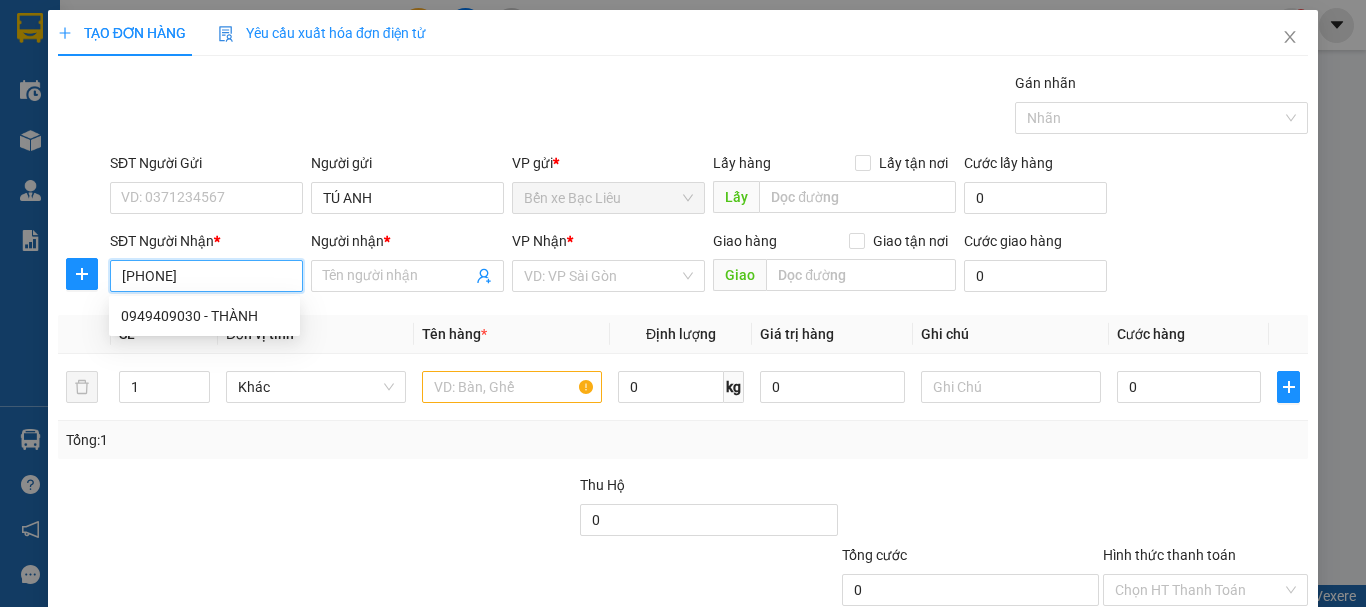 type on "0949409030" 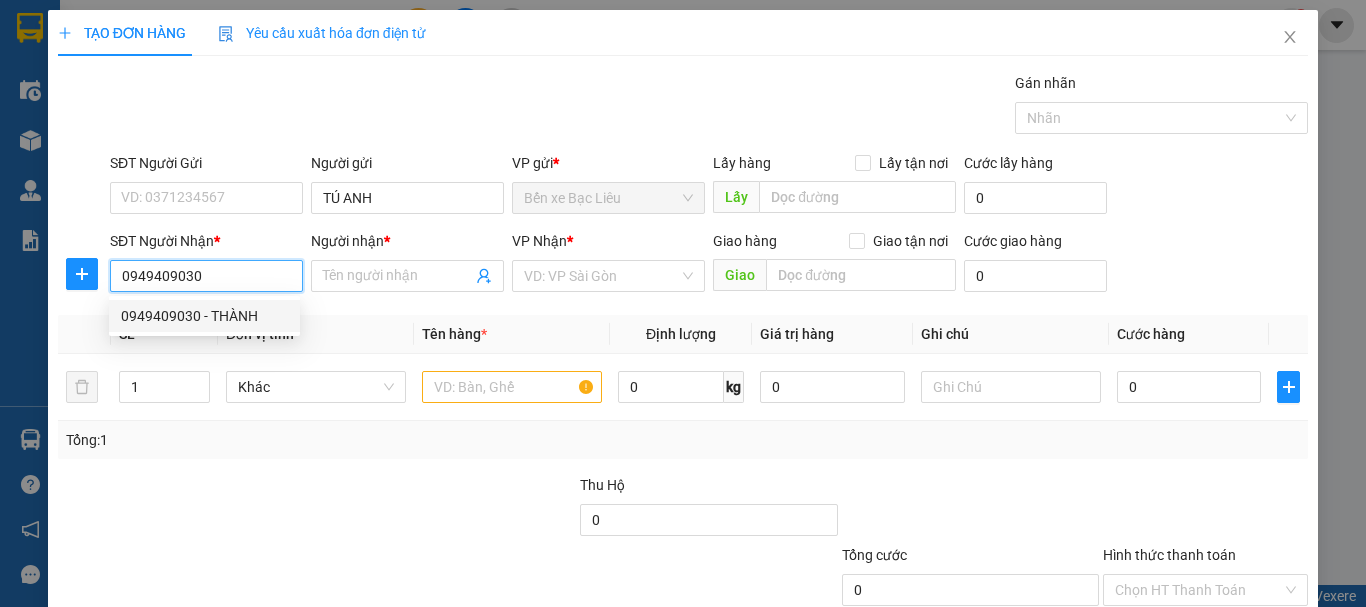 click on "0949409030 - THÀNH" at bounding box center (204, 316) 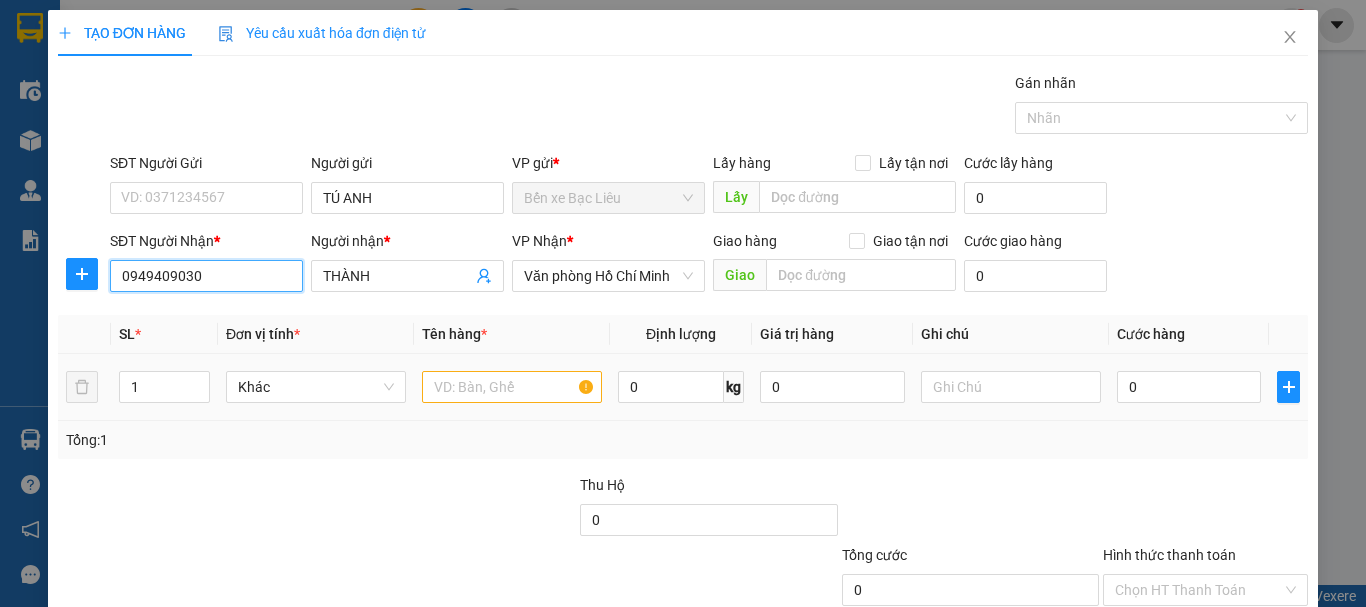 type on "0949409030" 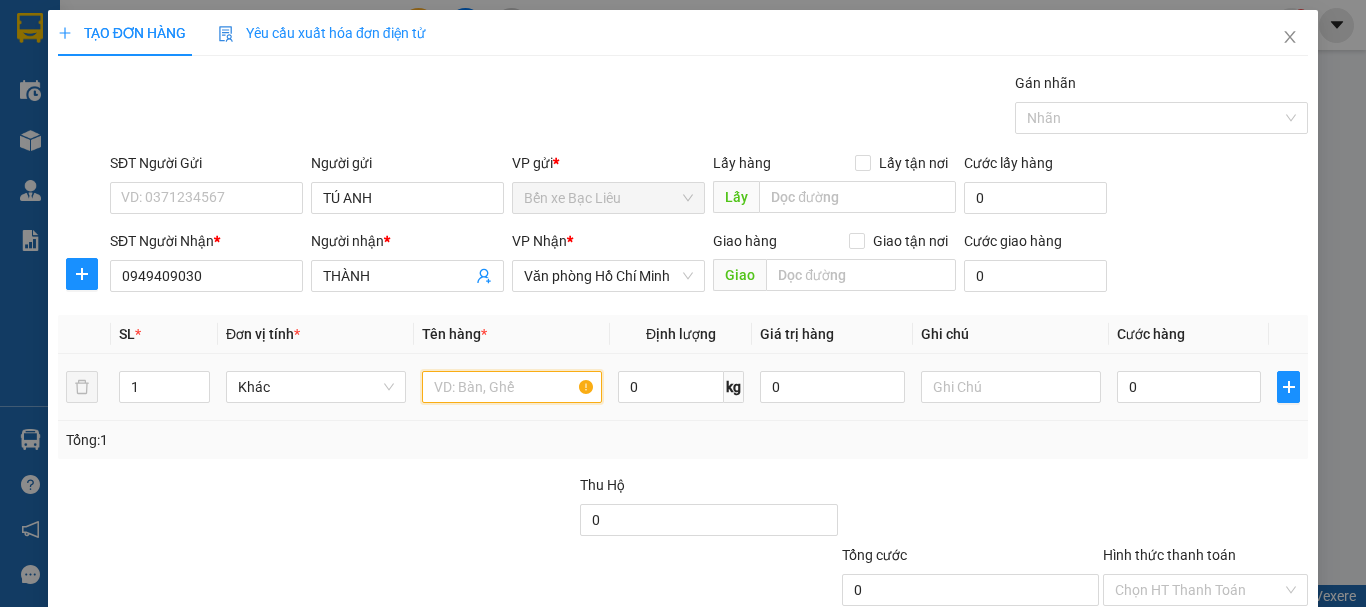 click at bounding box center [512, 387] 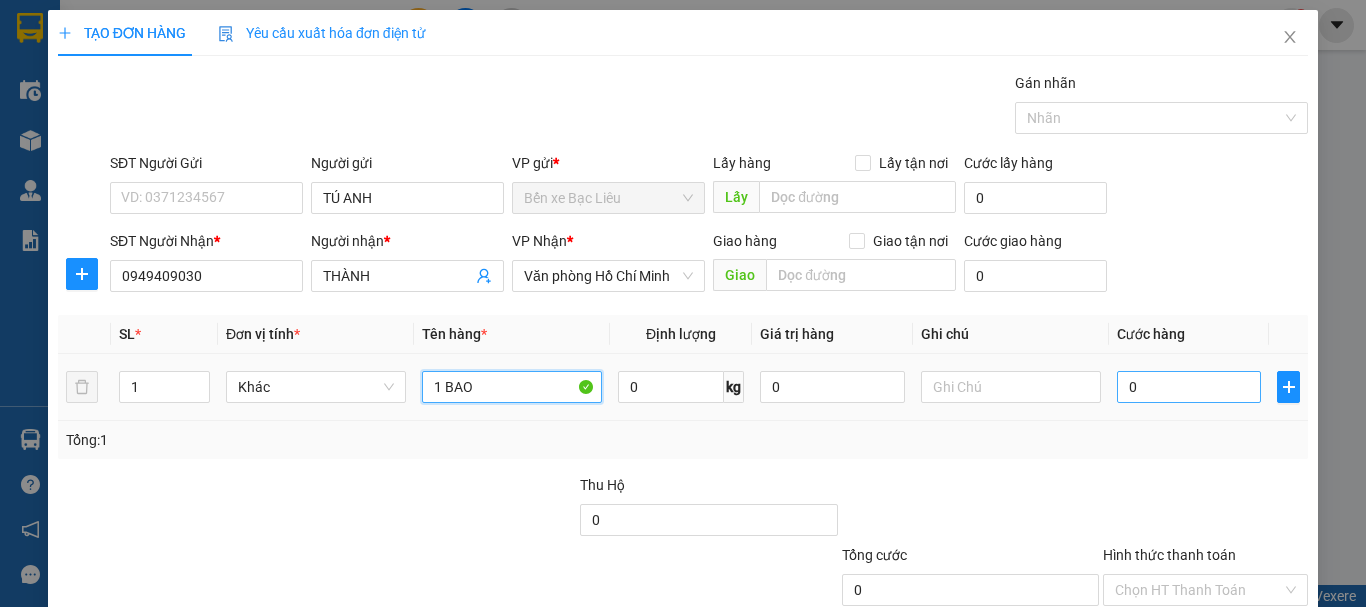 type on "1 BAO" 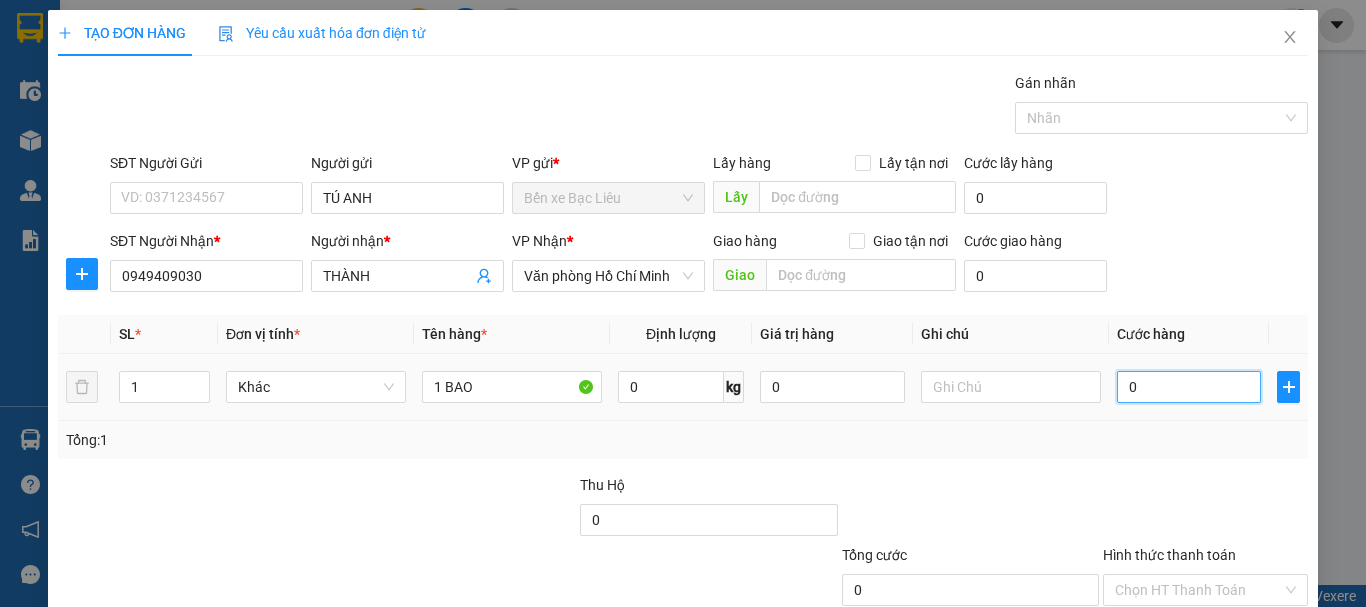 click on "0" at bounding box center [1189, 387] 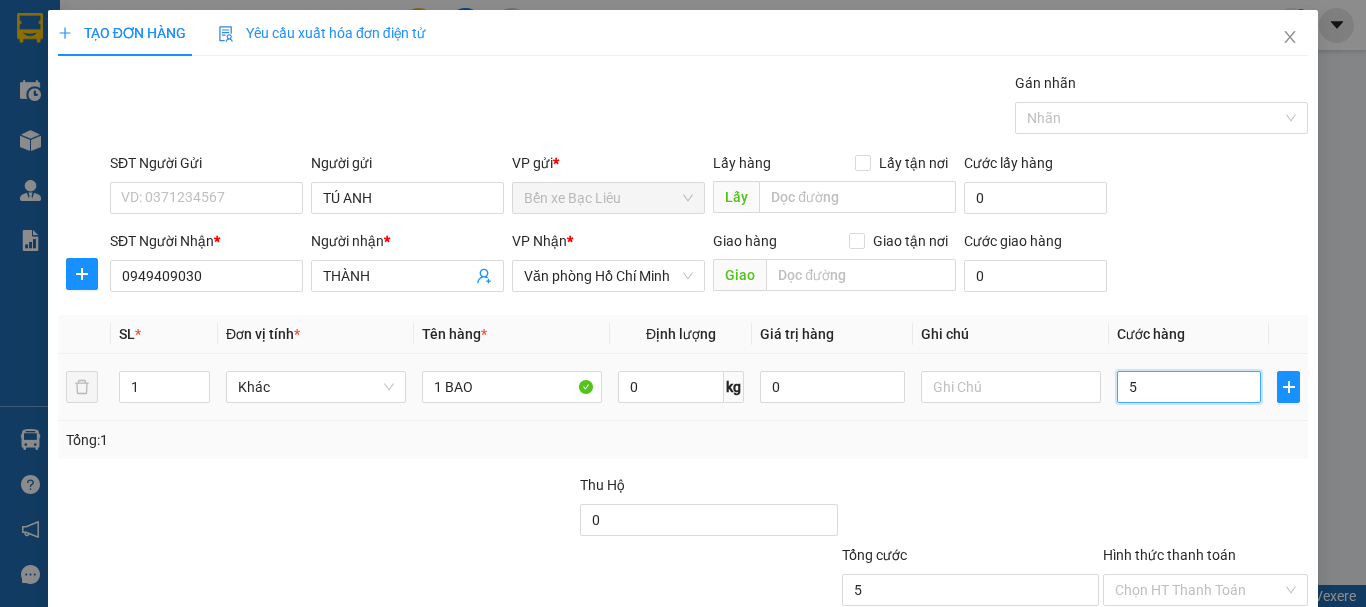 type on "50" 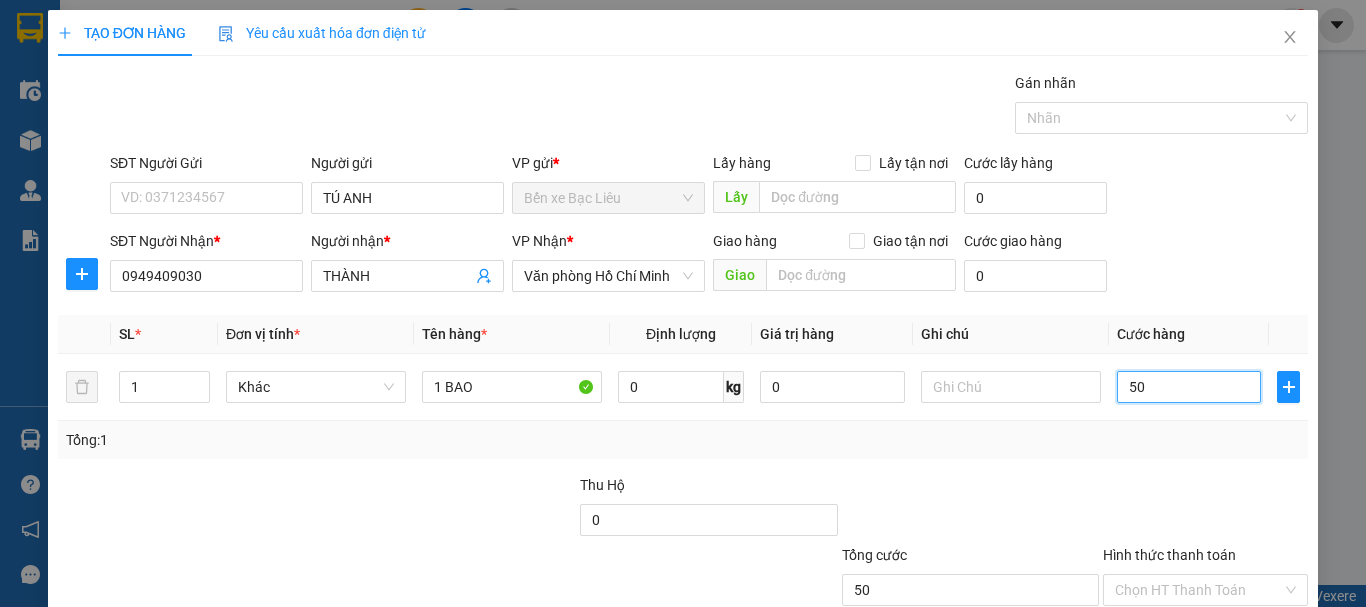 scroll, scrollTop: 133, scrollLeft: 0, axis: vertical 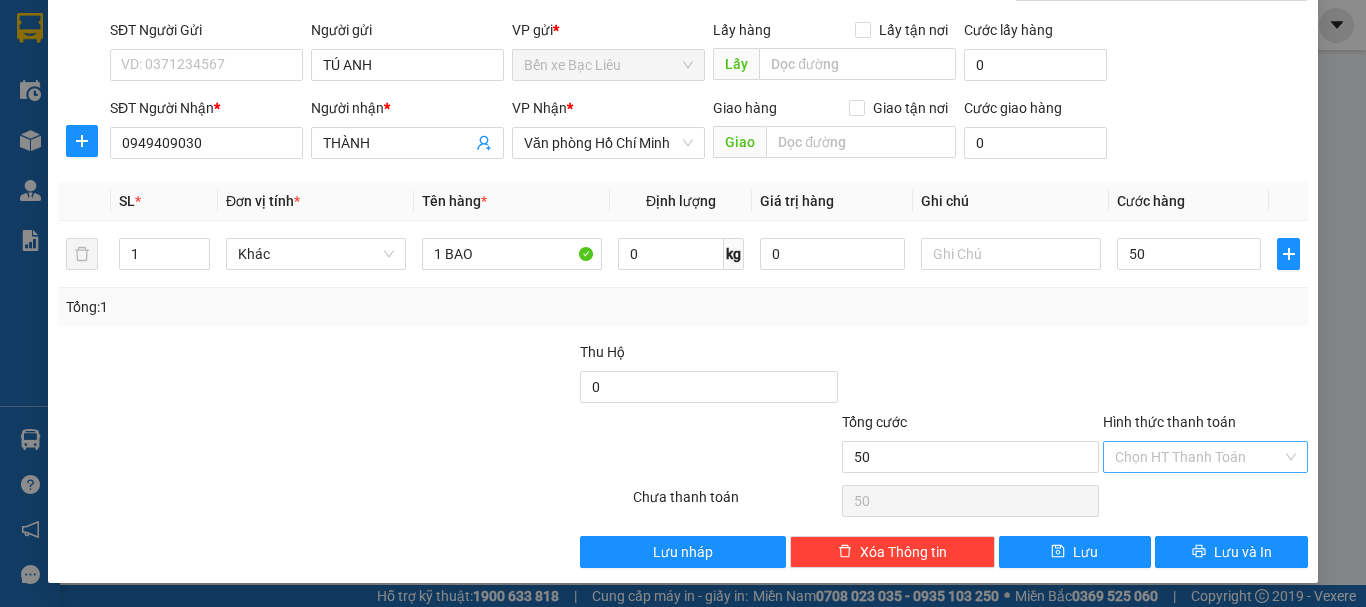 type on "50.000" 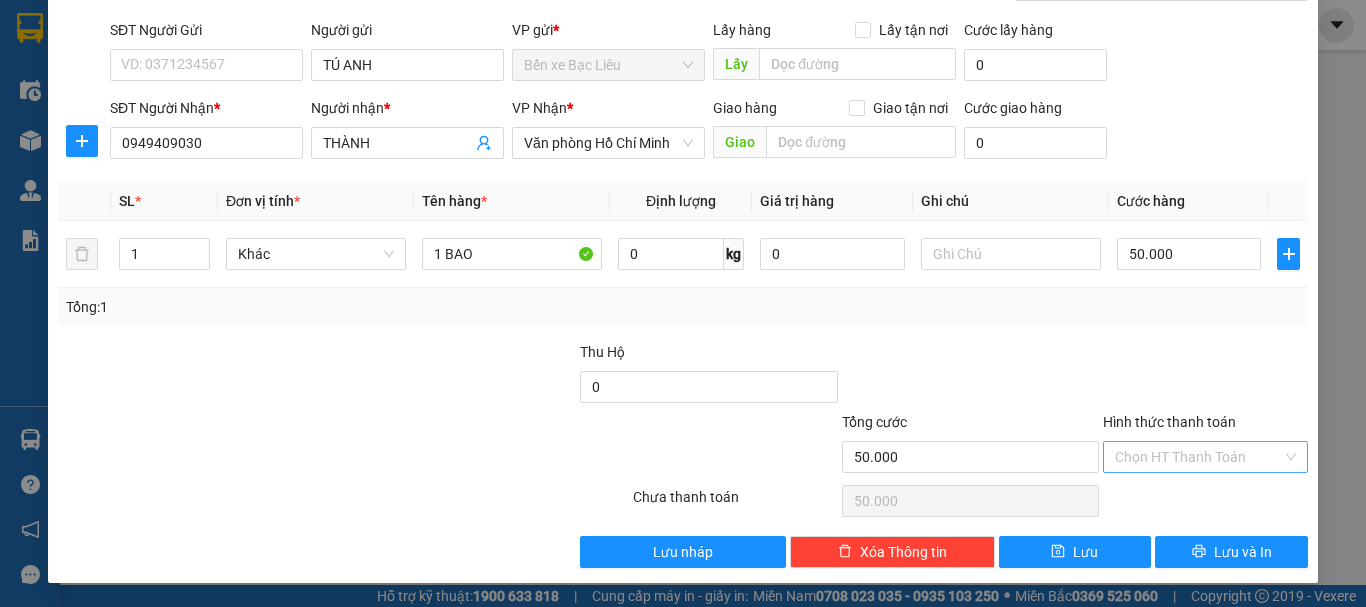 click on "Hình thức thanh toán" at bounding box center [1198, 457] 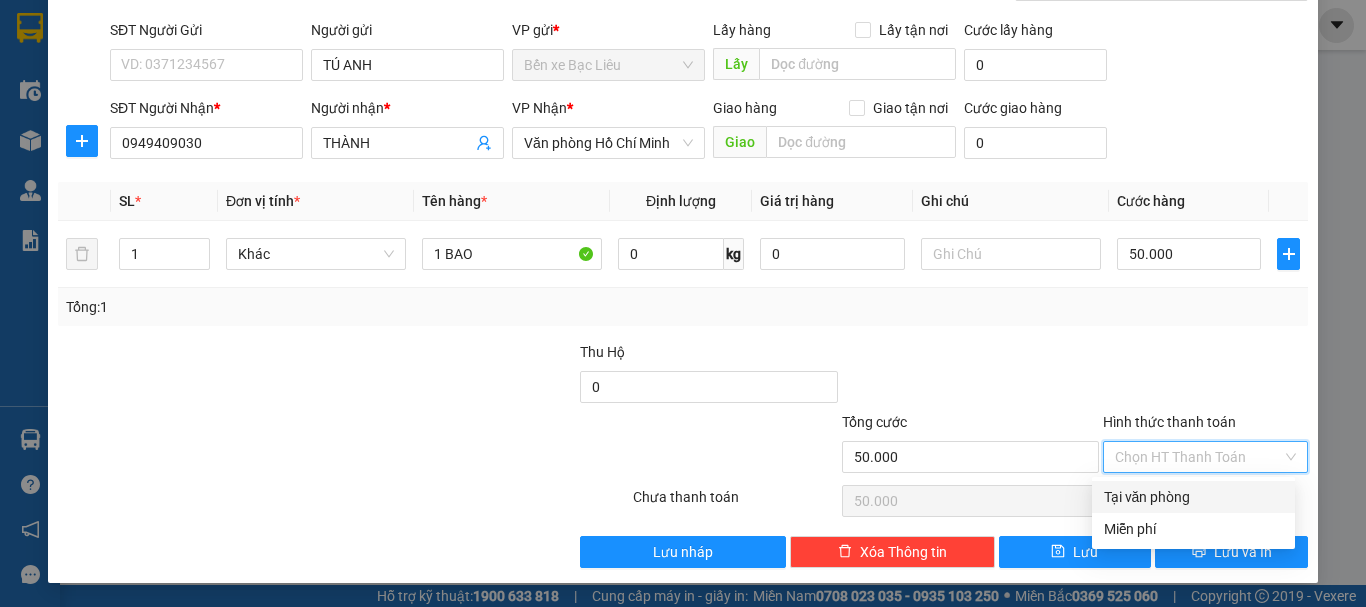 click on "Tại văn phòng" at bounding box center [1193, 497] 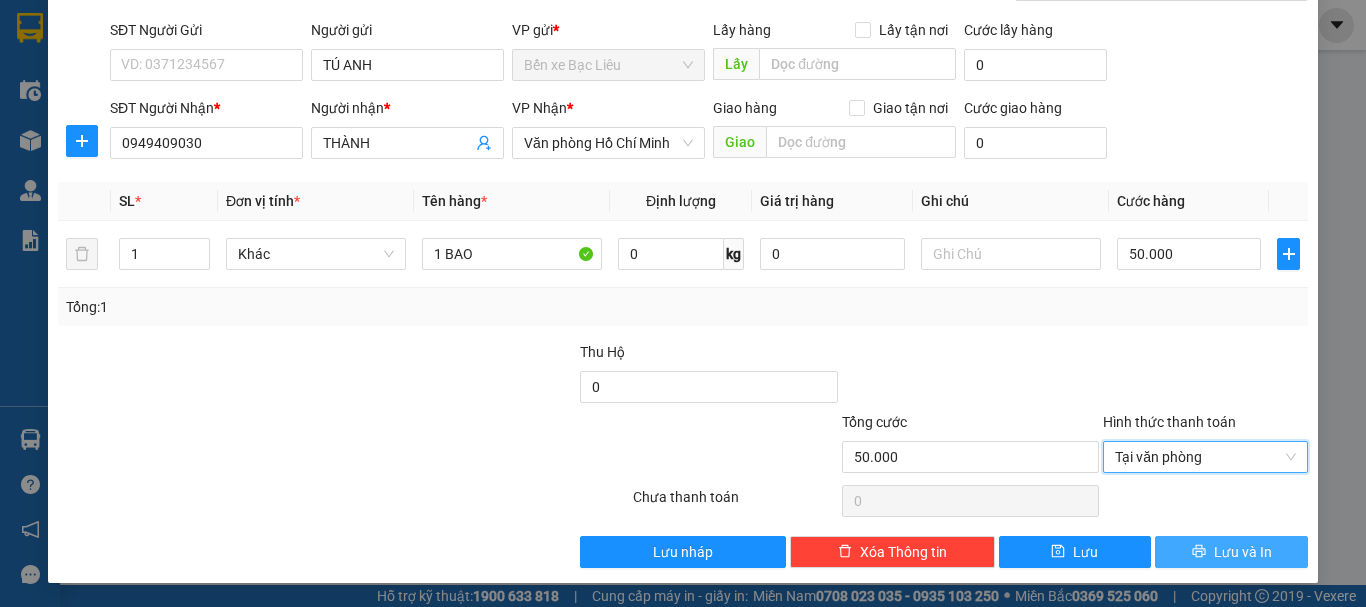 click on "Lưu và In" at bounding box center [1243, 552] 